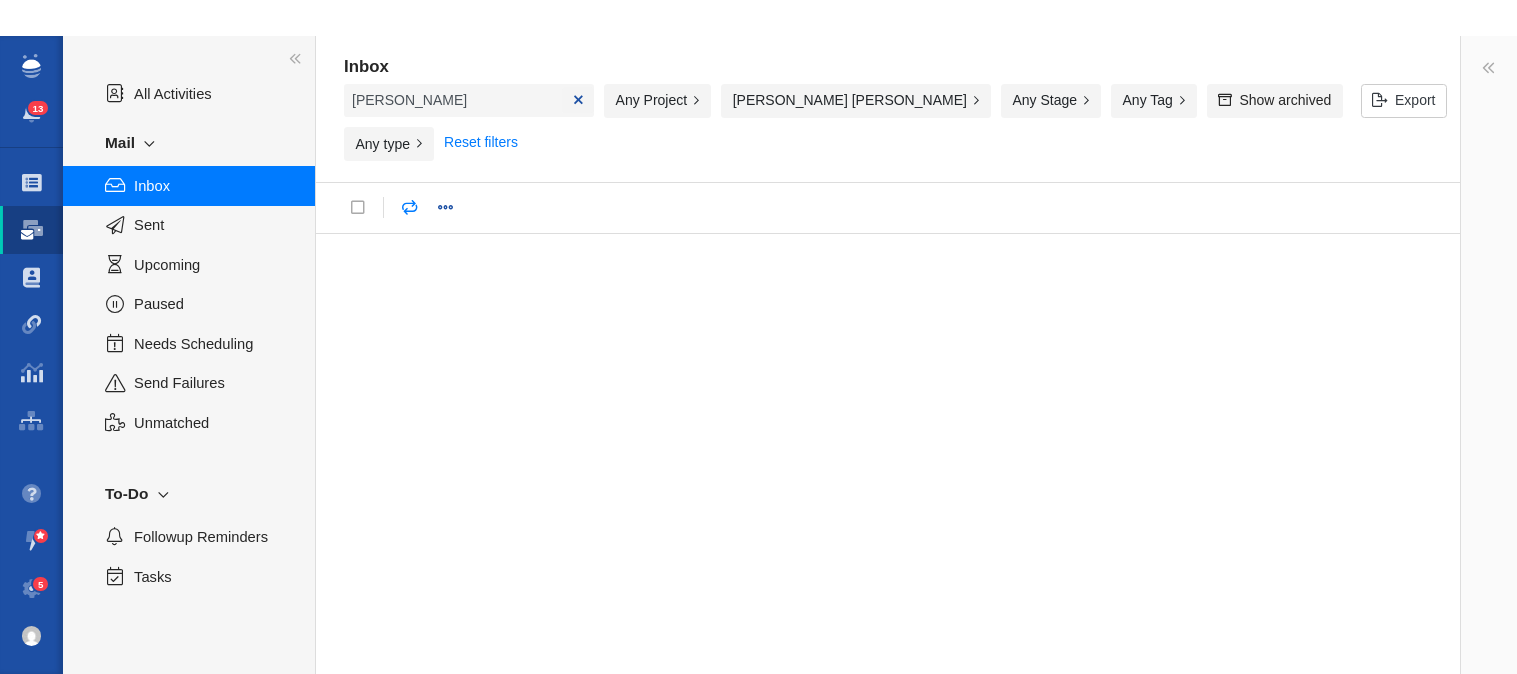 click on "Projects" at bounding box center [31, 183] 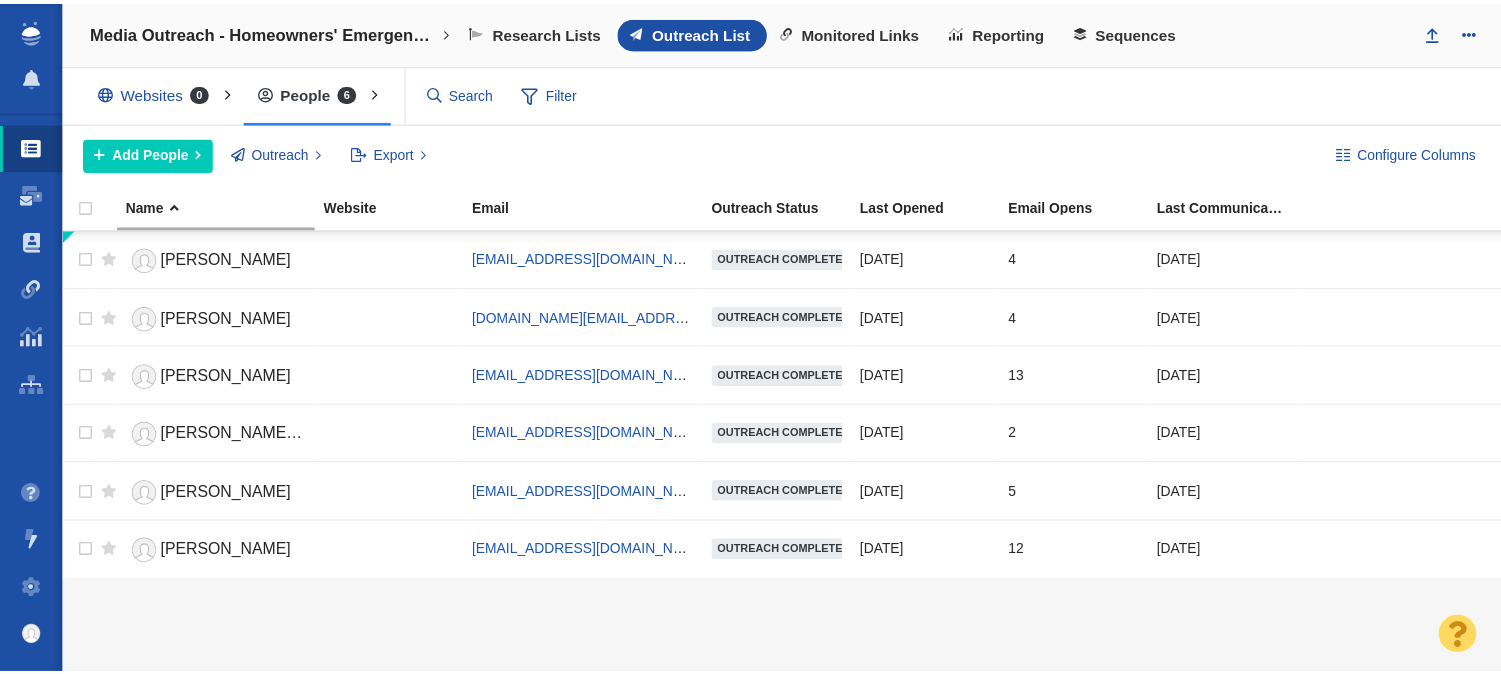 scroll, scrollTop: 0, scrollLeft: 0, axis: both 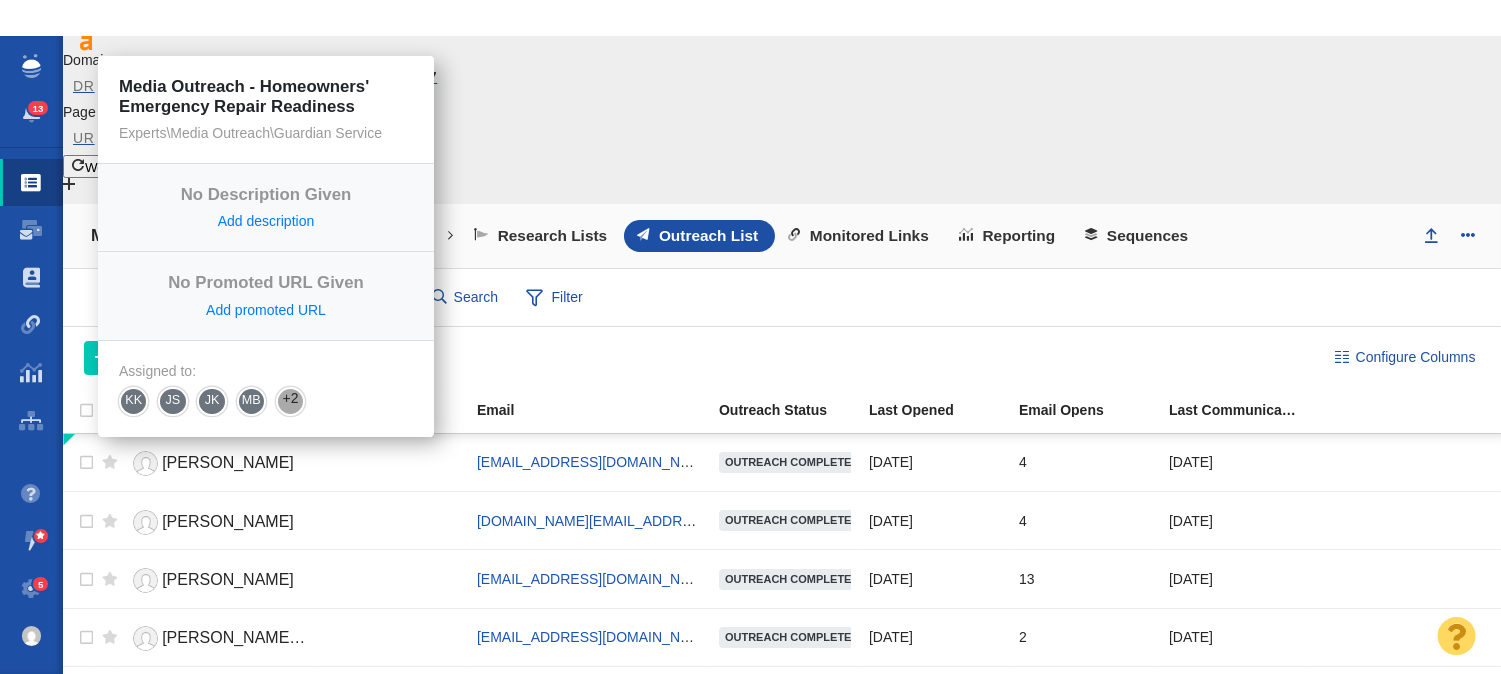 click on "Media Outreach - Homeowners' Emergency Repair Readiness" at bounding box center [266, 236] 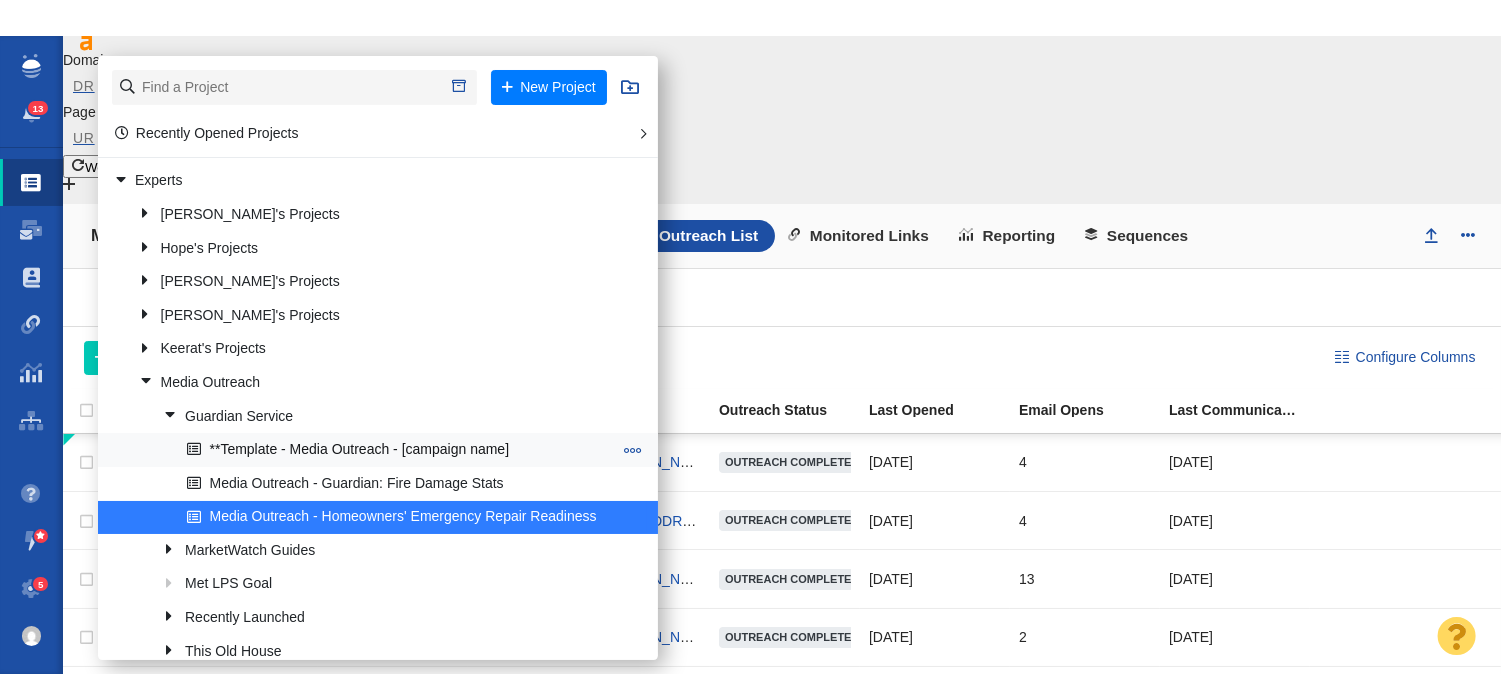 click on "**Template - Media Outreach - [campaign name]" at bounding box center (400, 450) 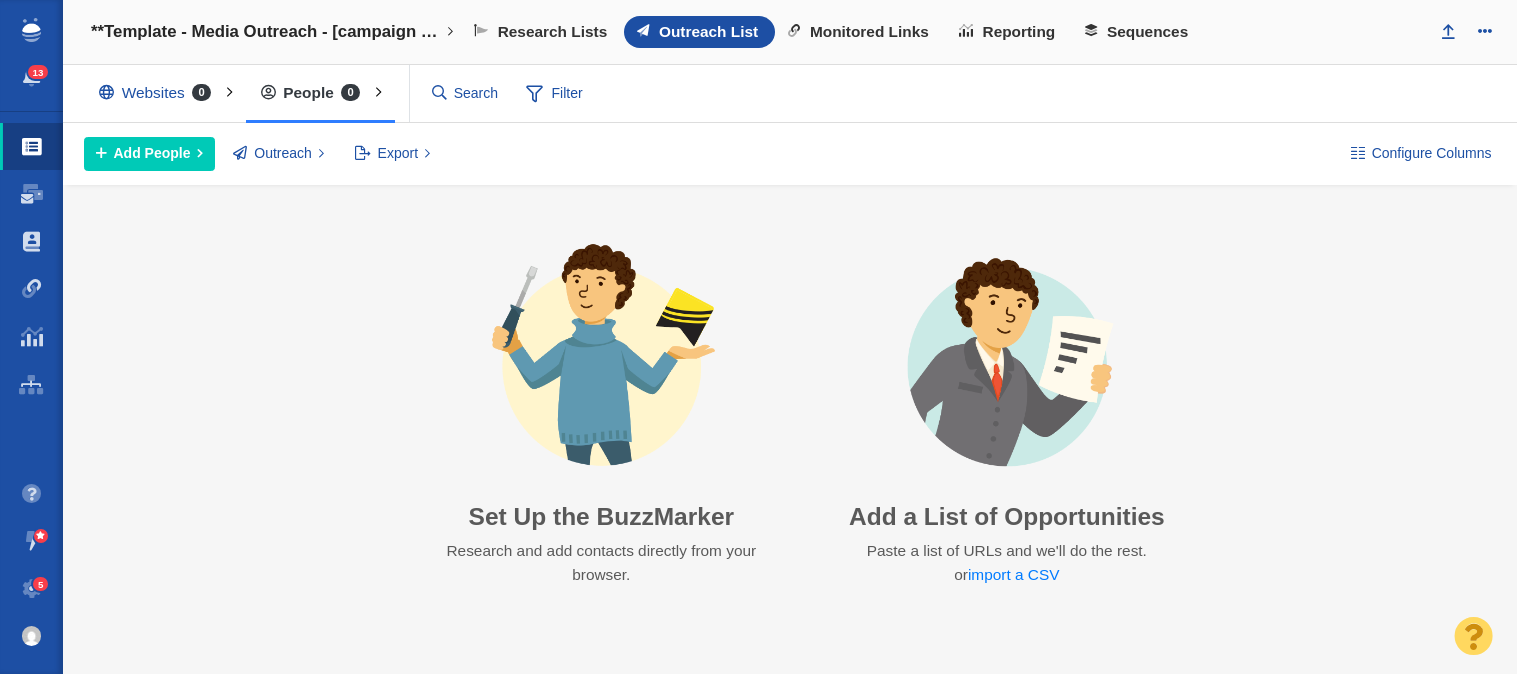 scroll, scrollTop: 0, scrollLeft: 0, axis: both 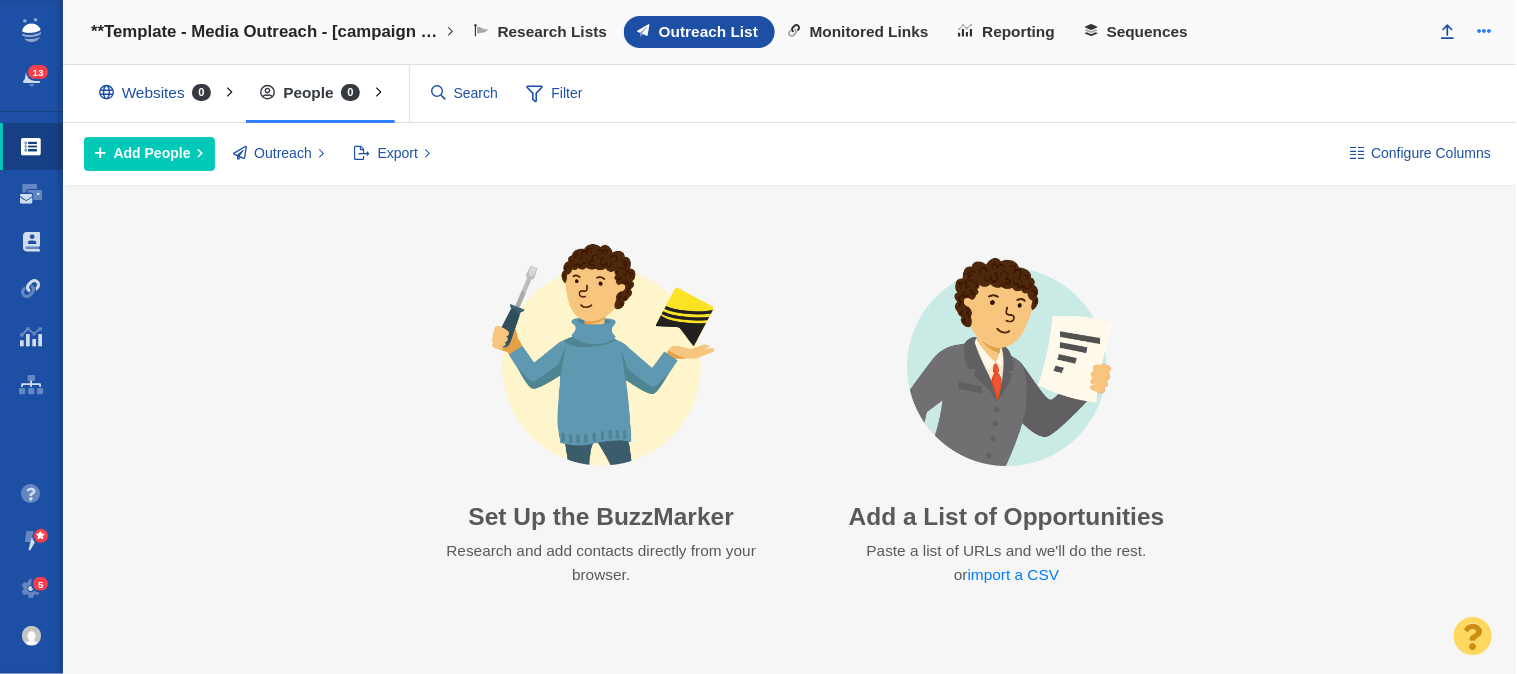 click at bounding box center (1484, 30) 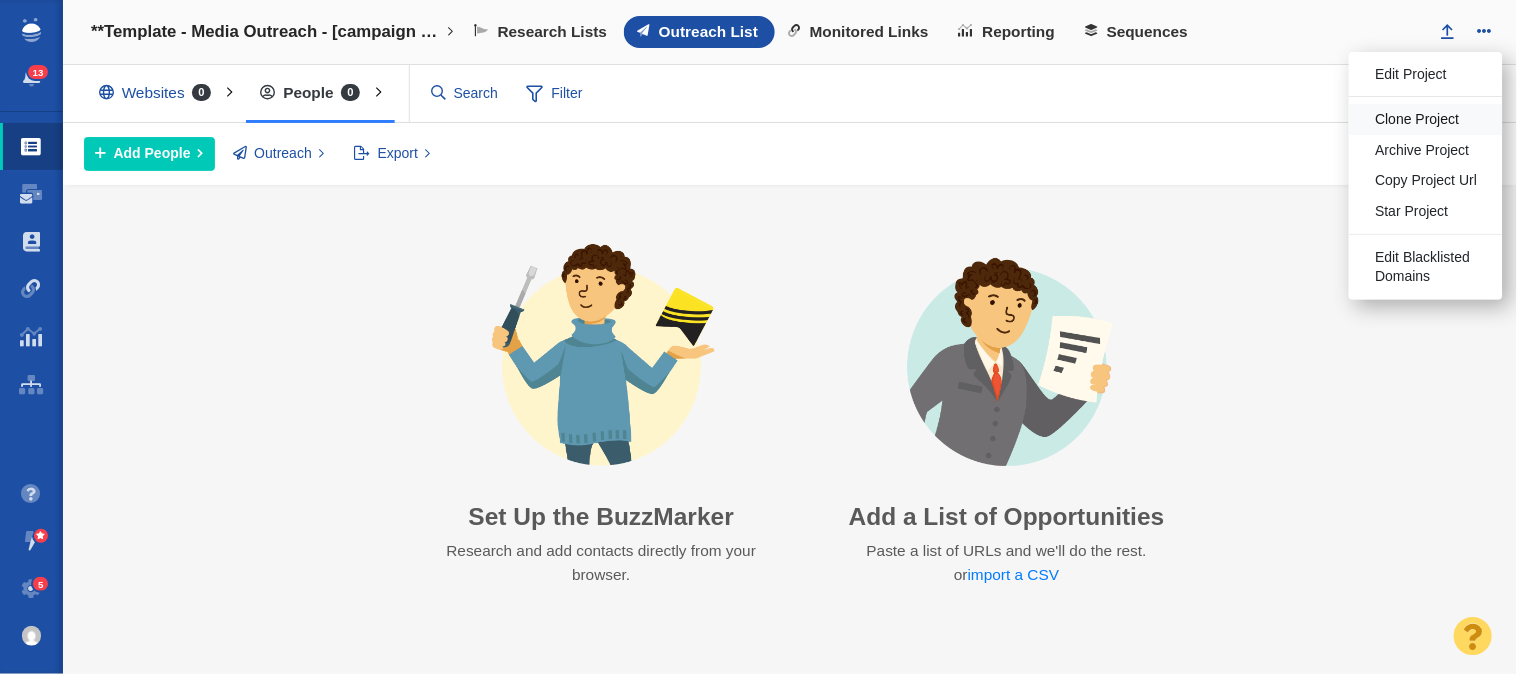 click on "Clone Project" at bounding box center (1426, 119) 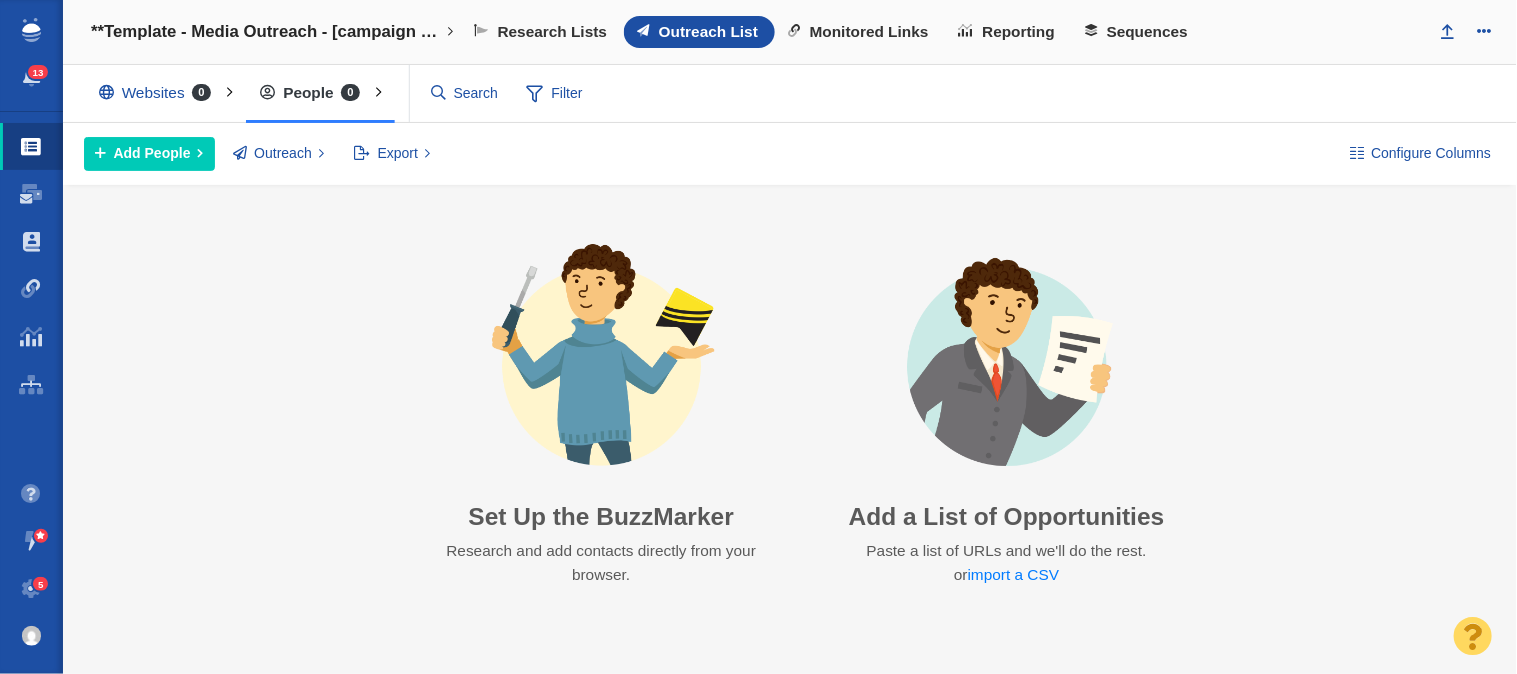 select on "DOMAIN" 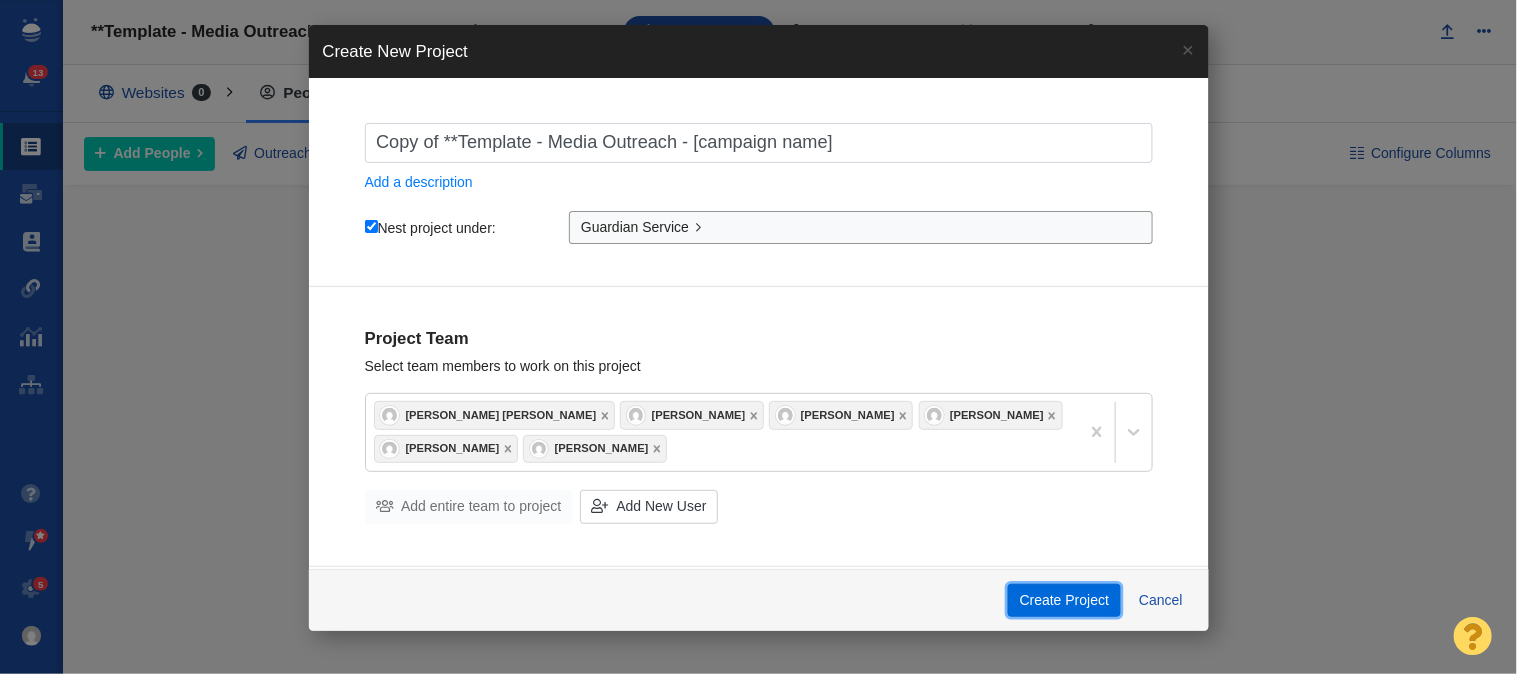 click on "Create Project" at bounding box center (1064, 601) 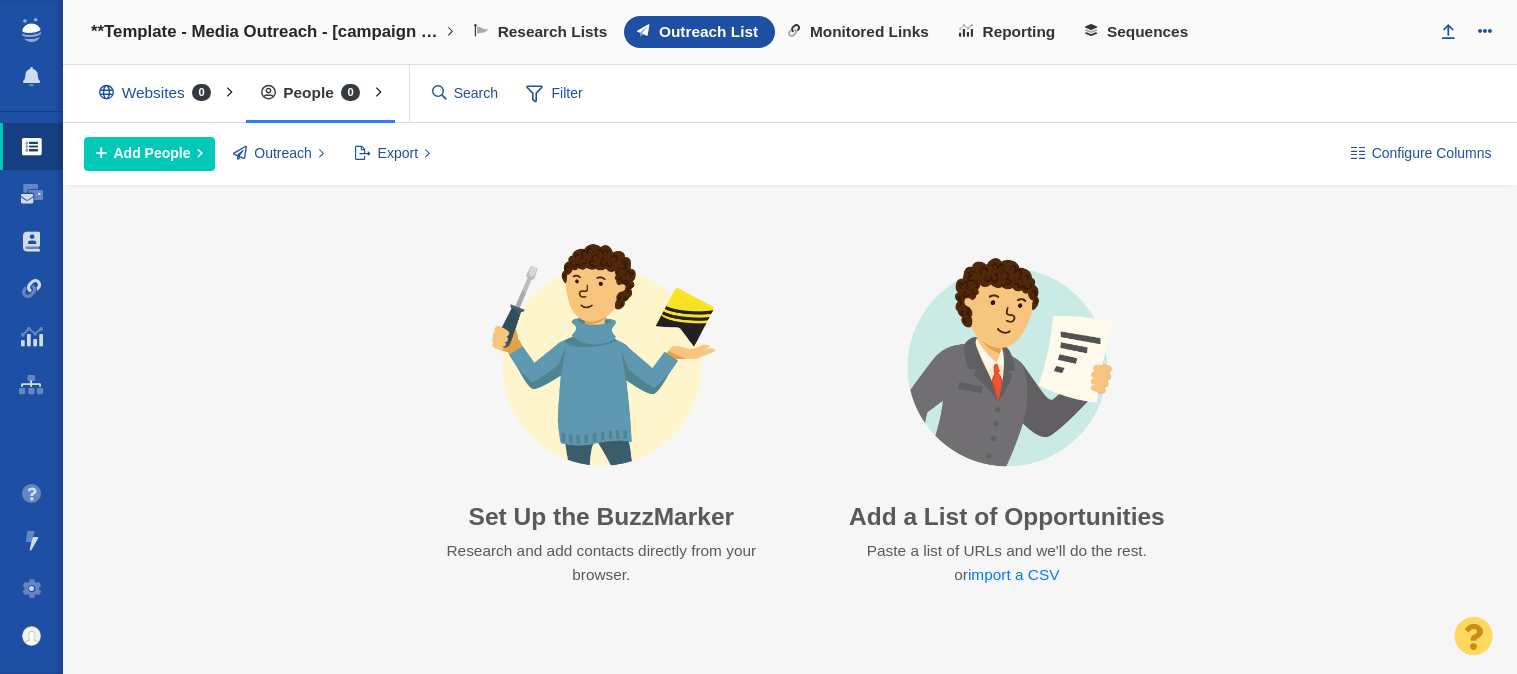 scroll, scrollTop: 0, scrollLeft: 0, axis: both 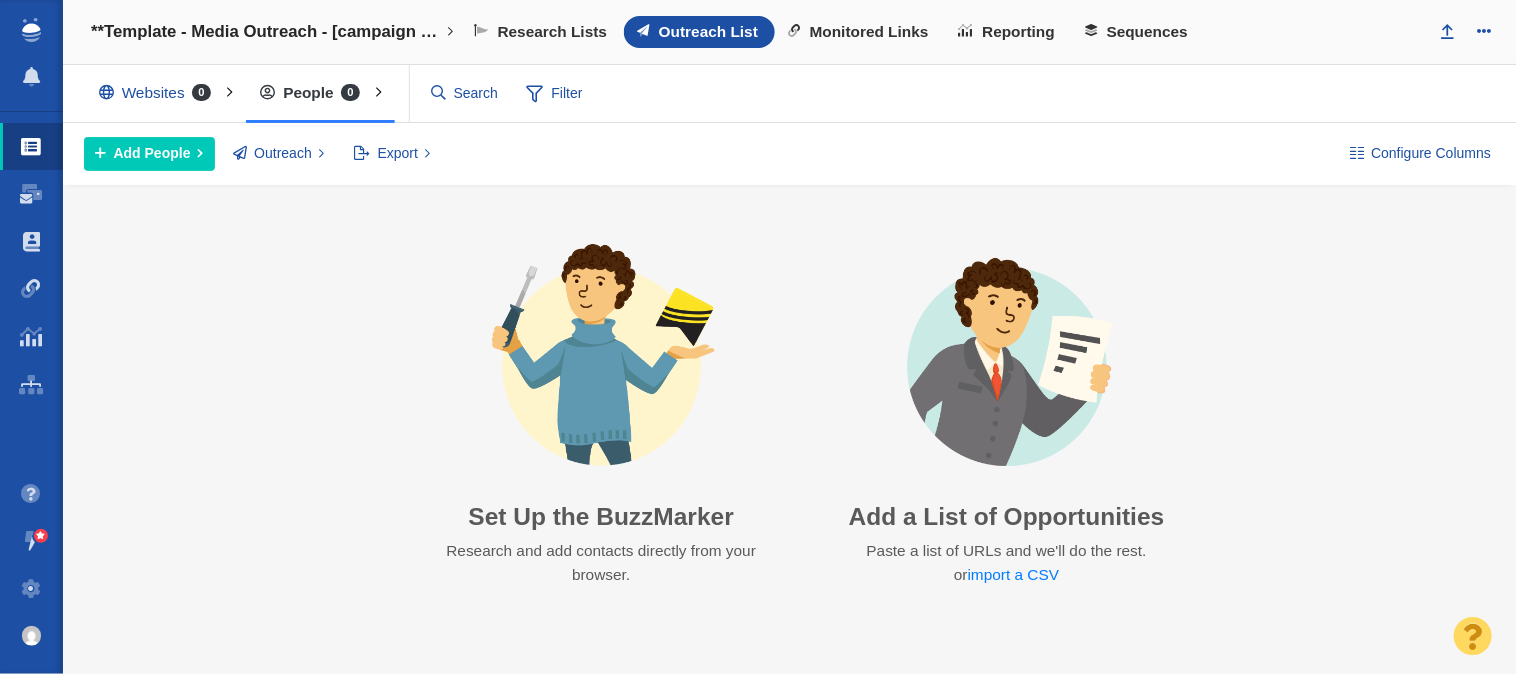 click at bounding box center [32, 147] 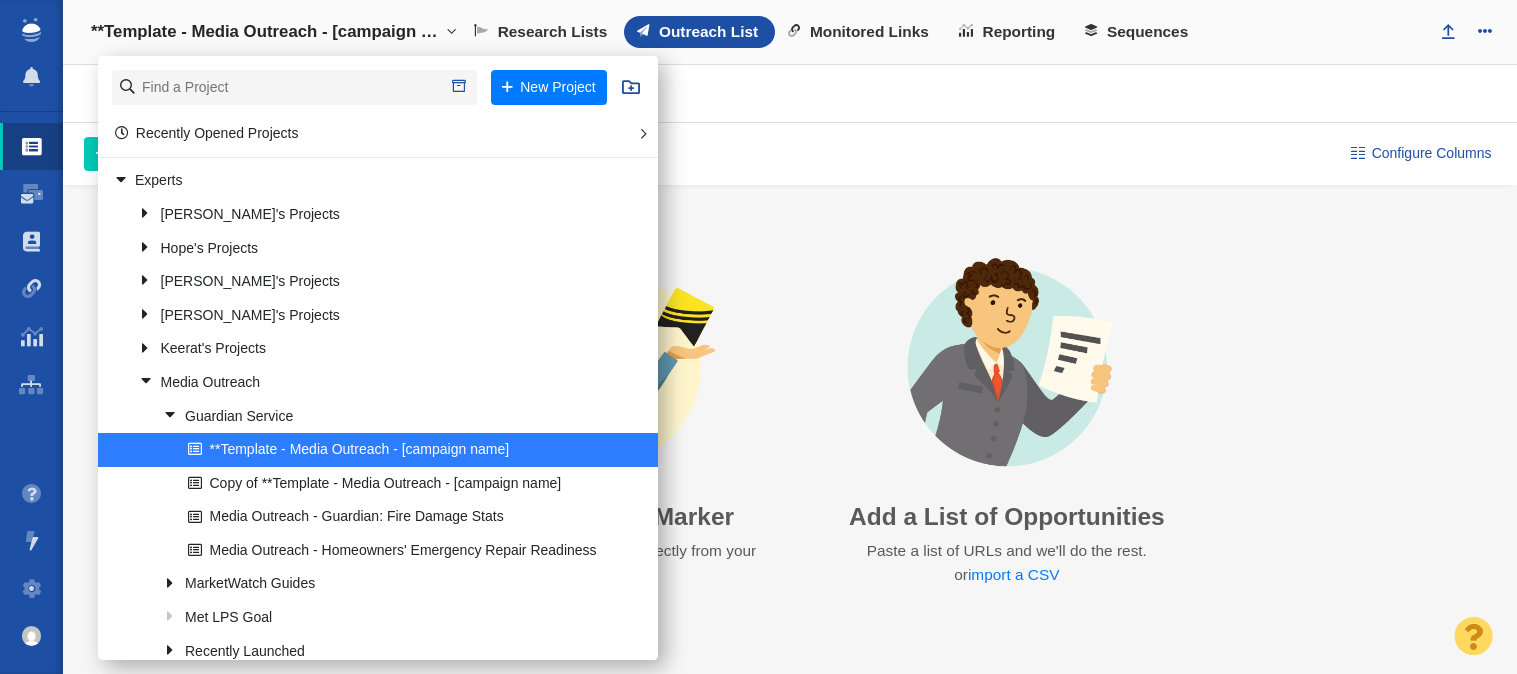 scroll, scrollTop: 0, scrollLeft: 0, axis: both 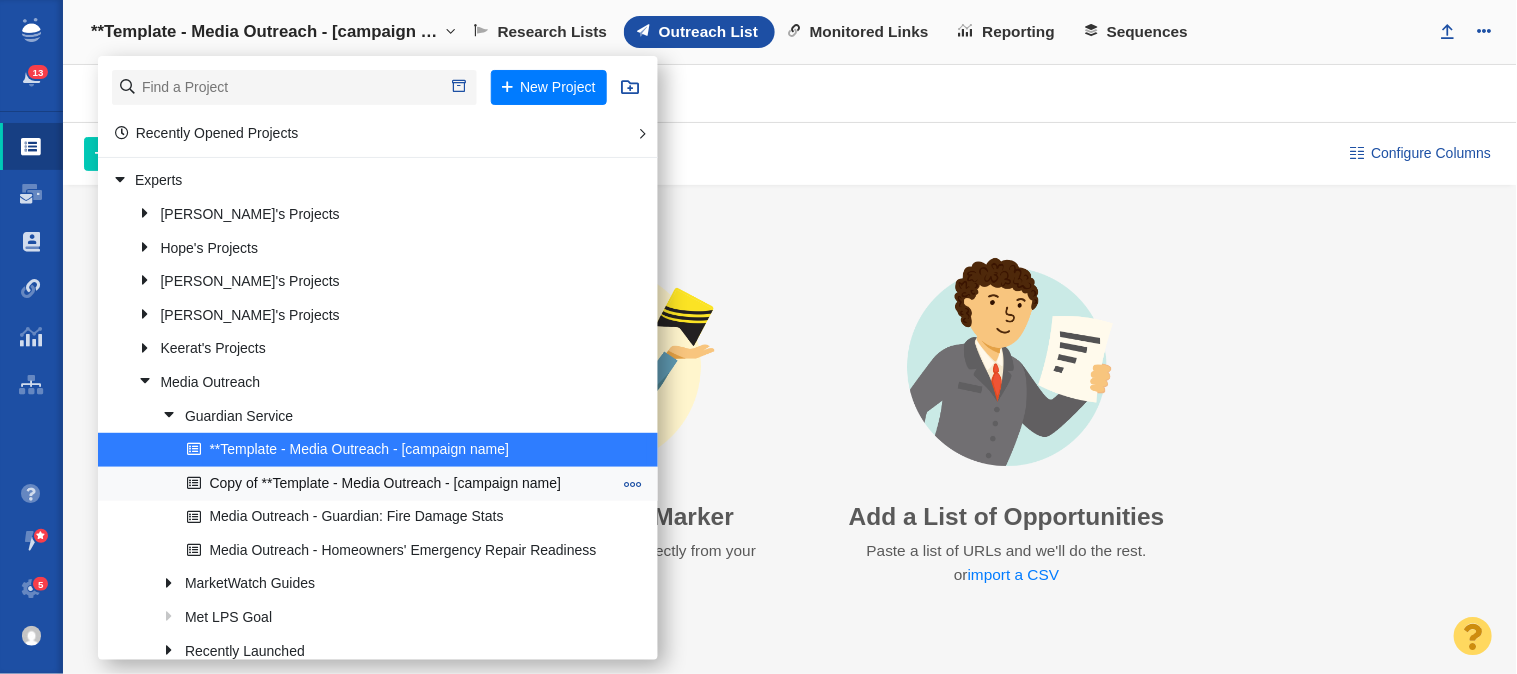 click on "Copy of **Template - Media Outreach - [campaign name]" at bounding box center [400, 483] 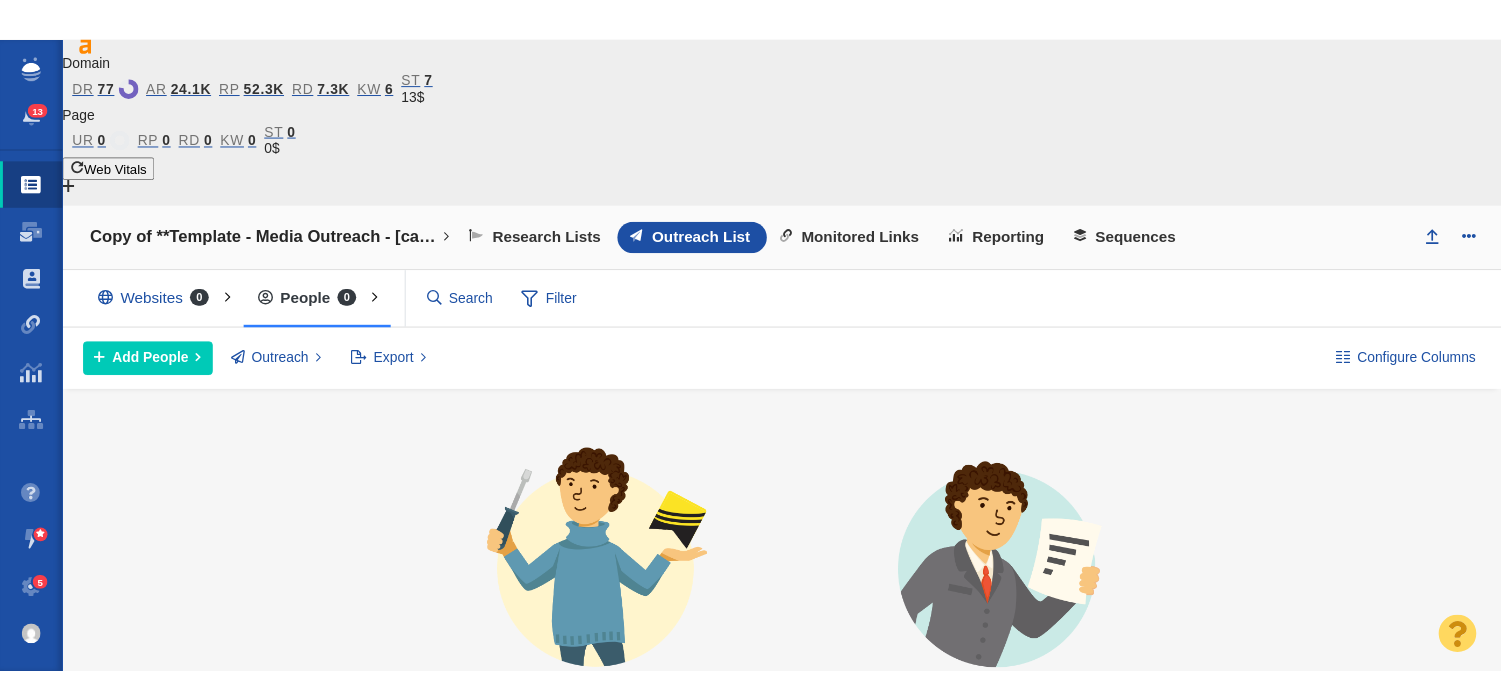 scroll, scrollTop: 0, scrollLeft: 0, axis: both 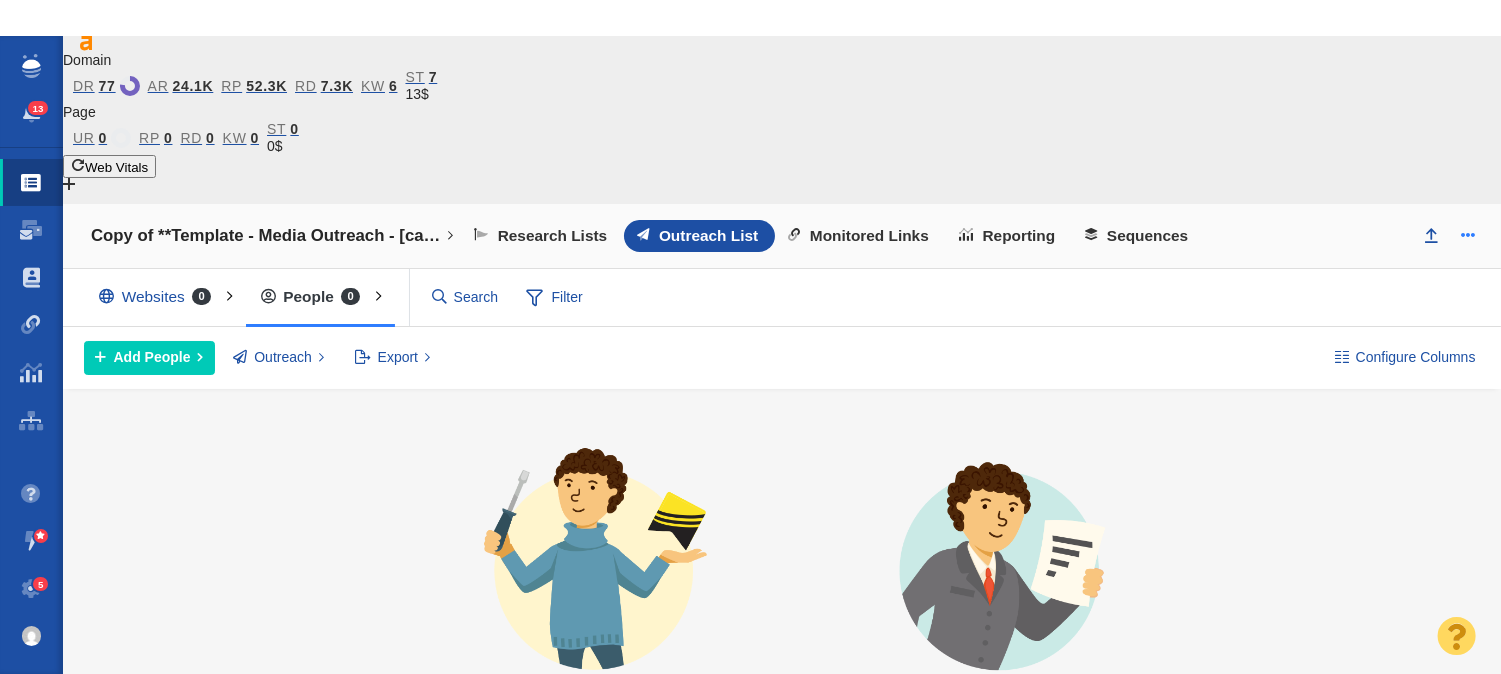 click at bounding box center (1468, 234) 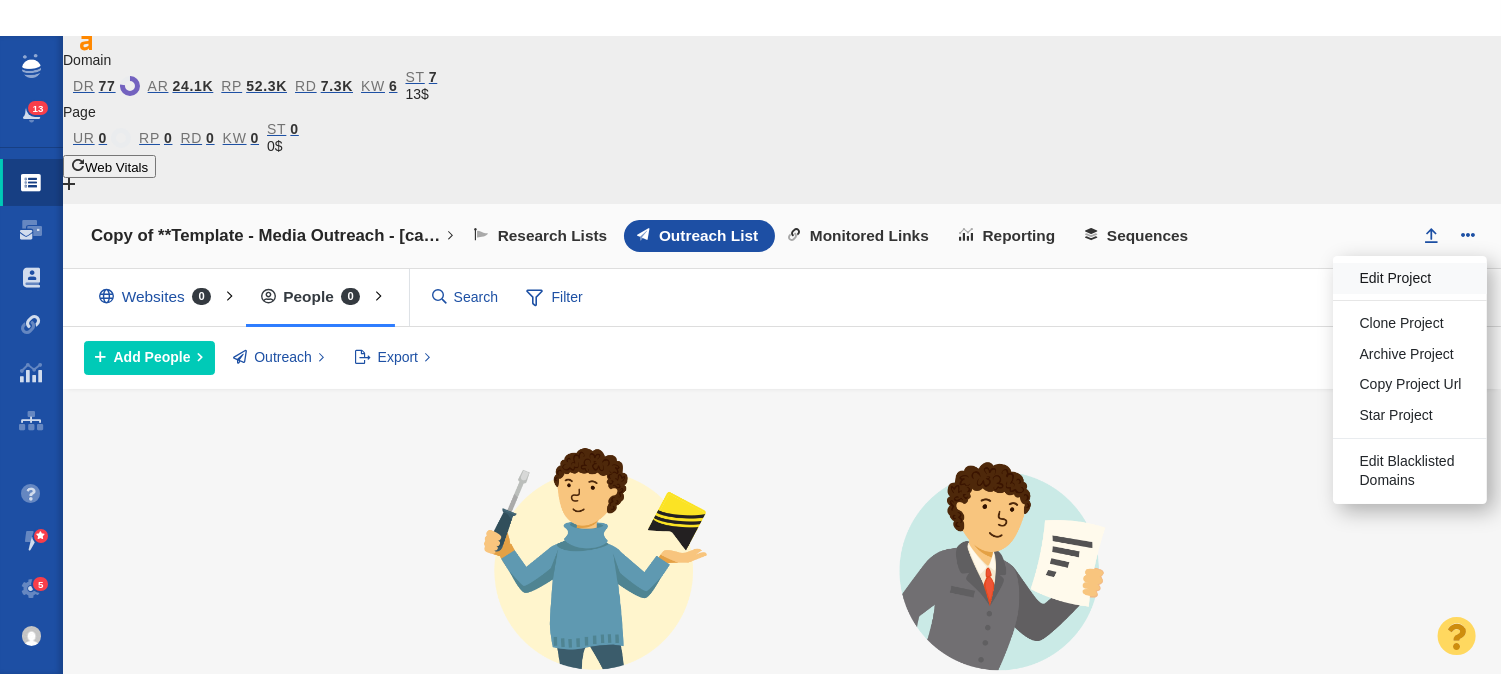 click on "Edit Project" at bounding box center (1396, 279) 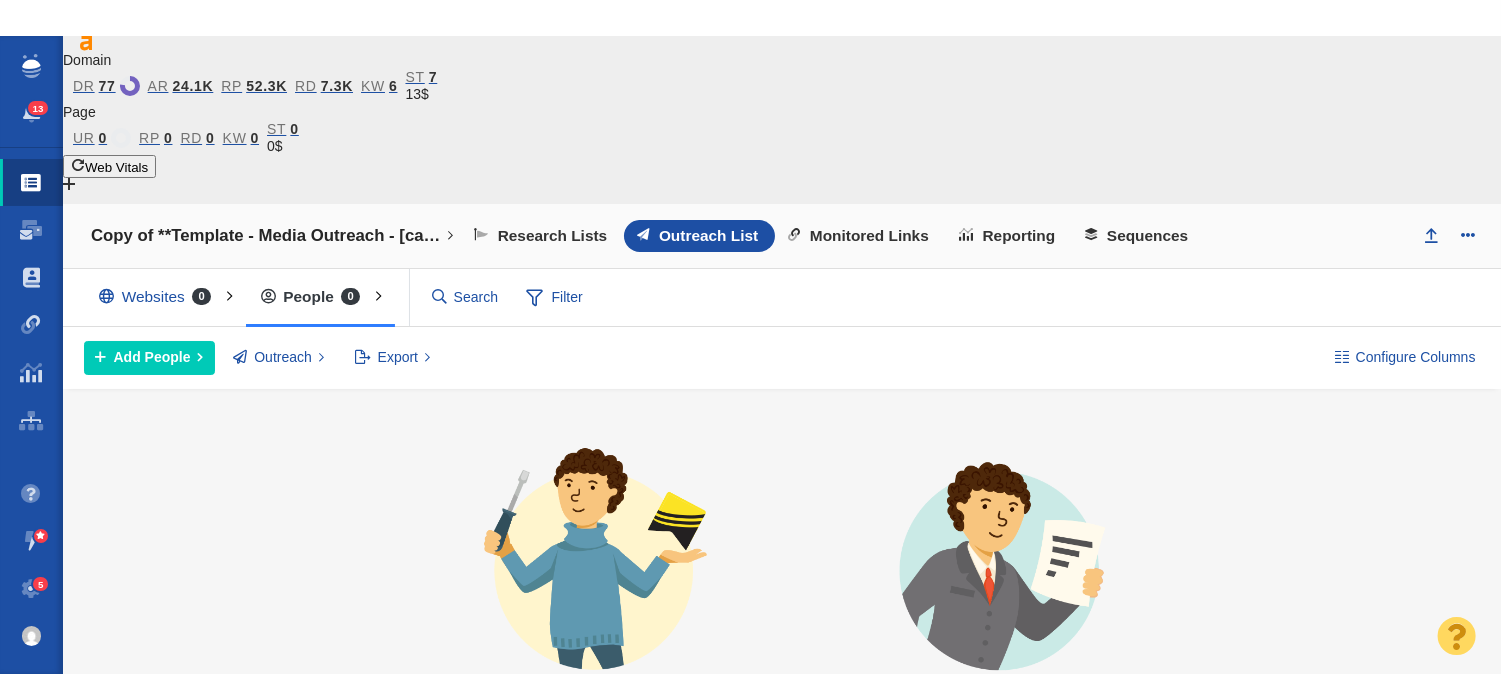 select on "DOMAIN" 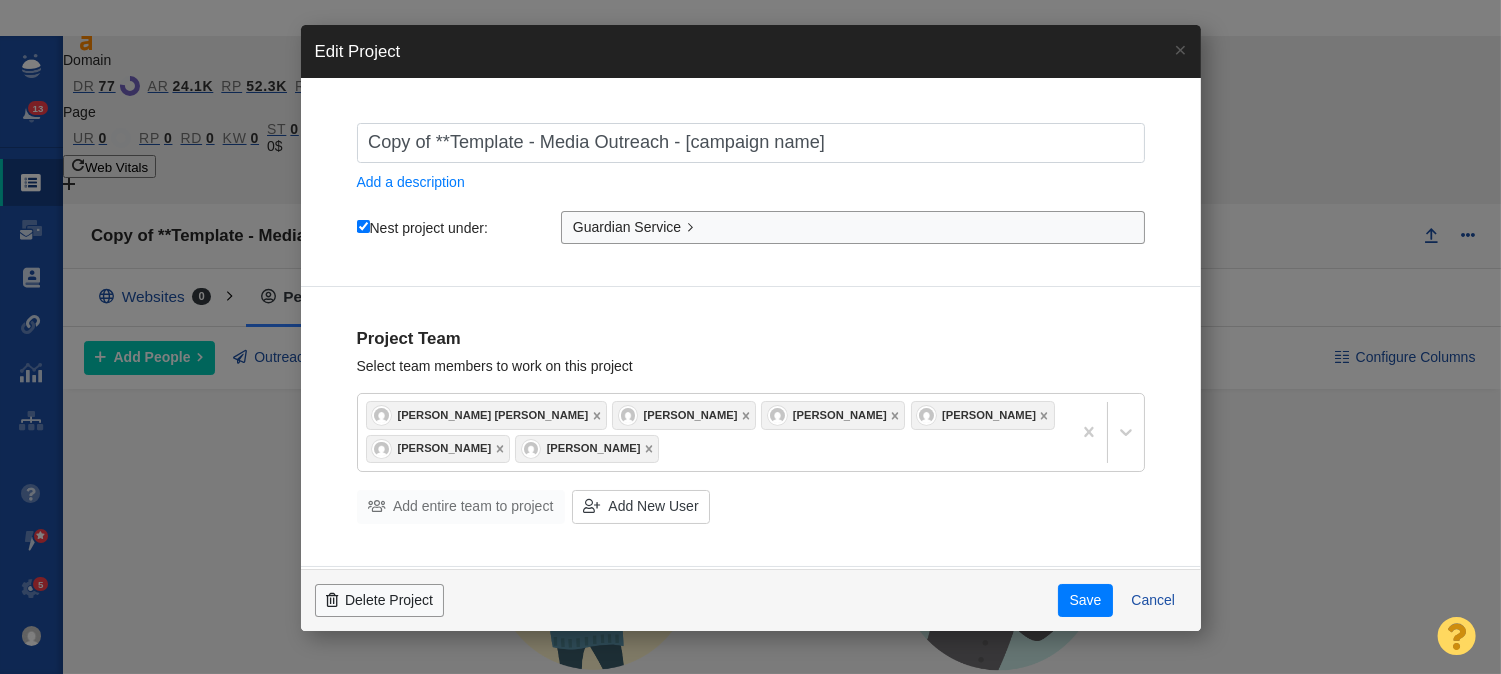 drag, startPoint x: 537, startPoint y: 146, endPoint x: 305, endPoint y: 144, distance: 232.00862 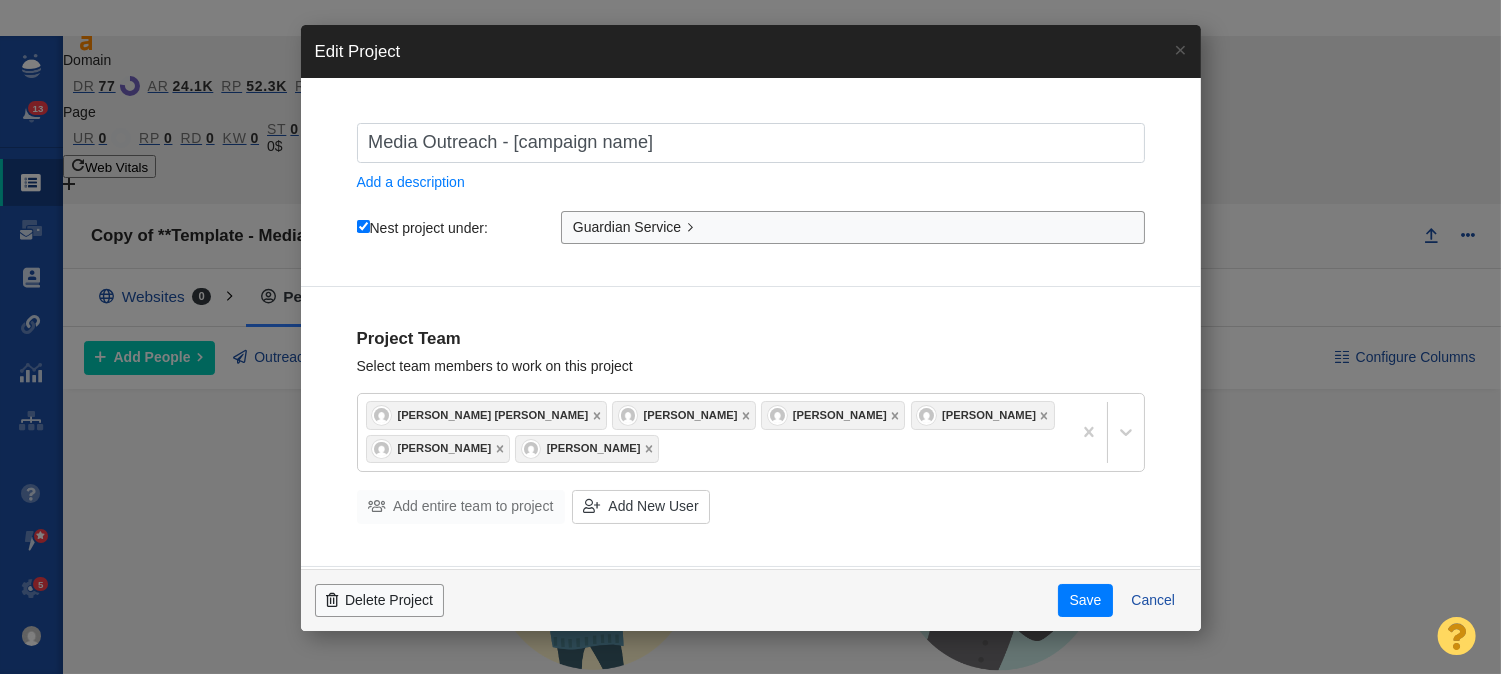 drag, startPoint x: 508, startPoint y: 142, endPoint x: 873, endPoint y: 142, distance: 365 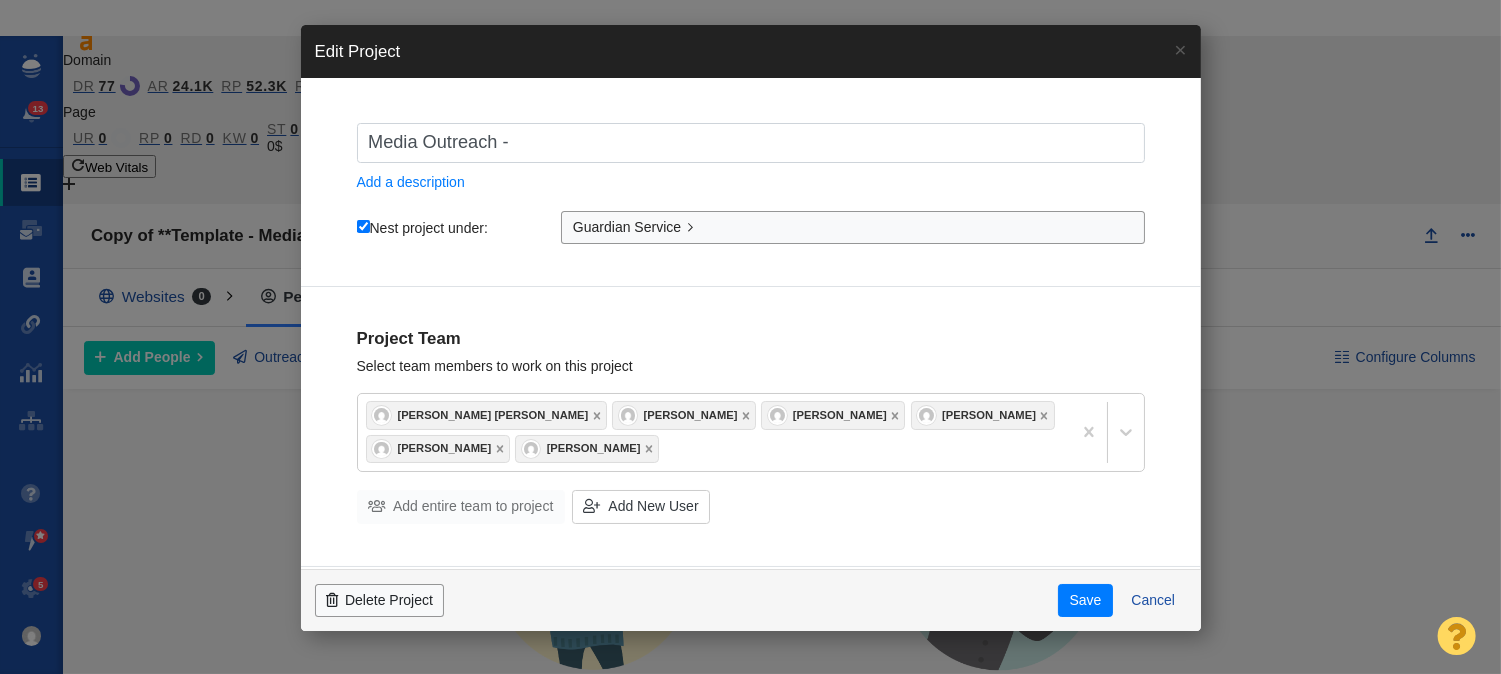 type on "Media Outreach - Guardian Should You Bundle Your Home and Auto Insurance?" 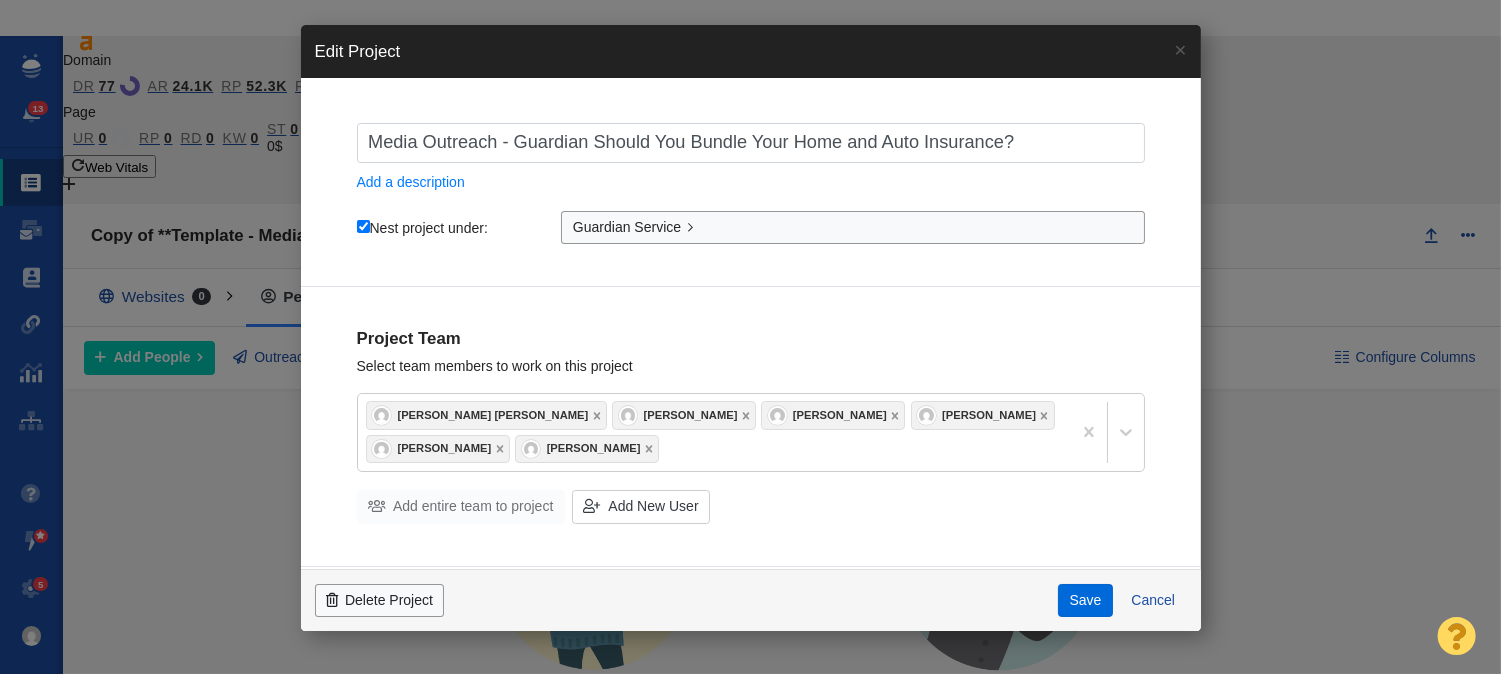 type on "Media Outreach - Guardian Should You Bundle Your Home and Auto Insurance?" 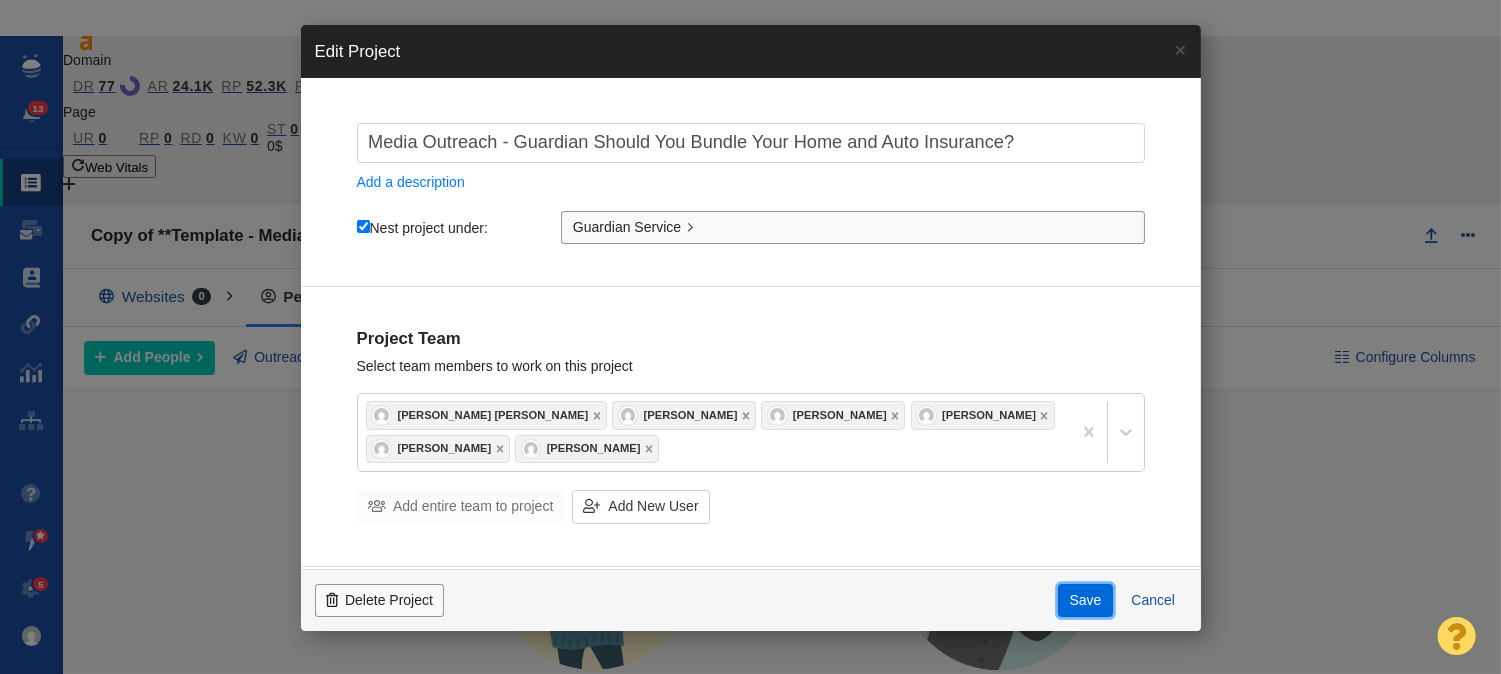 click on "Save" at bounding box center (1085, 601) 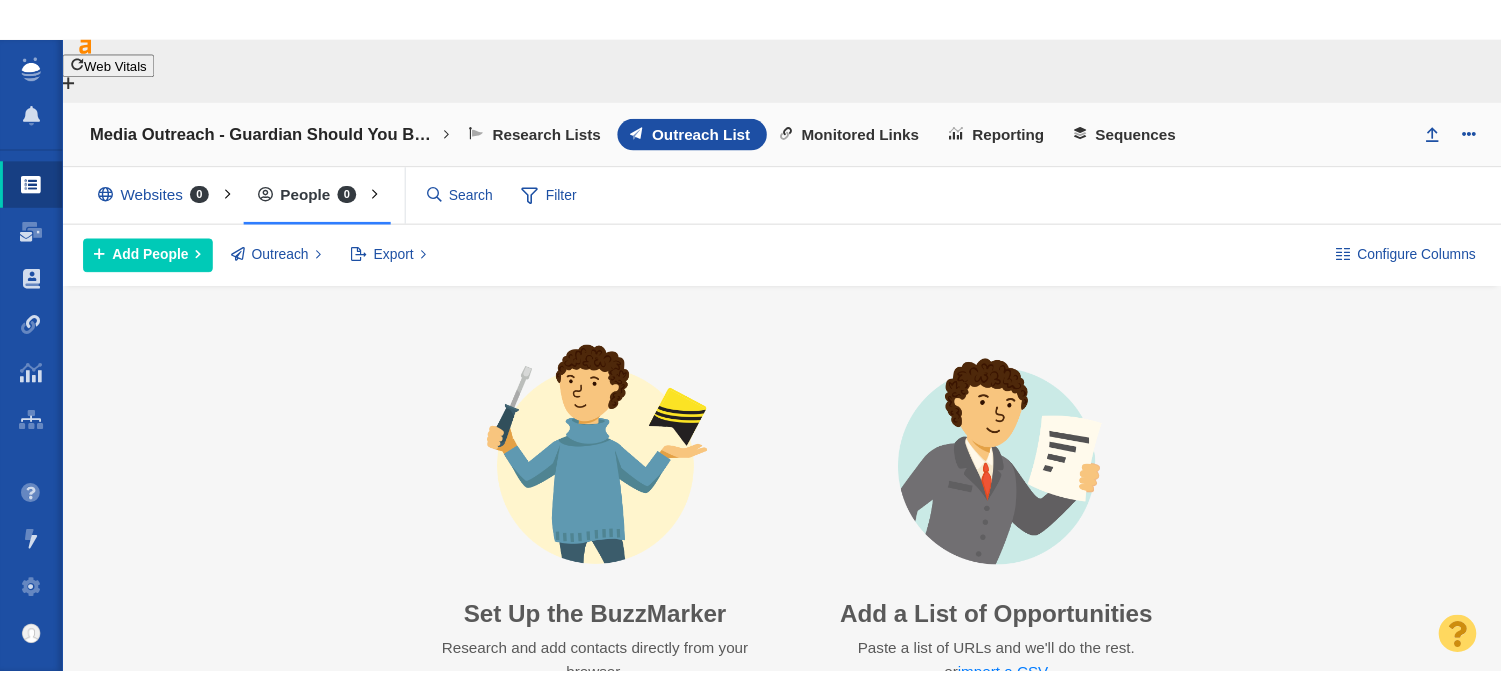 scroll, scrollTop: 0, scrollLeft: 0, axis: both 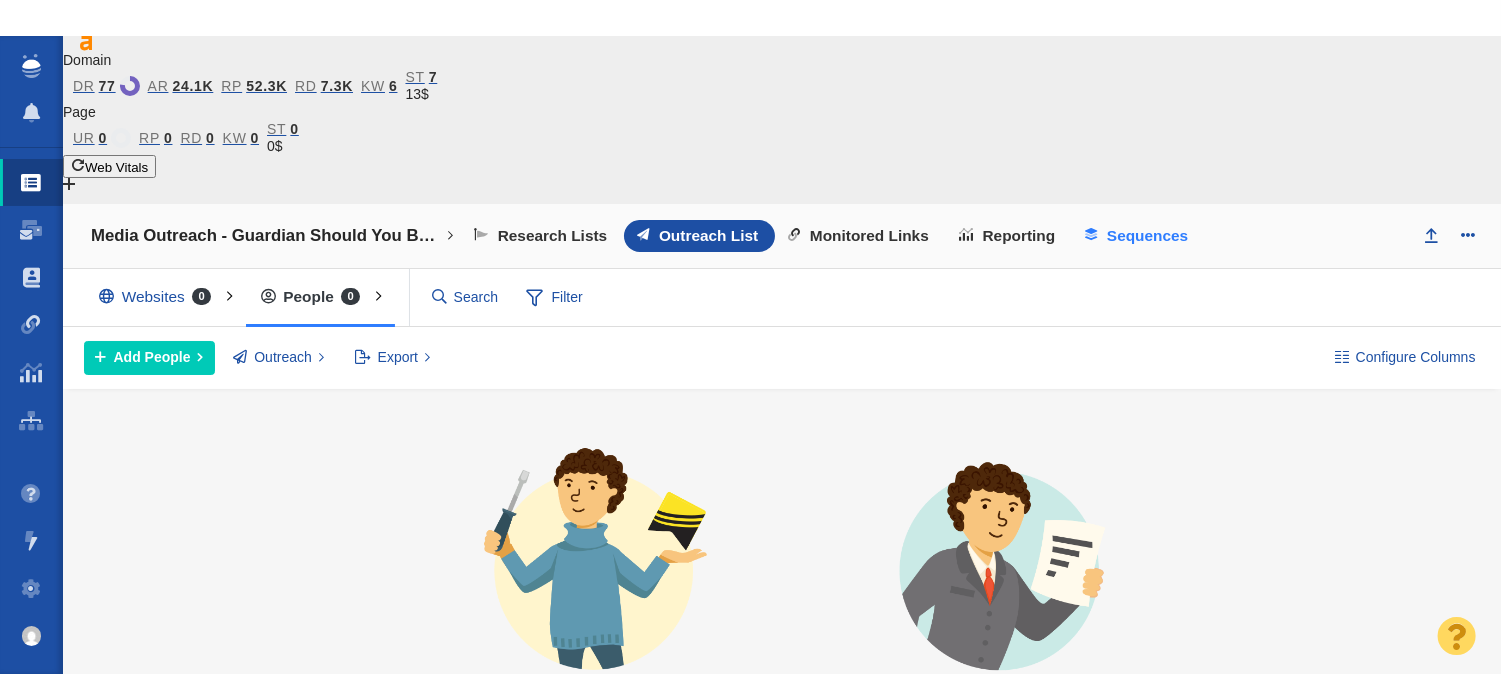 click on "Sequences" at bounding box center [1138, 236] 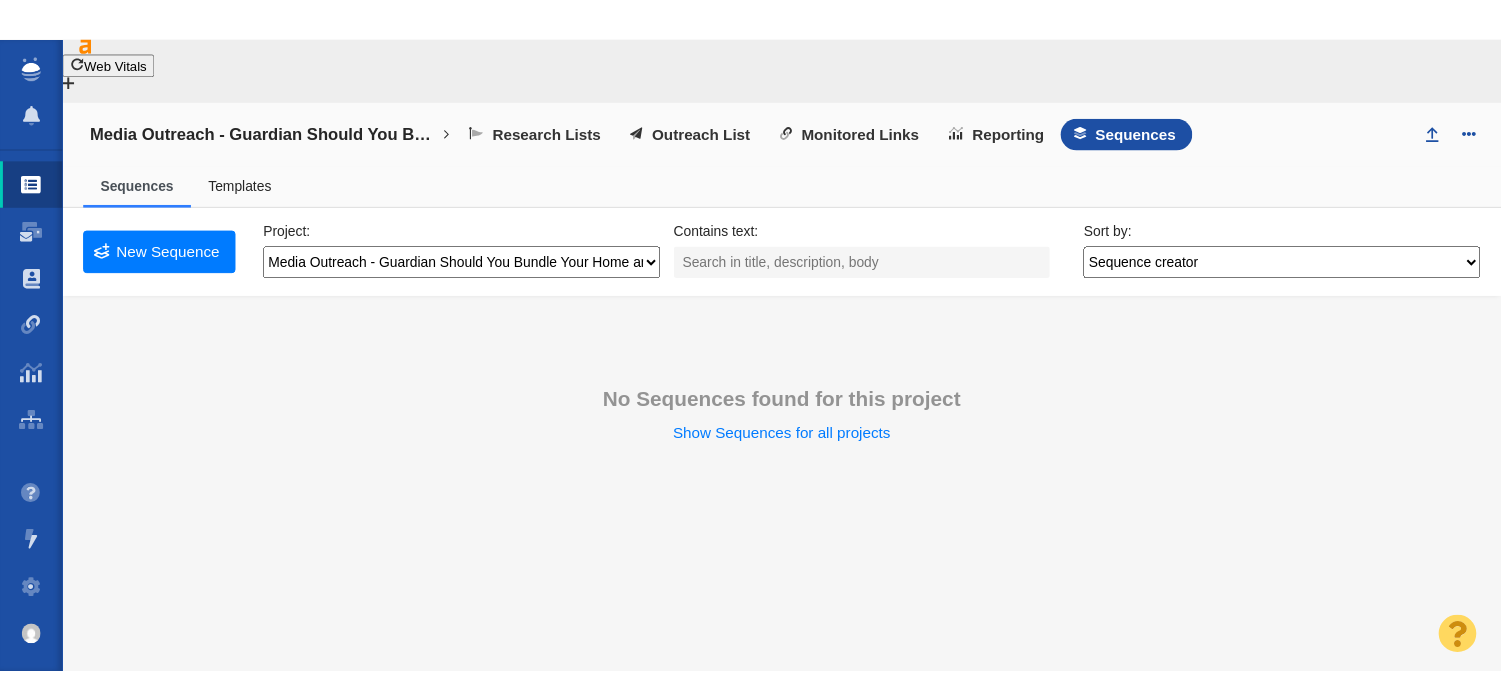 scroll, scrollTop: 0, scrollLeft: 0, axis: both 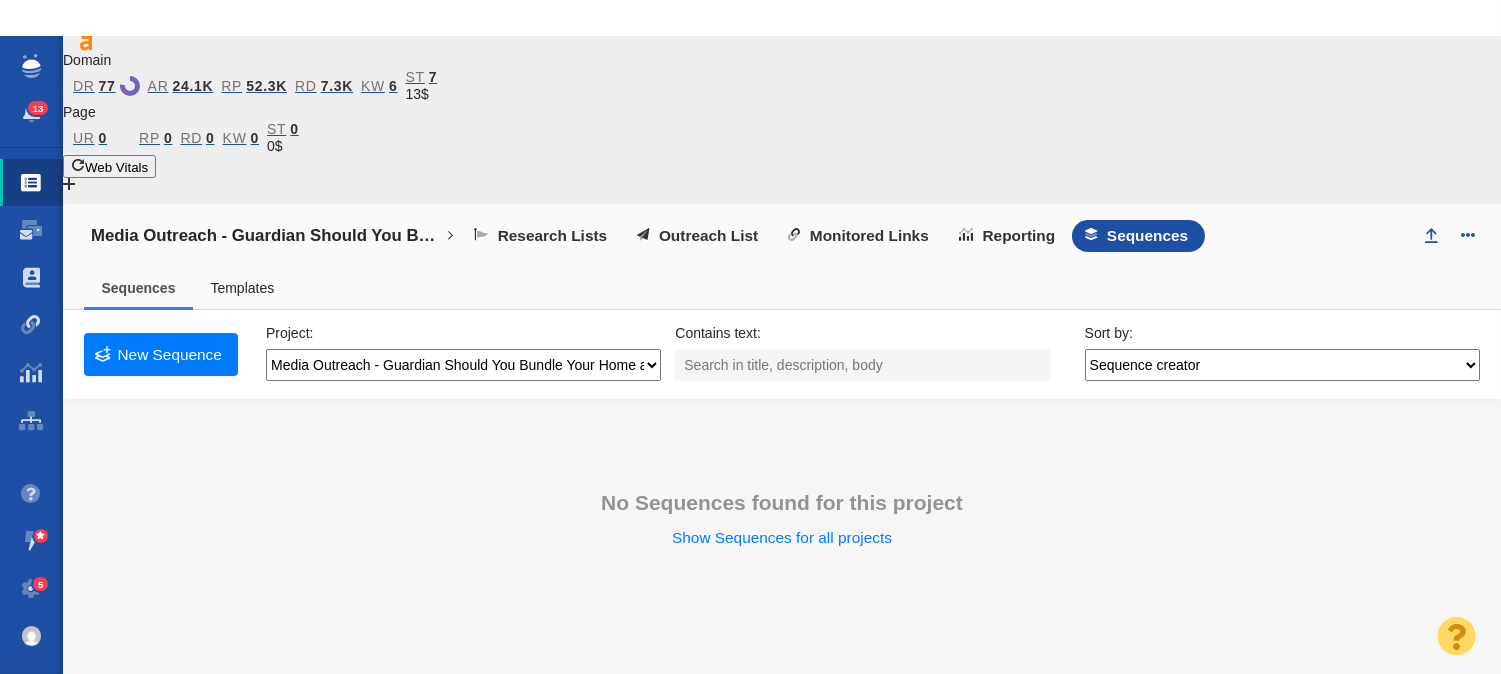 click on "Media Outreach - Guardian Should You Bundle Your Home and Auto Insurance?
Any project" at bounding box center [463, 365] 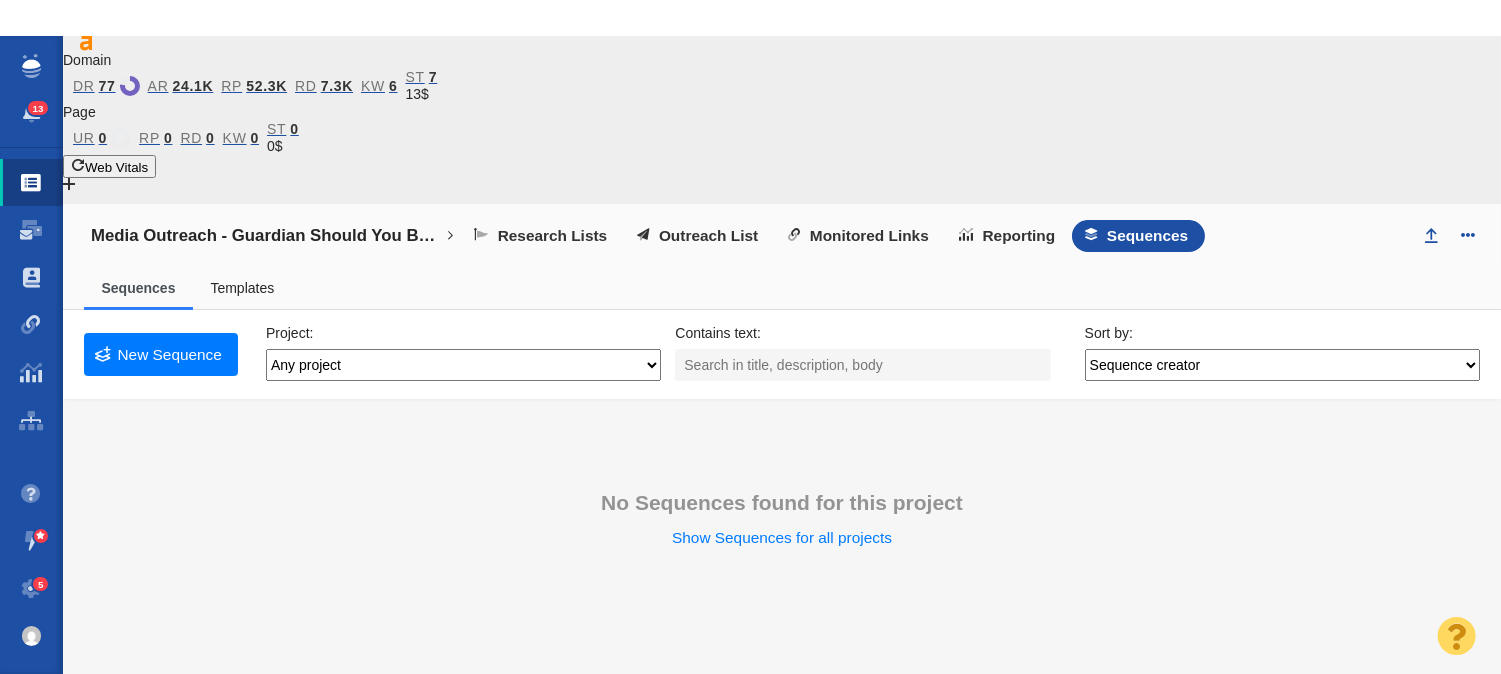 click on "Media Outreach - Guardian Should You Bundle Your Home and Auto Insurance?
Any project" at bounding box center [463, 365] 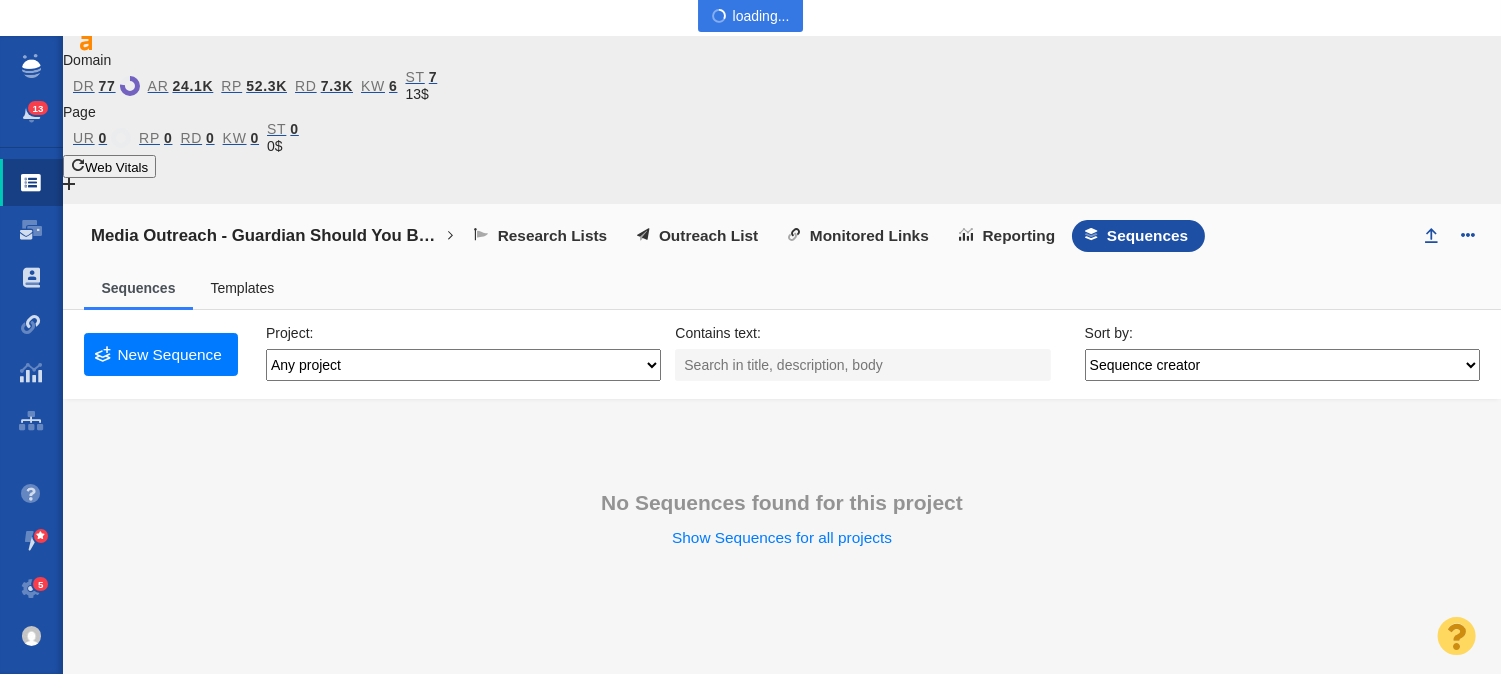 click at bounding box center [750, 373] 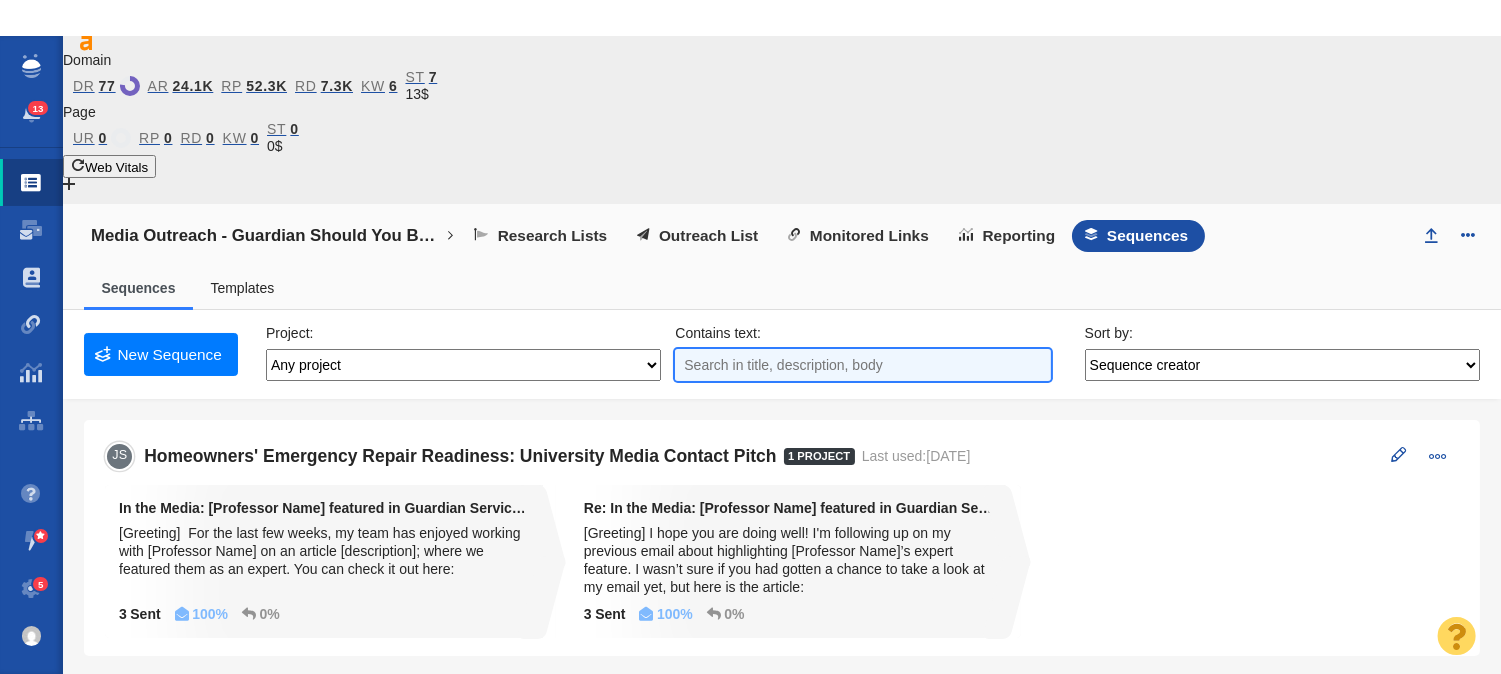 click at bounding box center [863, 365] 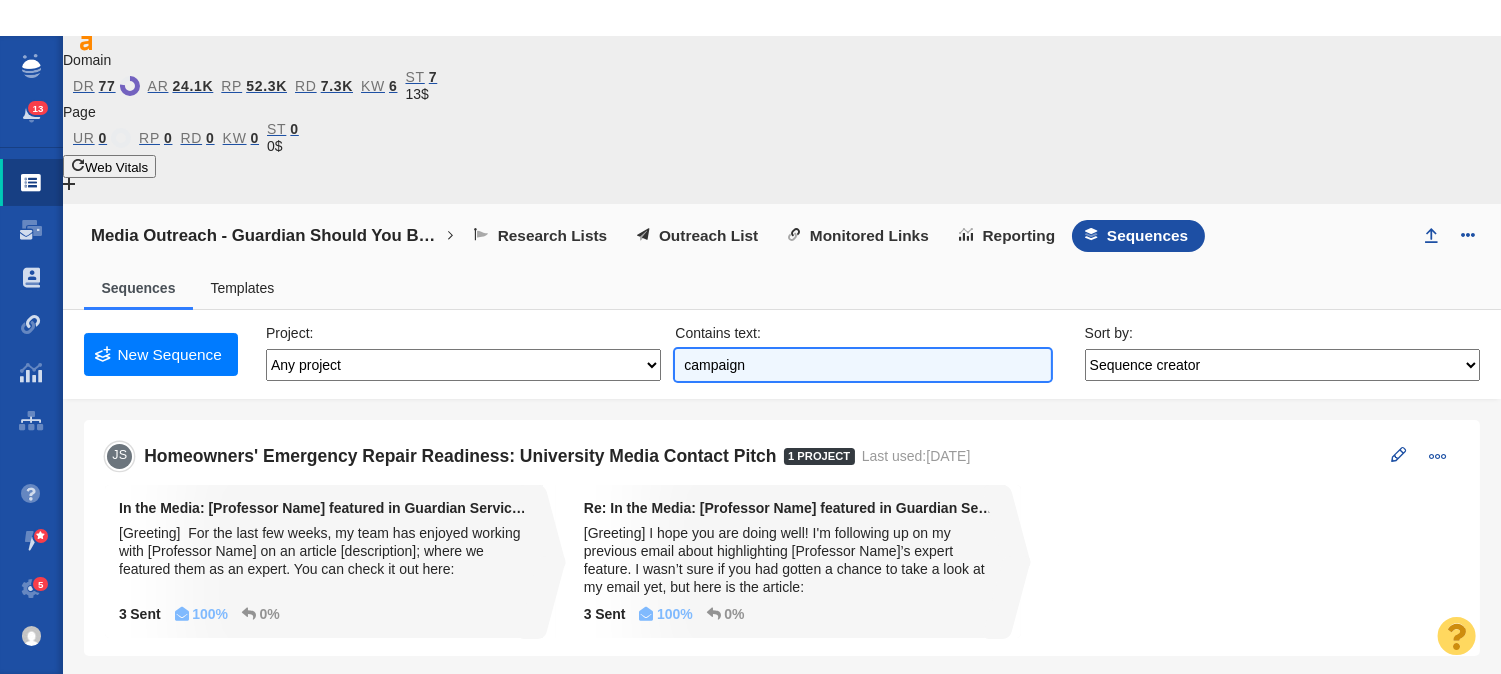 type on "campaign" 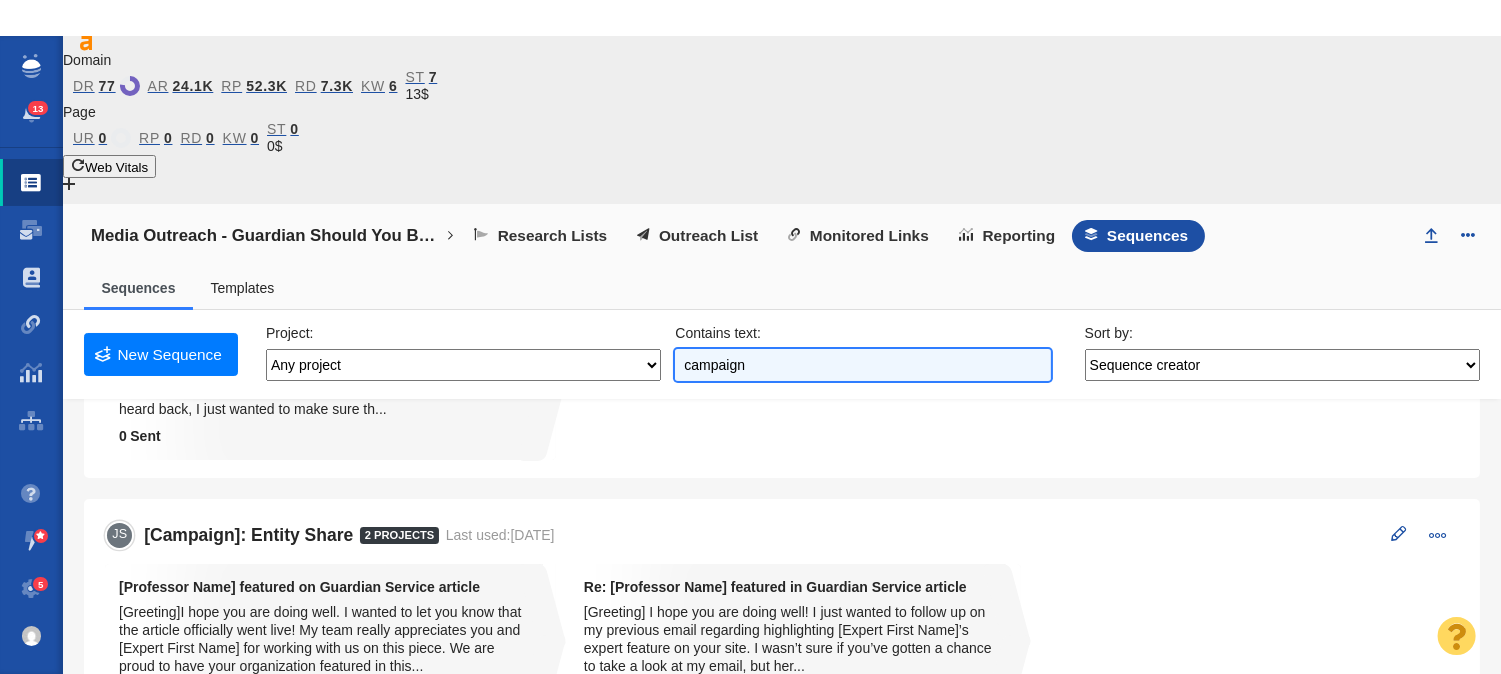 scroll, scrollTop: 222, scrollLeft: 0, axis: vertical 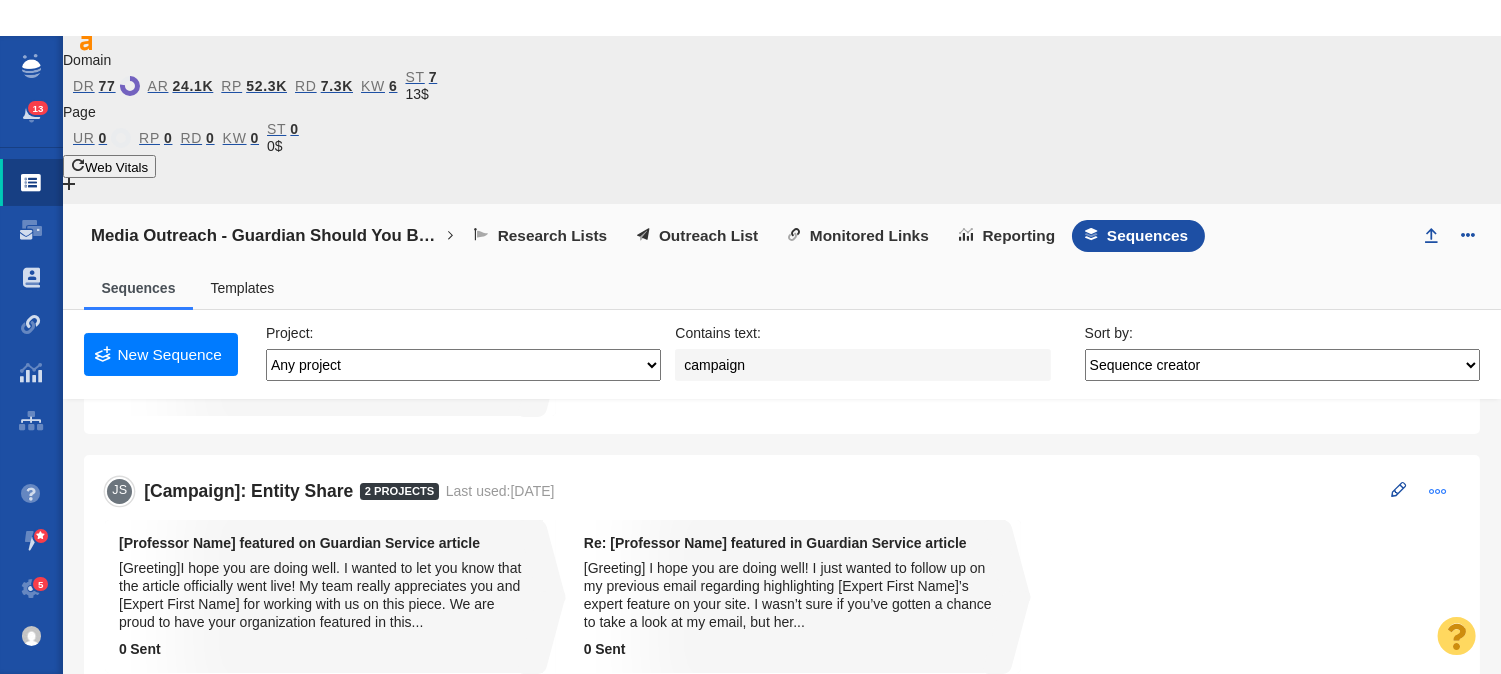 click at bounding box center (1438, 491) 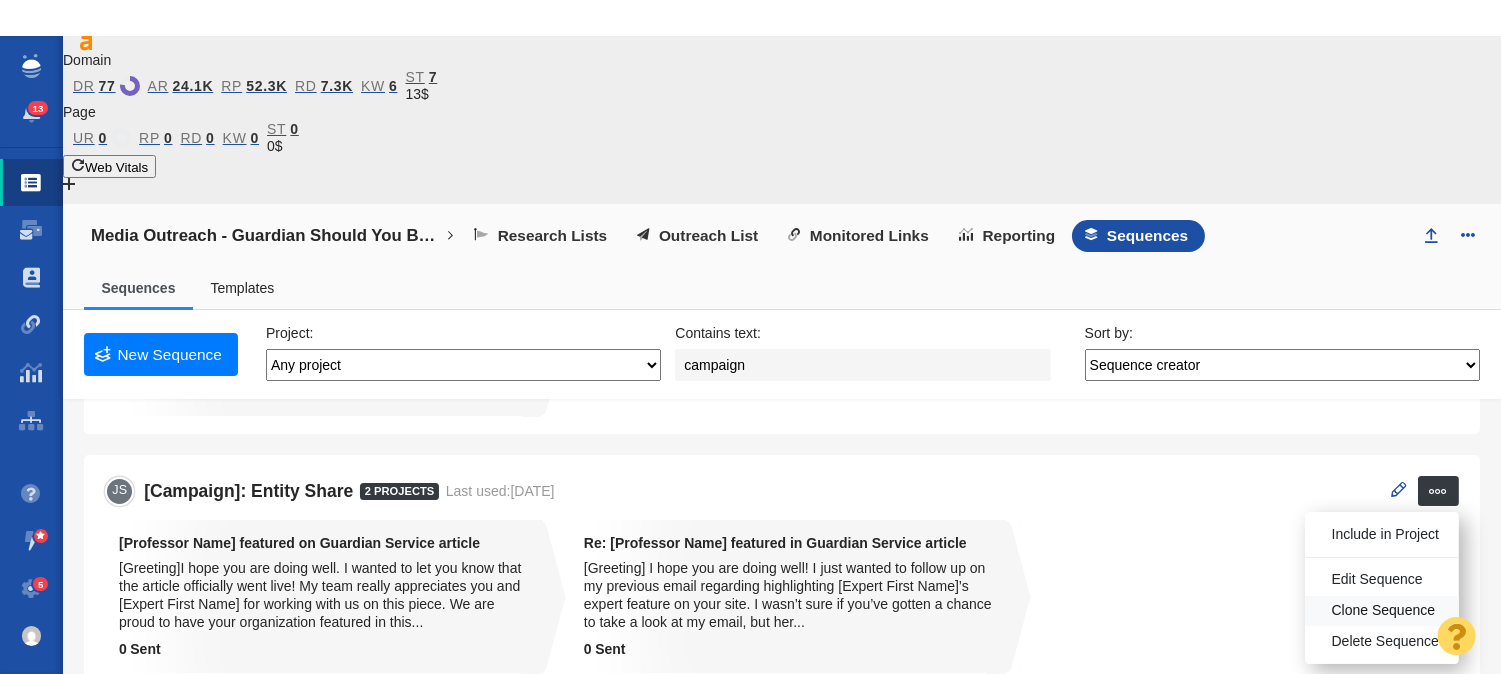 click on "Clone Sequence" at bounding box center (1384, 611) 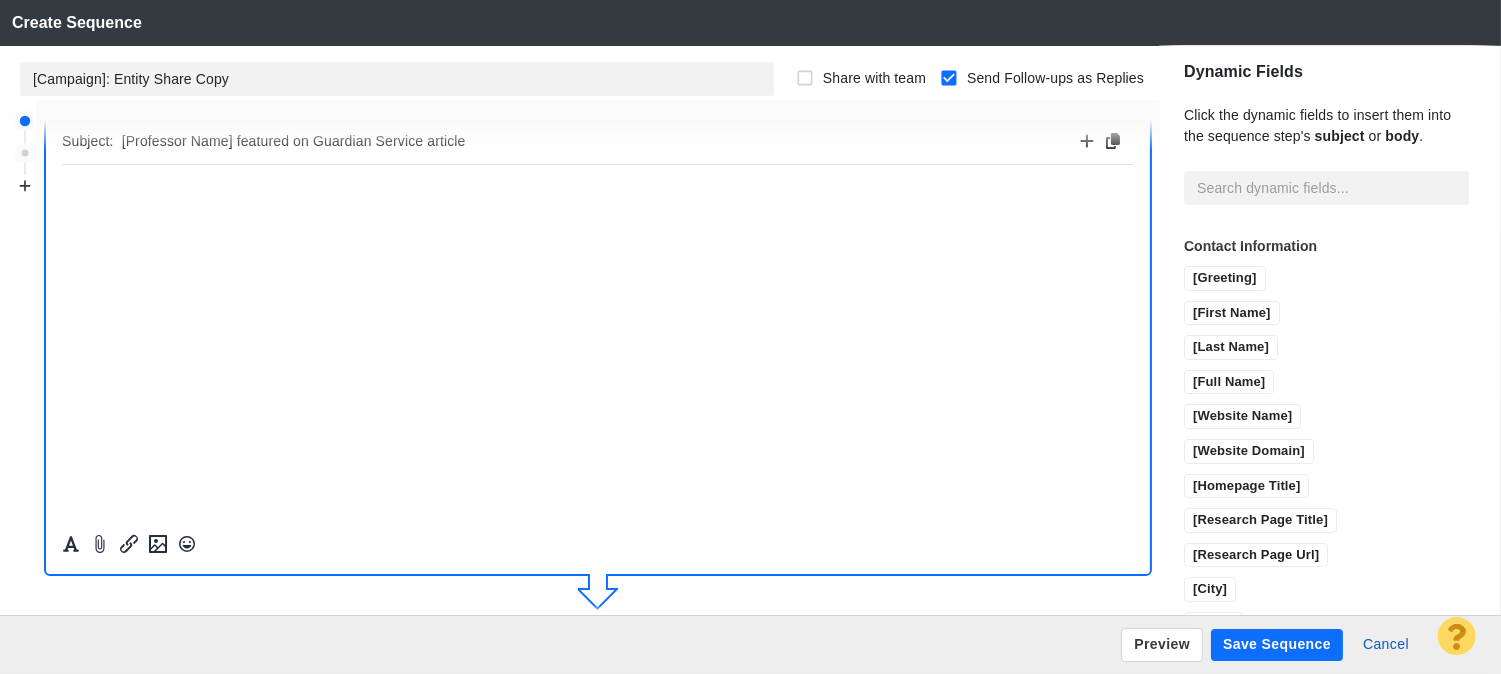 scroll, scrollTop: 383, scrollLeft: 0, axis: vertical 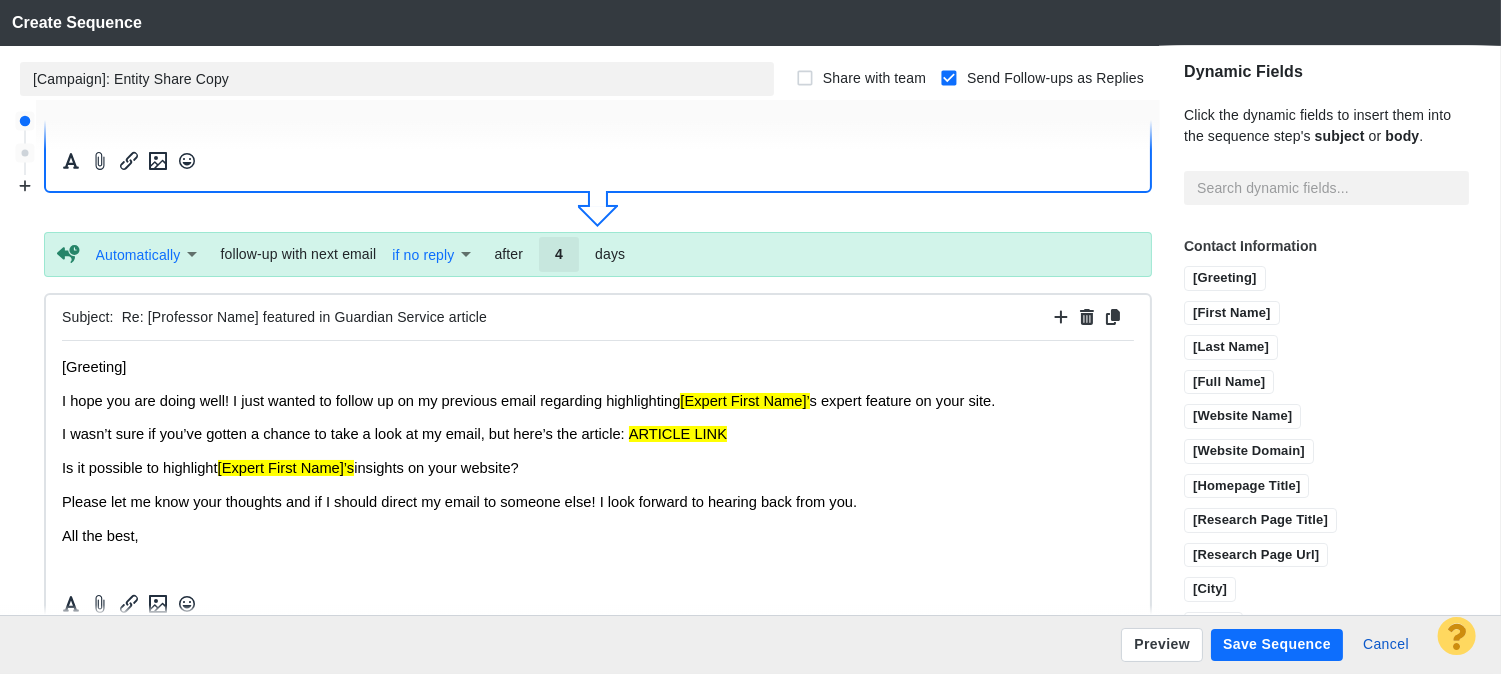 click on "Save Sequence" at bounding box center [1277, 645] 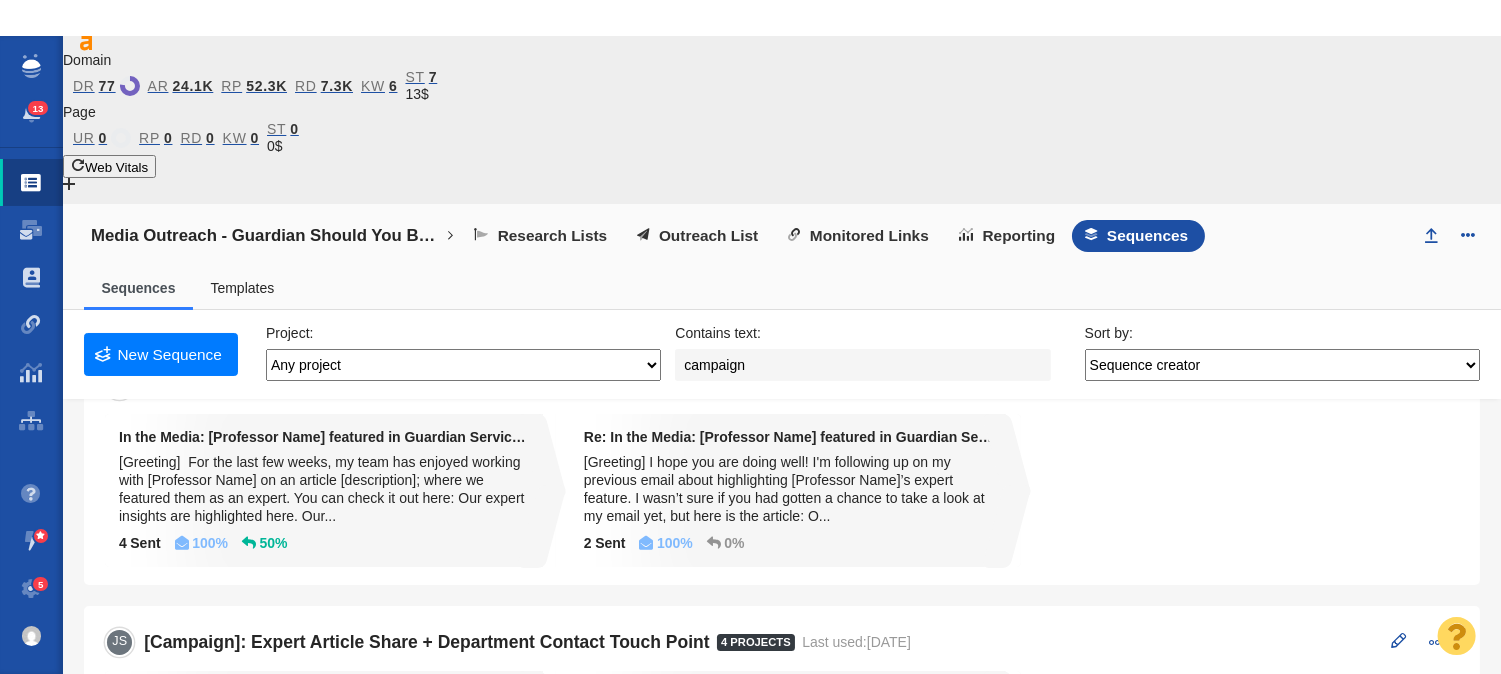scroll, scrollTop: 888, scrollLeft: 0, axis: vertical 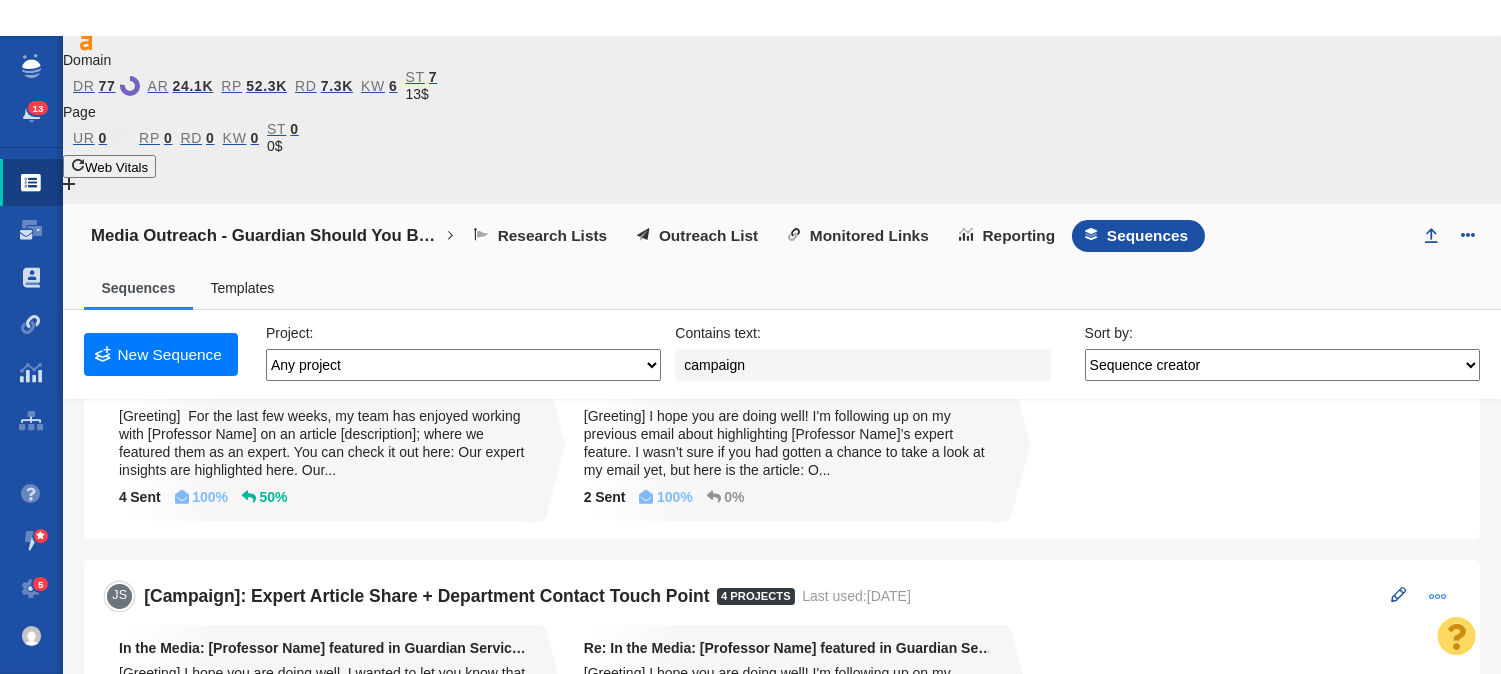 click at bounding box center [1439, 596] 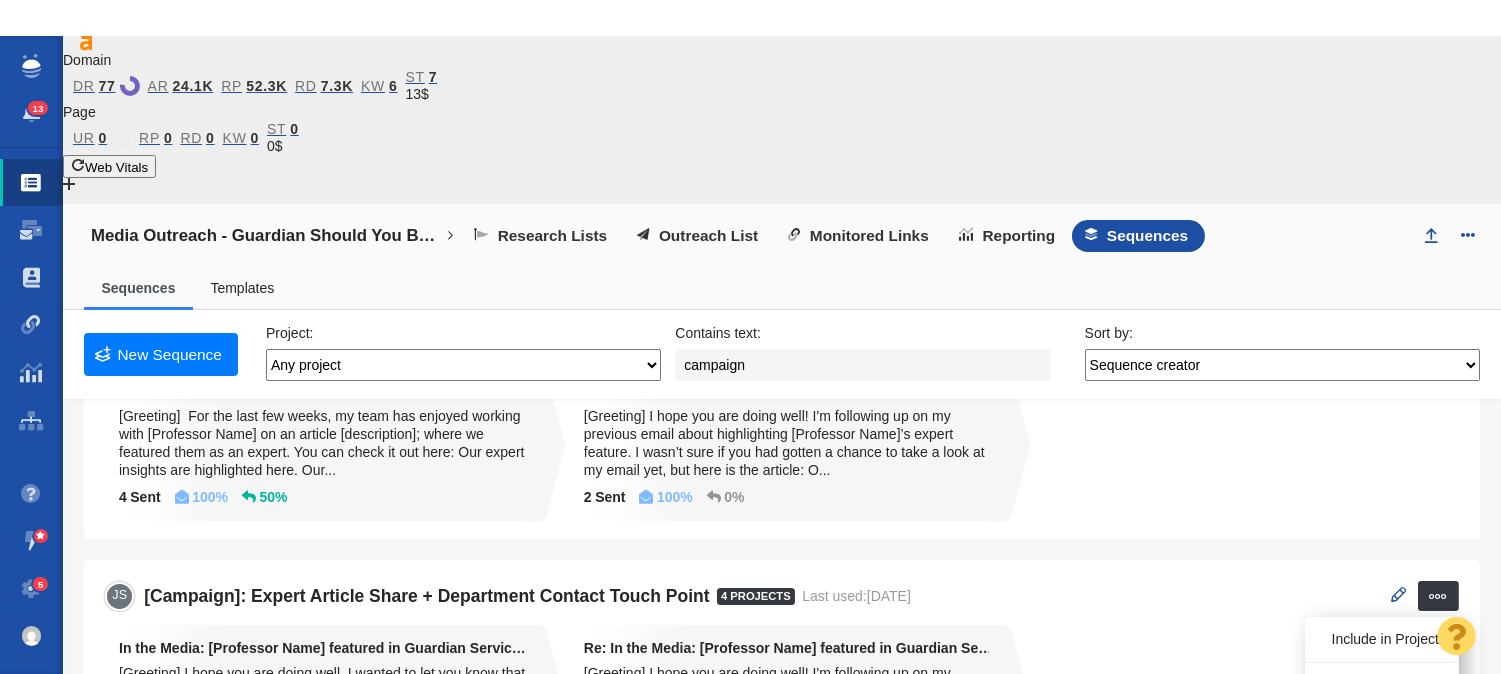 click on "Clone Sequence" at bounding box center (1384, 716) 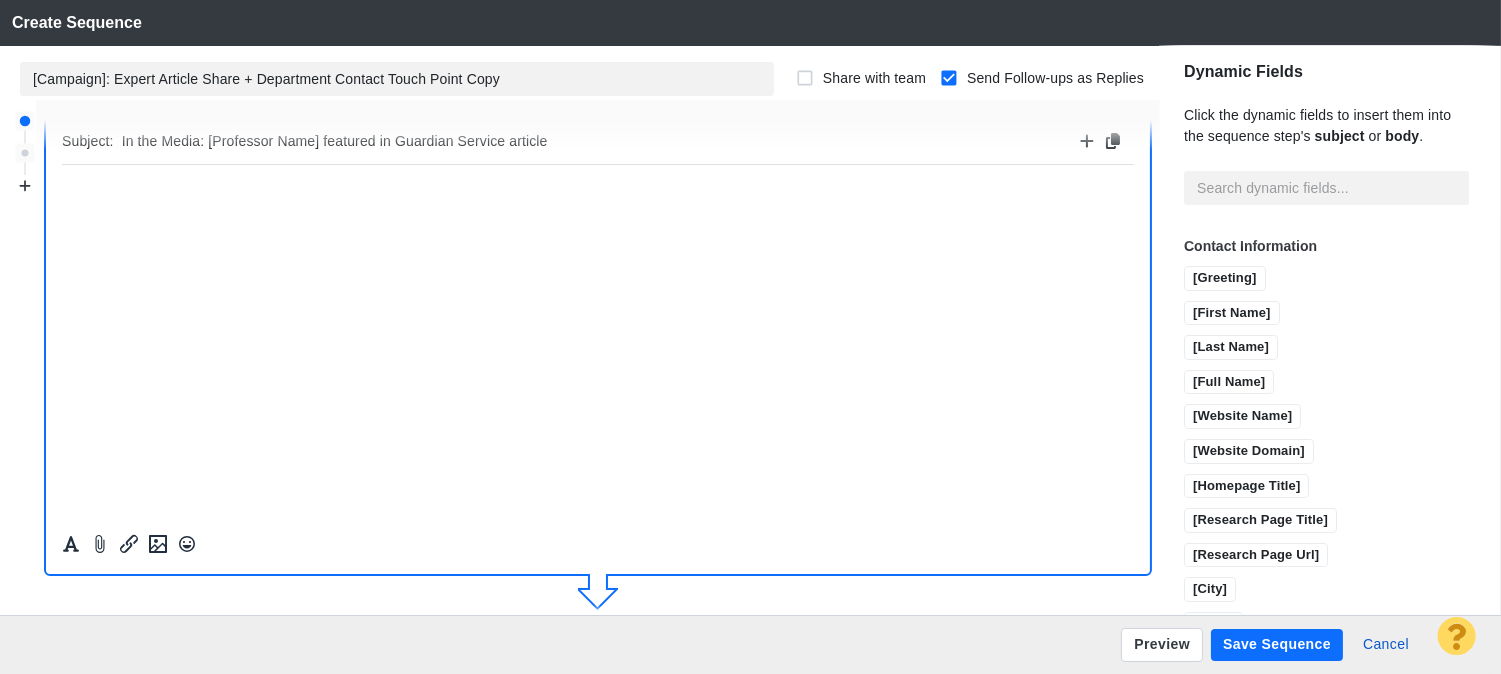 scroll, scrollTop: 383, scrollLeft: 0, axis: vertical 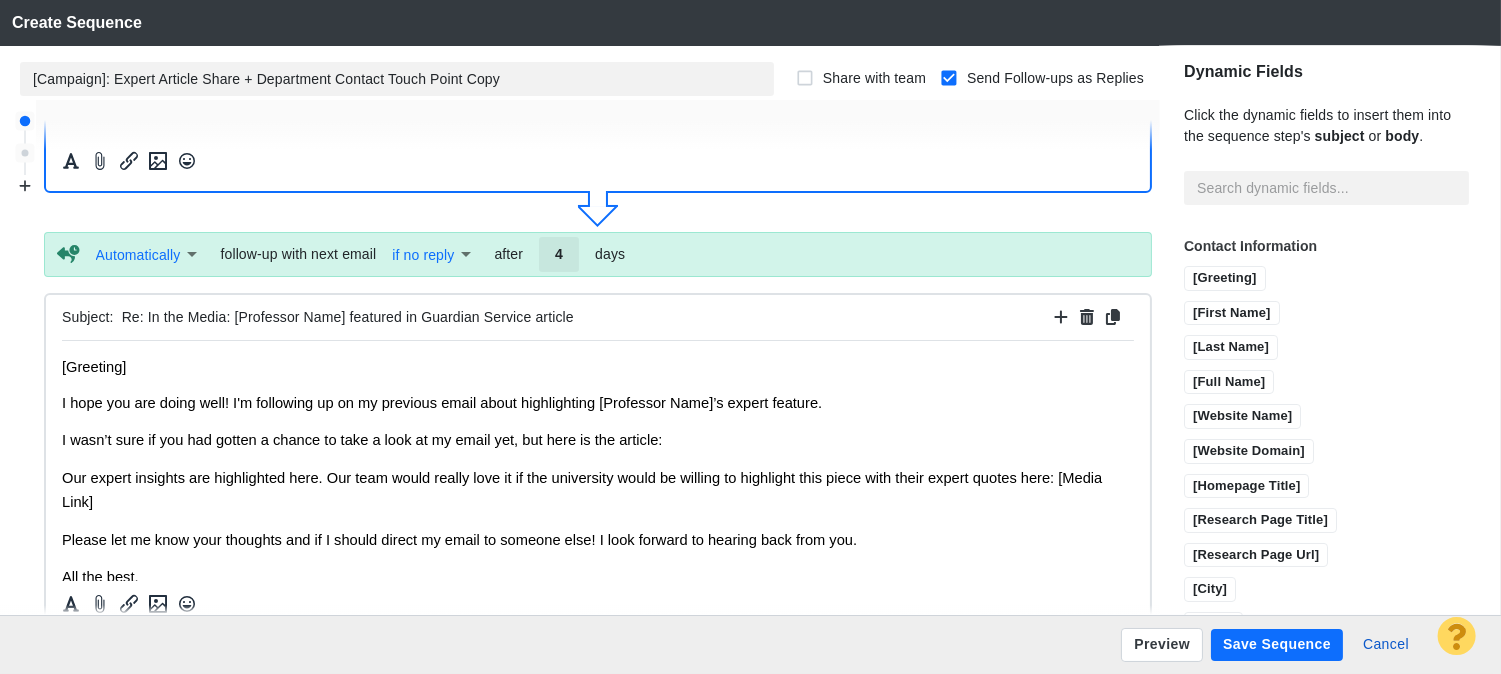 click on "Save Sequence" at bounding box center (1277, 645) 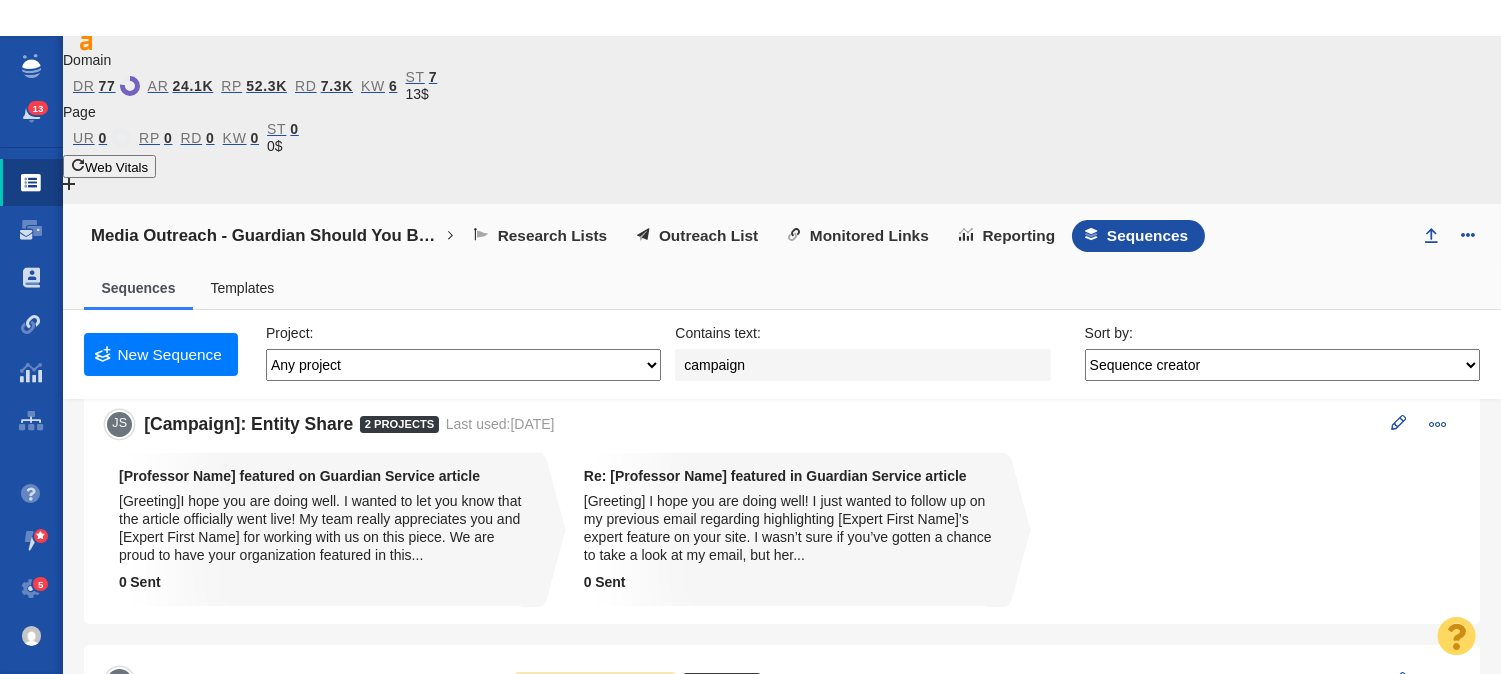 scroll, scrollTop: 888, scrollLeft: 0, axis: vertical 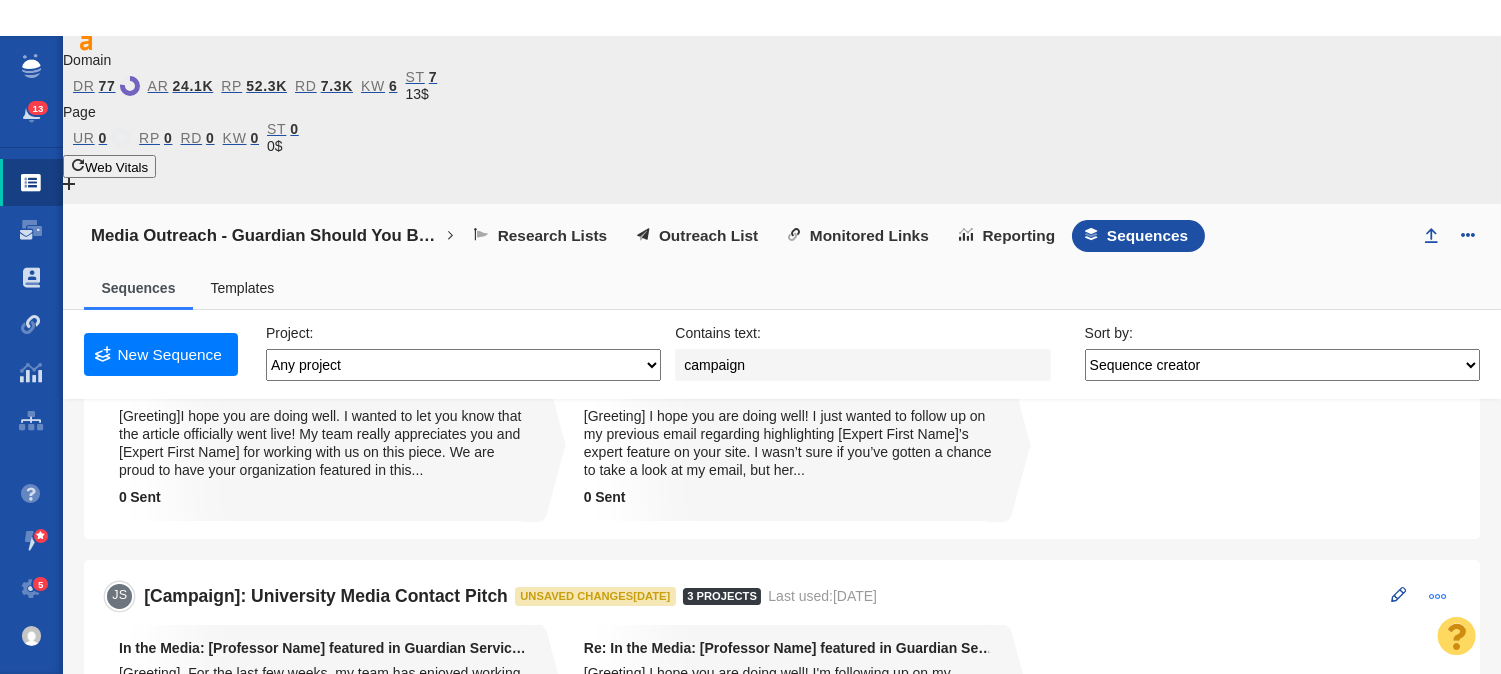 click at bounding box center (1439, 596) 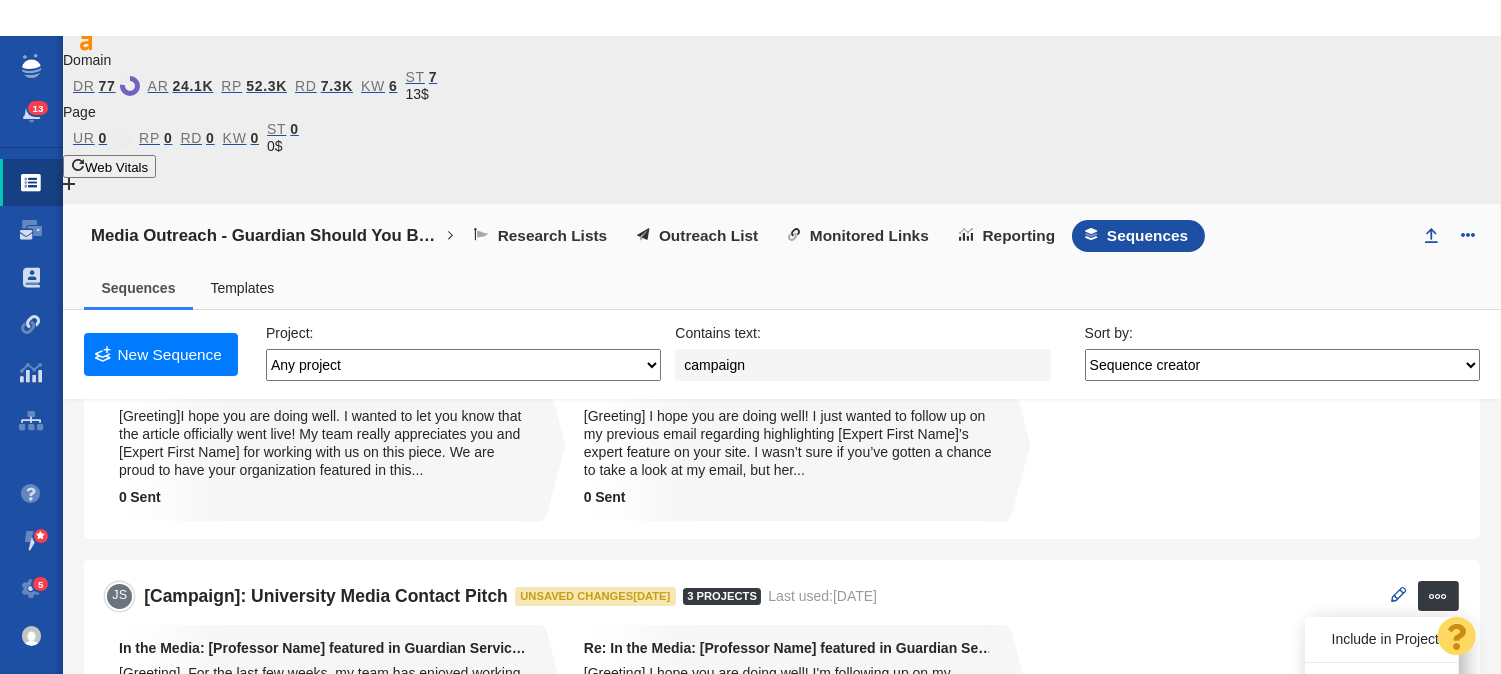 click on "Clone Sequence" at bounding box center (1384, 716) 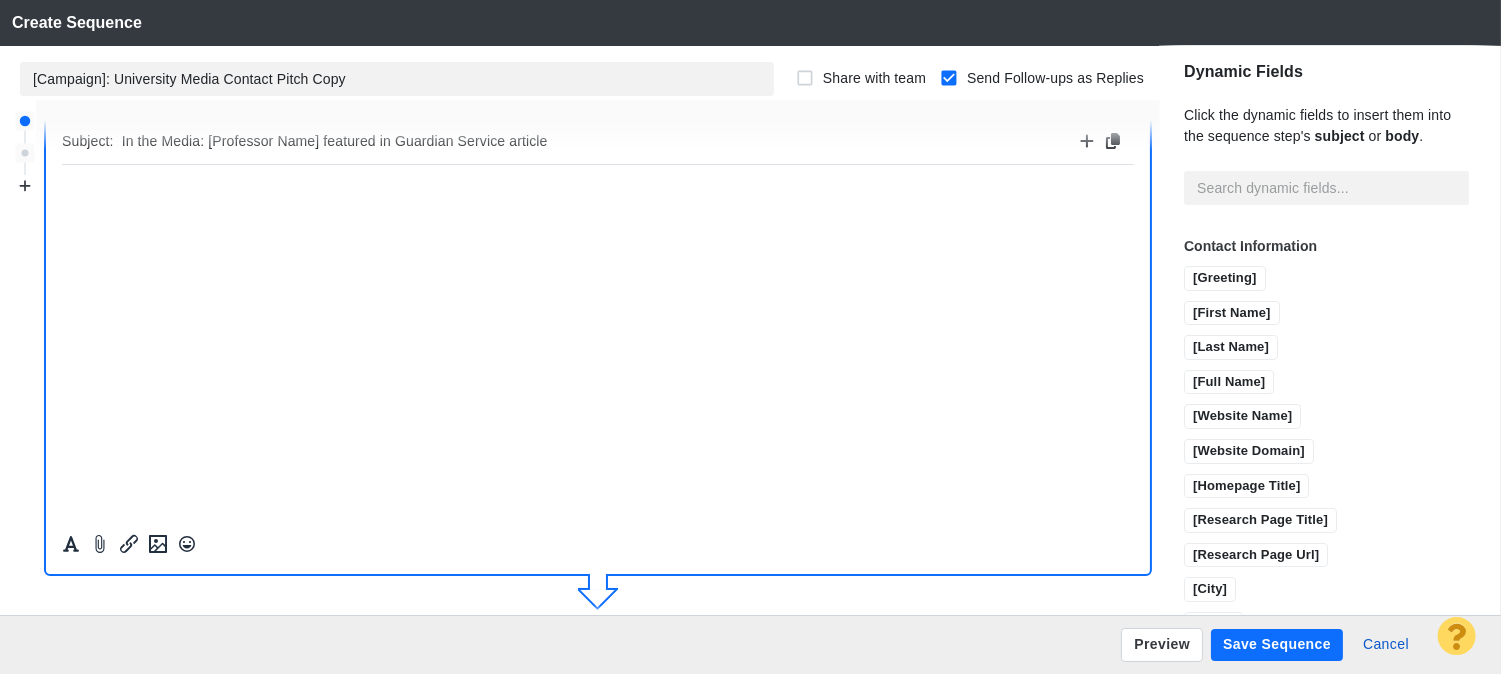 scroll, scrollTop: 383, scrollLeft: 0, axis: vertical 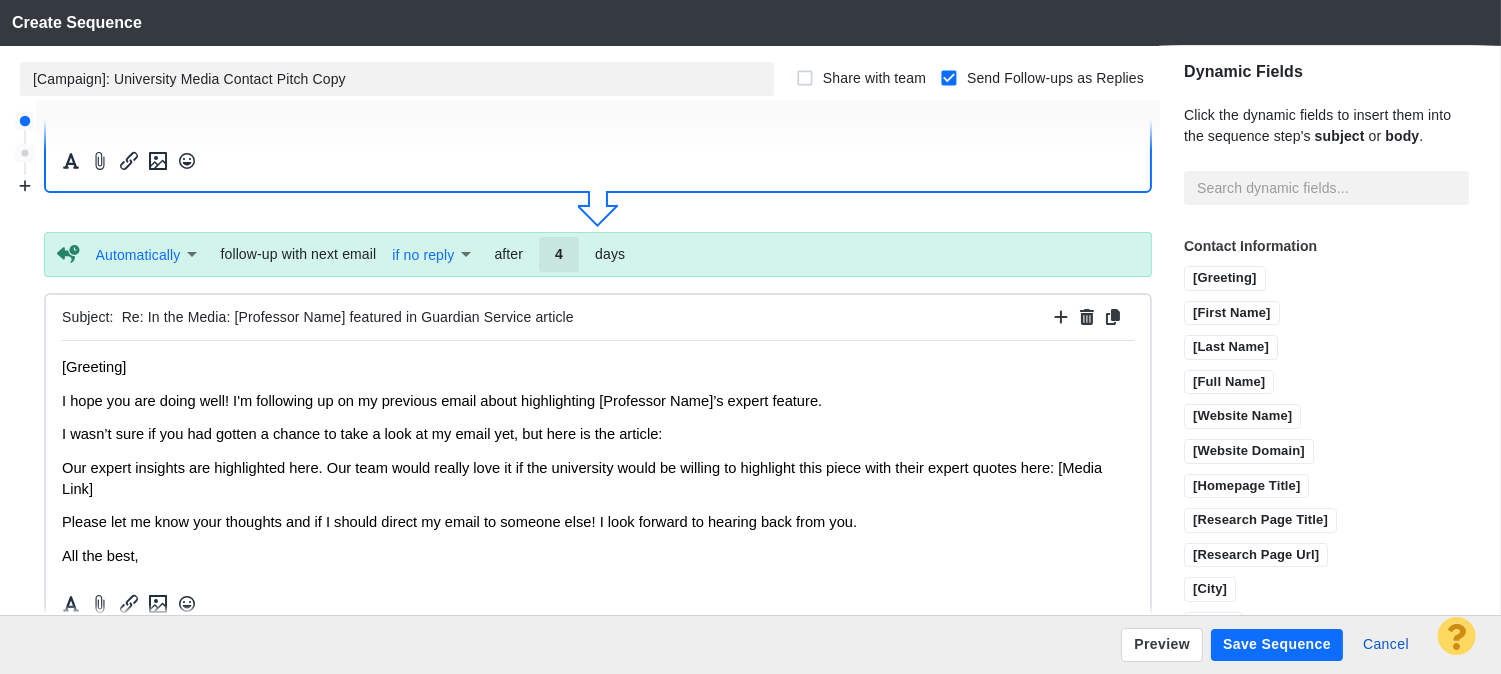 click on "Save Sequence" at bounding box center (1277, 645) 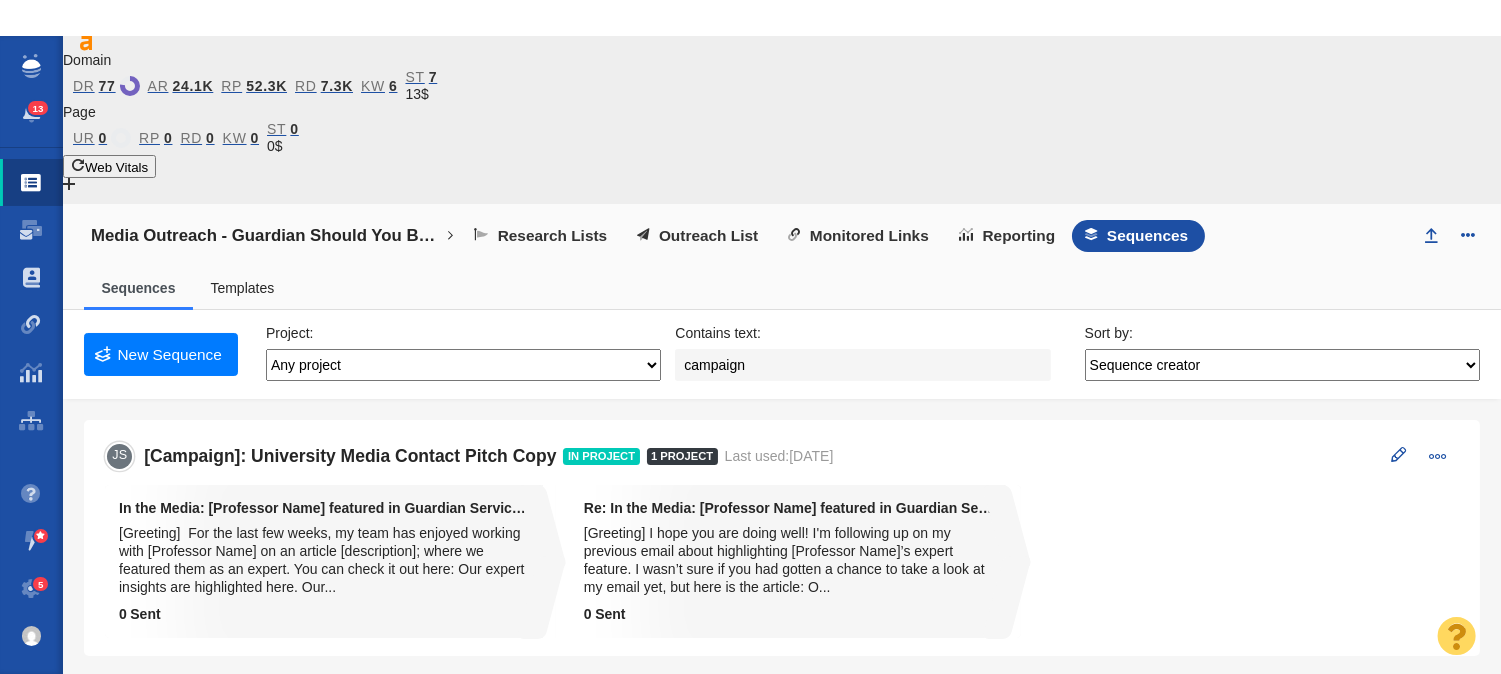click on "Media Outreach - Guardian Should You Bundle Your Home and Auto Insurance?
Any project" at bounding box center (463, 365) 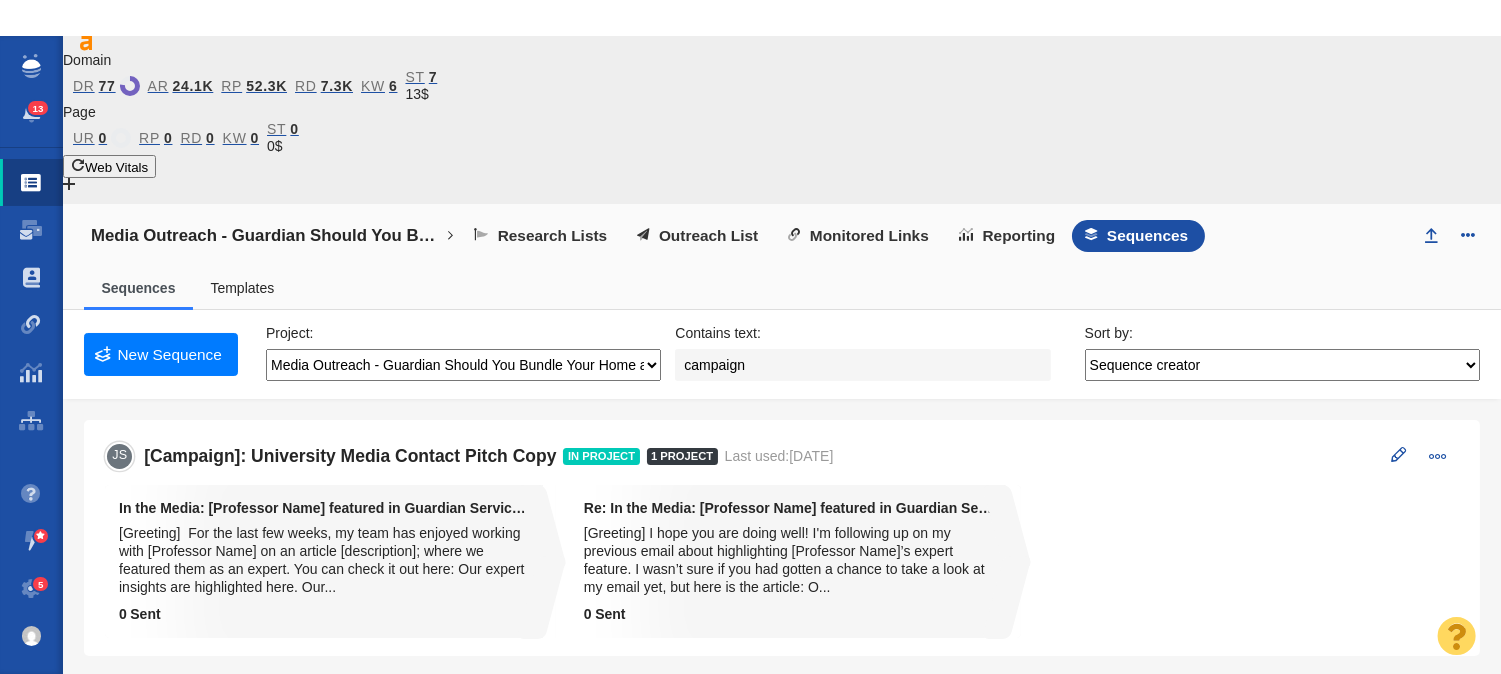 click on "Media Outreach - Guardian Should You Bundle Your Home and Auto Insurance?
Any project" at bounding box center (463, 365) 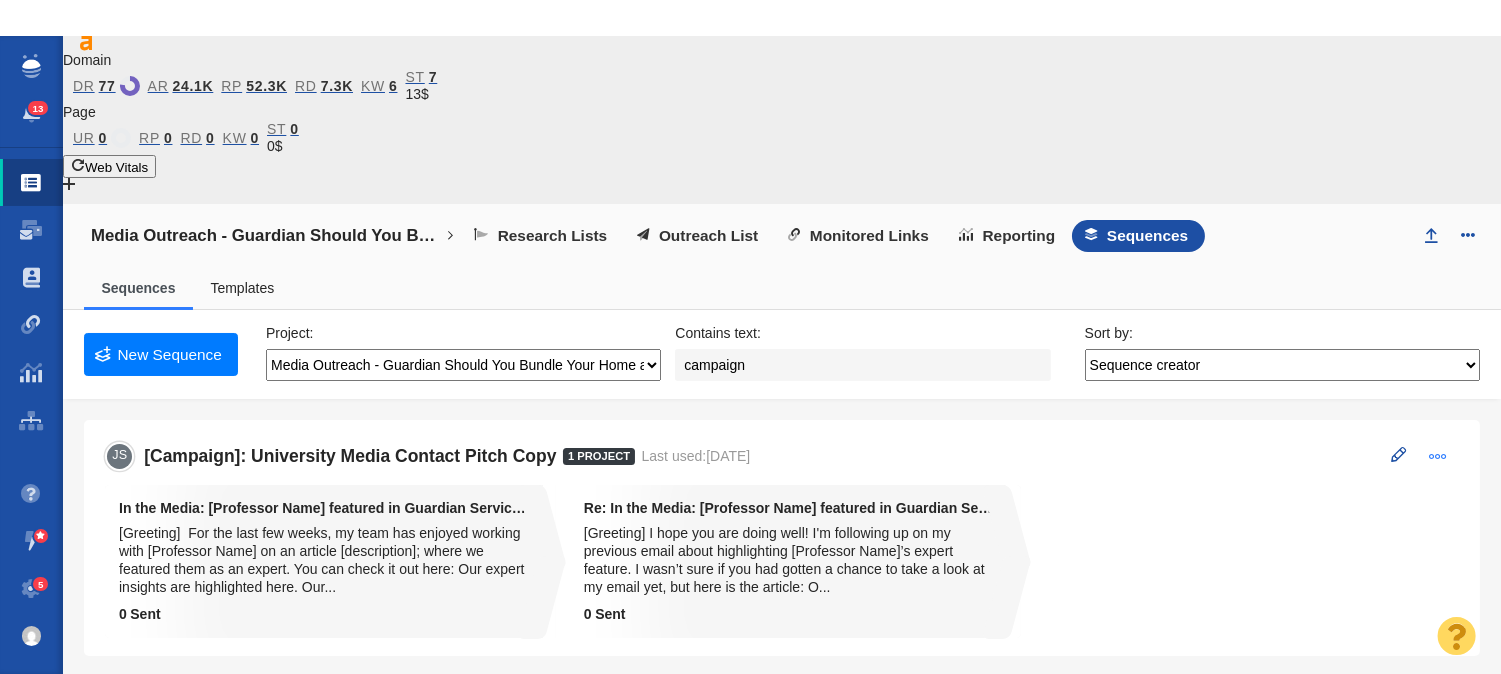 click at bounding box center [1438, 456] 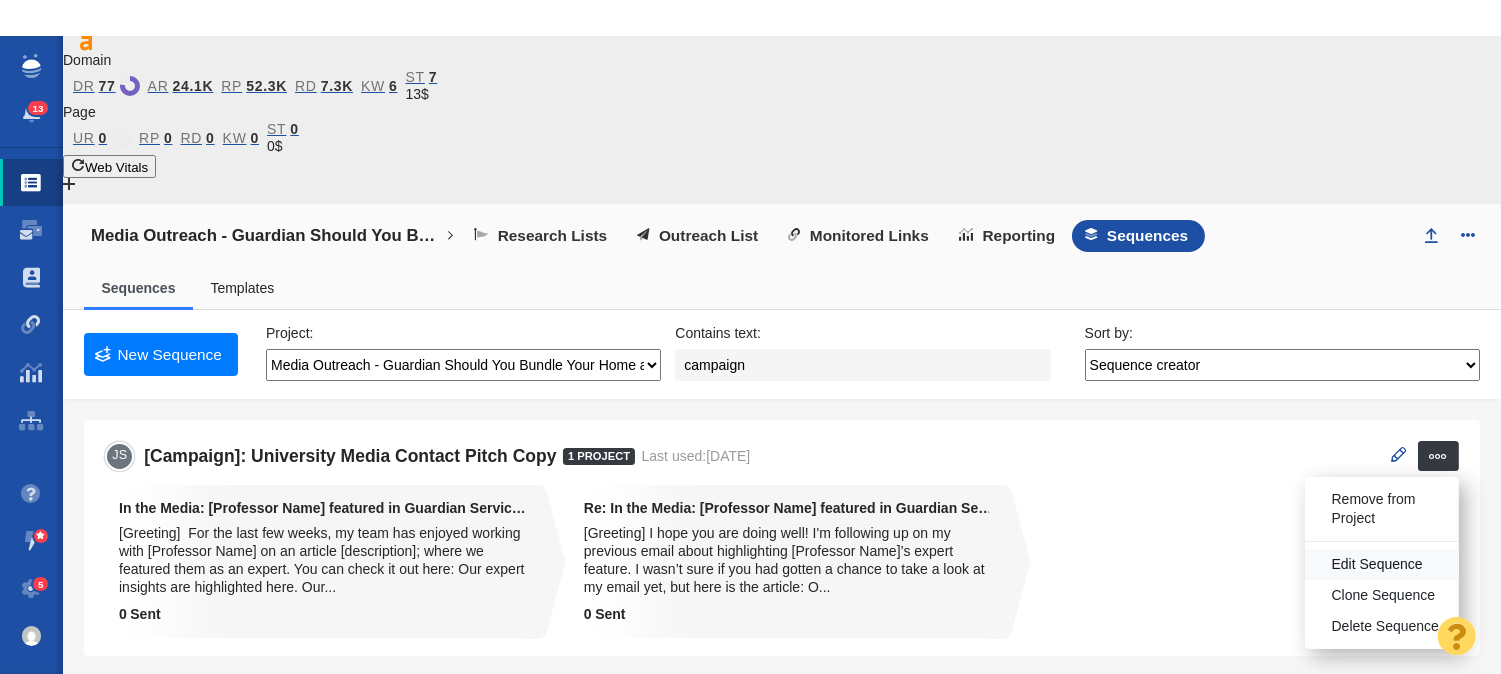 click on "Edit Sequence" at bounding box center [1377, 565] 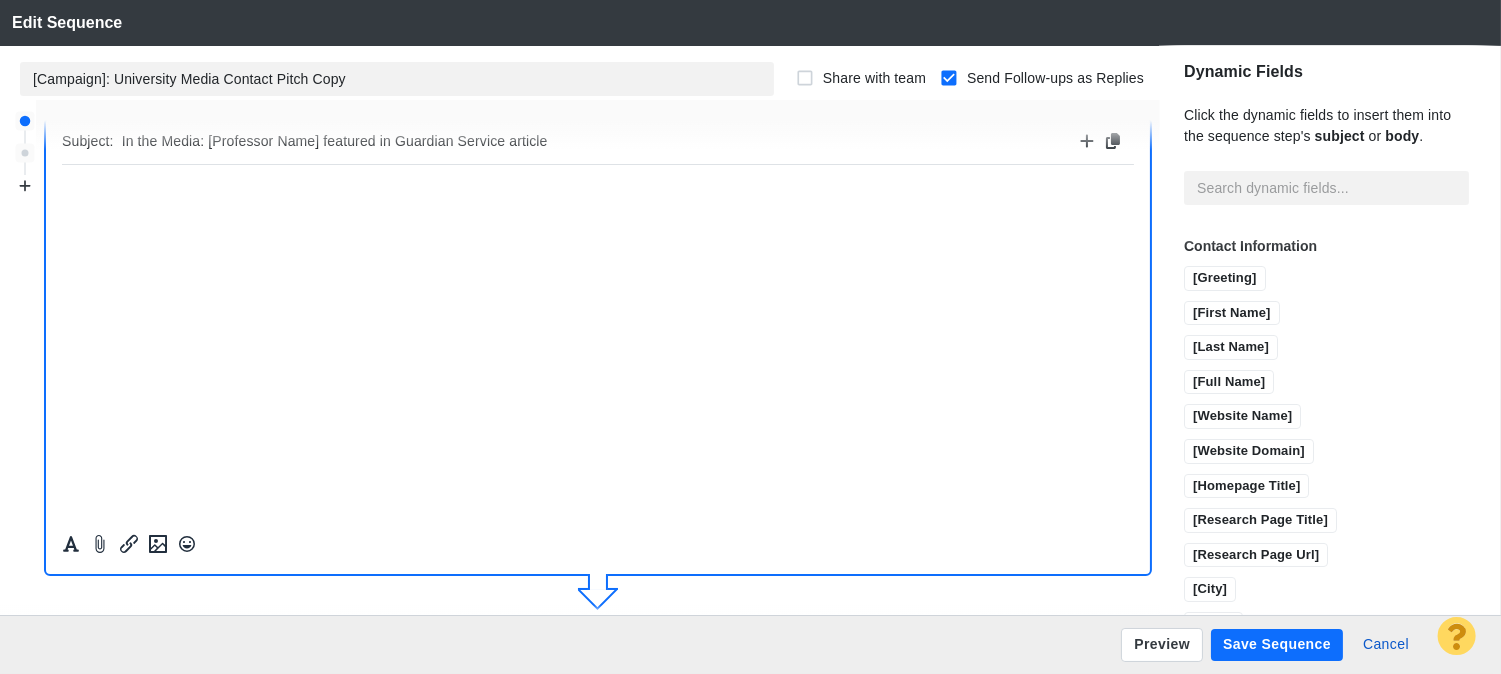 scroll, scrollTop: 383, scrollLeft: 0, axis: vertical 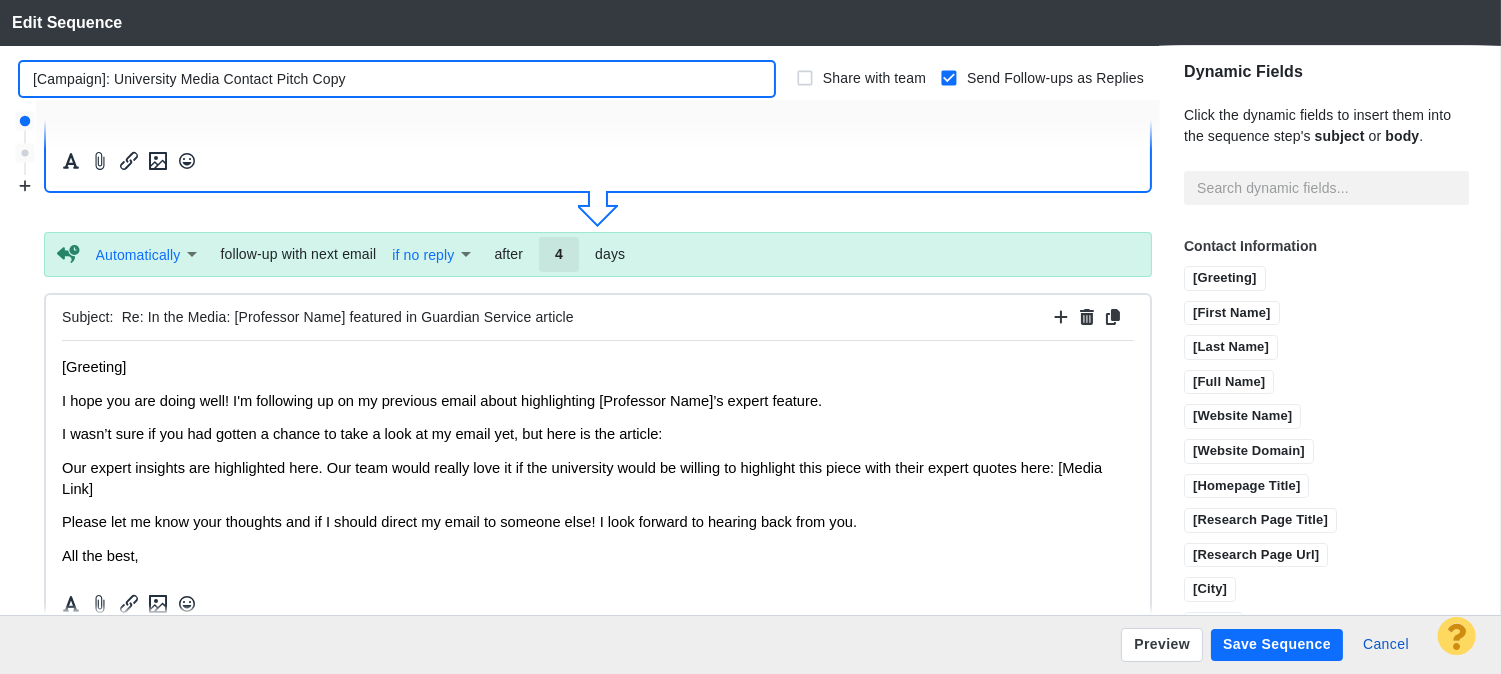 drag, startPoint x: 106, startPoint y: 83, endPoint x: 0, endPoint y: 78, distance: 106.11786 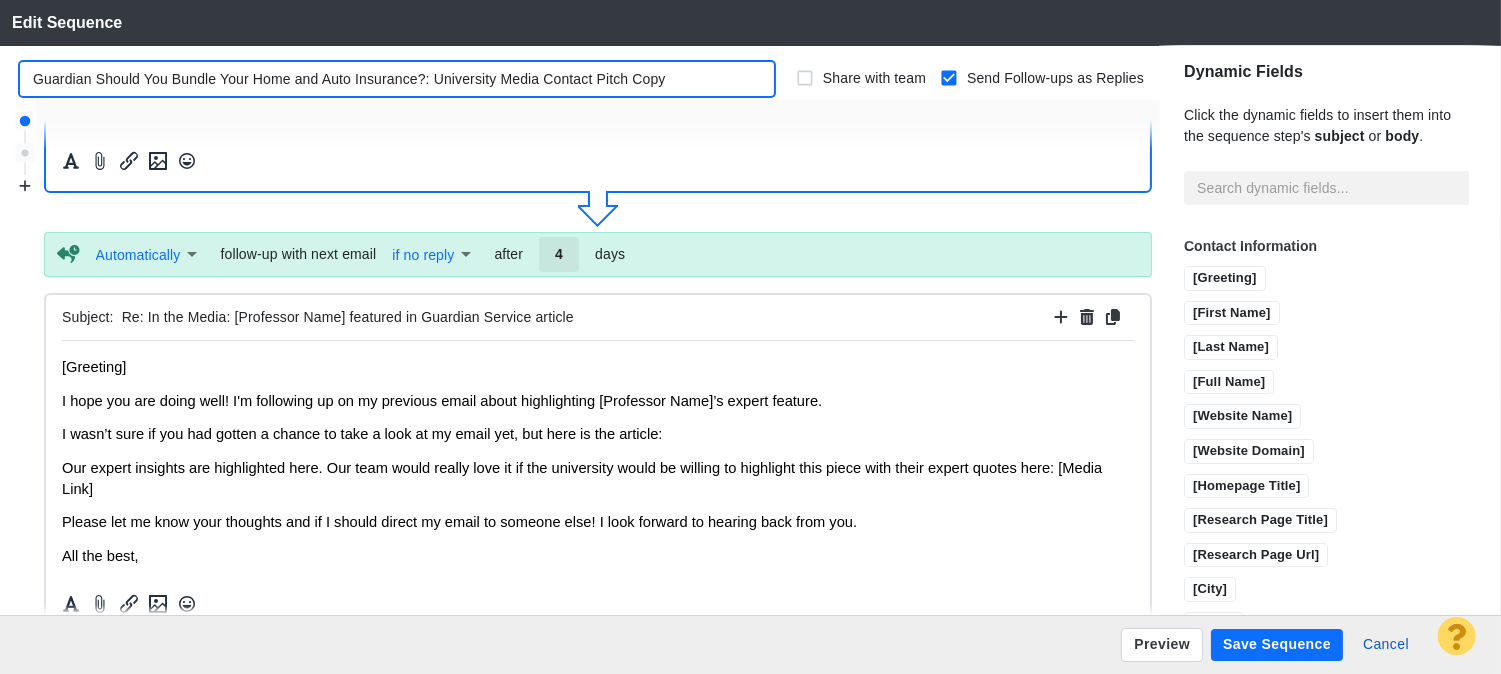click on "Guardian Should You Bundle Your Home and Auto Insurance?: University Media Contact Pitch Copy" at bounding box center [397, 79] 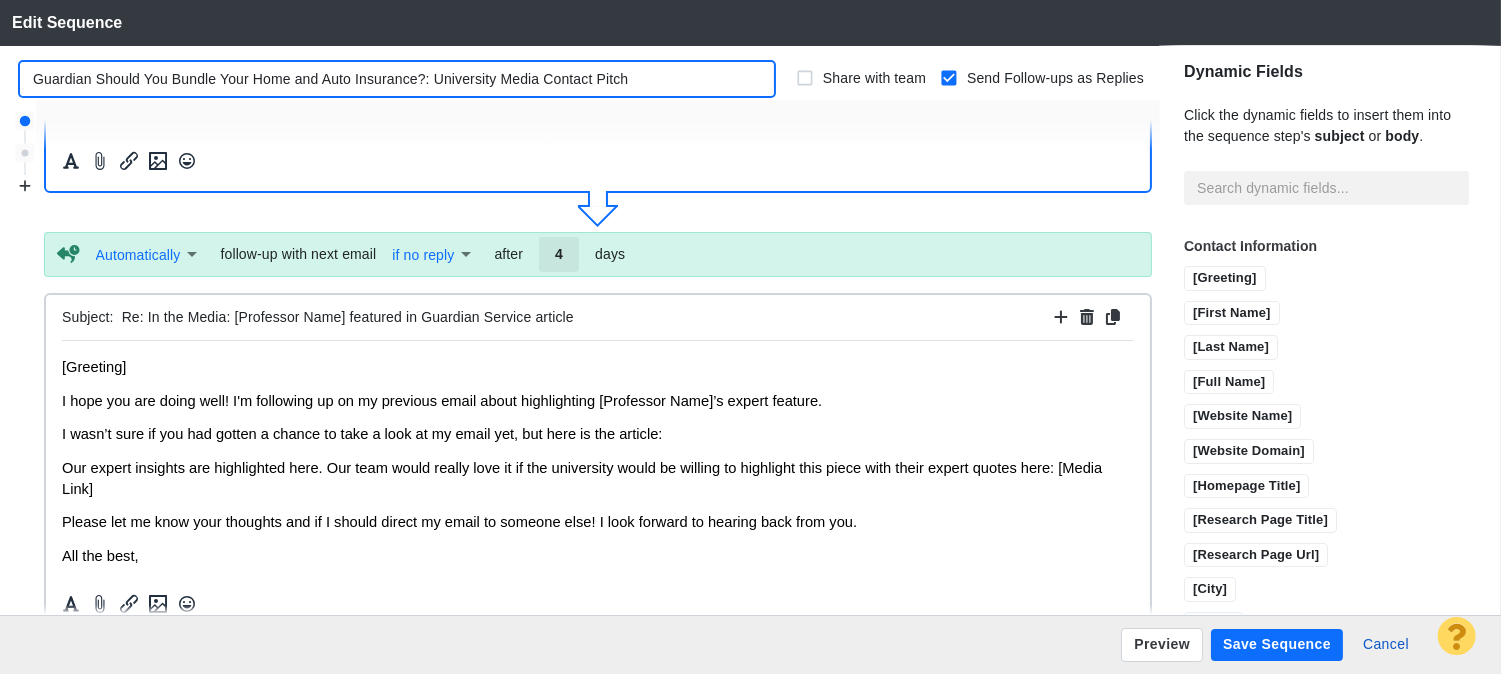 type on "Guardian Should You Bundle Your Home and Auto Insurance?: University Media Contact Pitch" 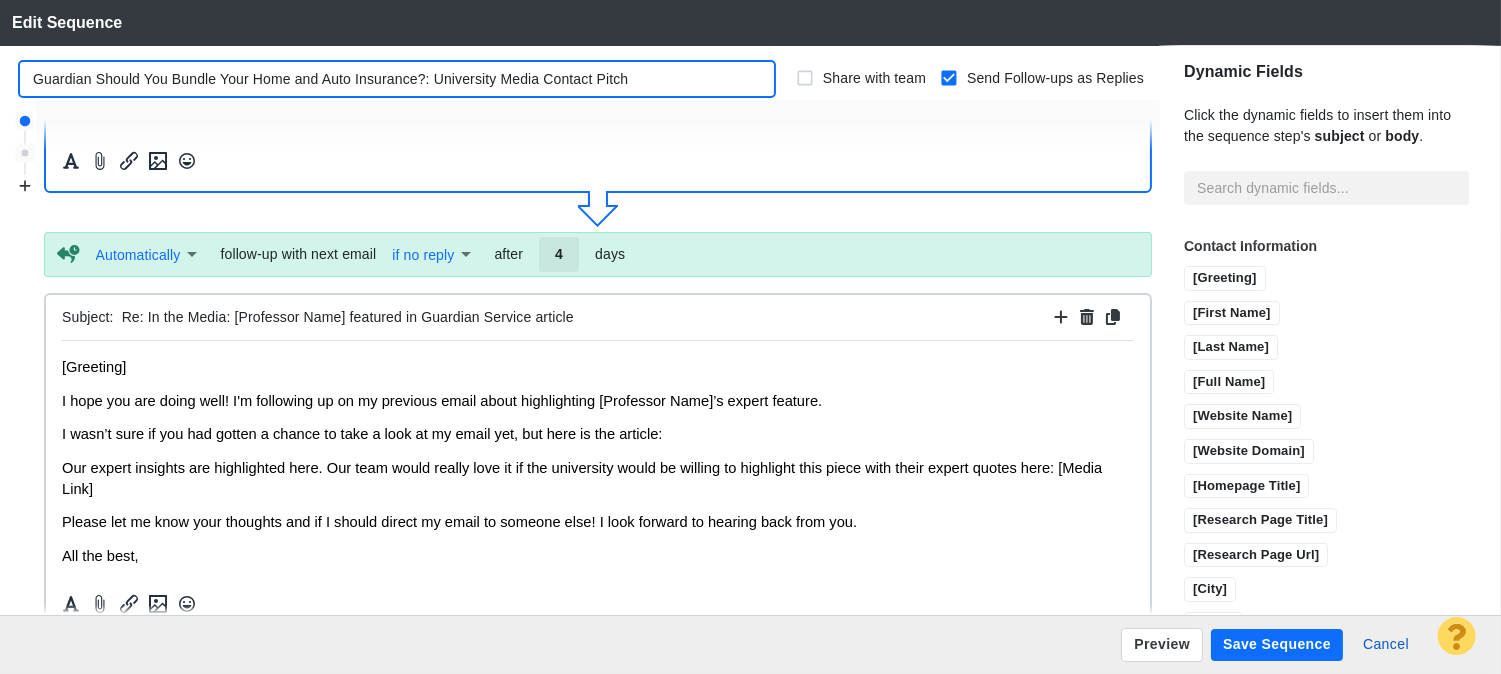 click on "I wasn’t sure if you had gotten a chance to take a look at my email yet, but here is the article:" at bounding box center [598, 433] 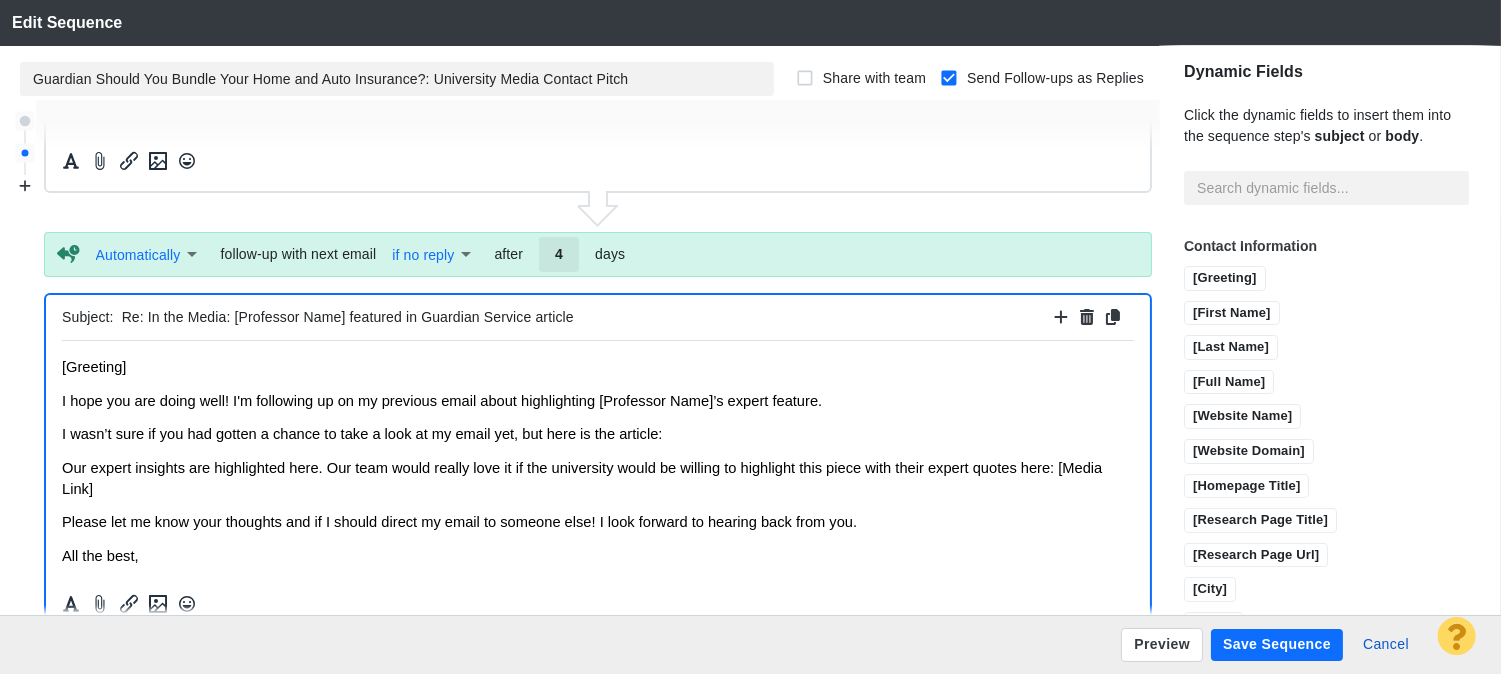 scroll, scrollTop: 498, scrollLeft: 0, axis: vertical 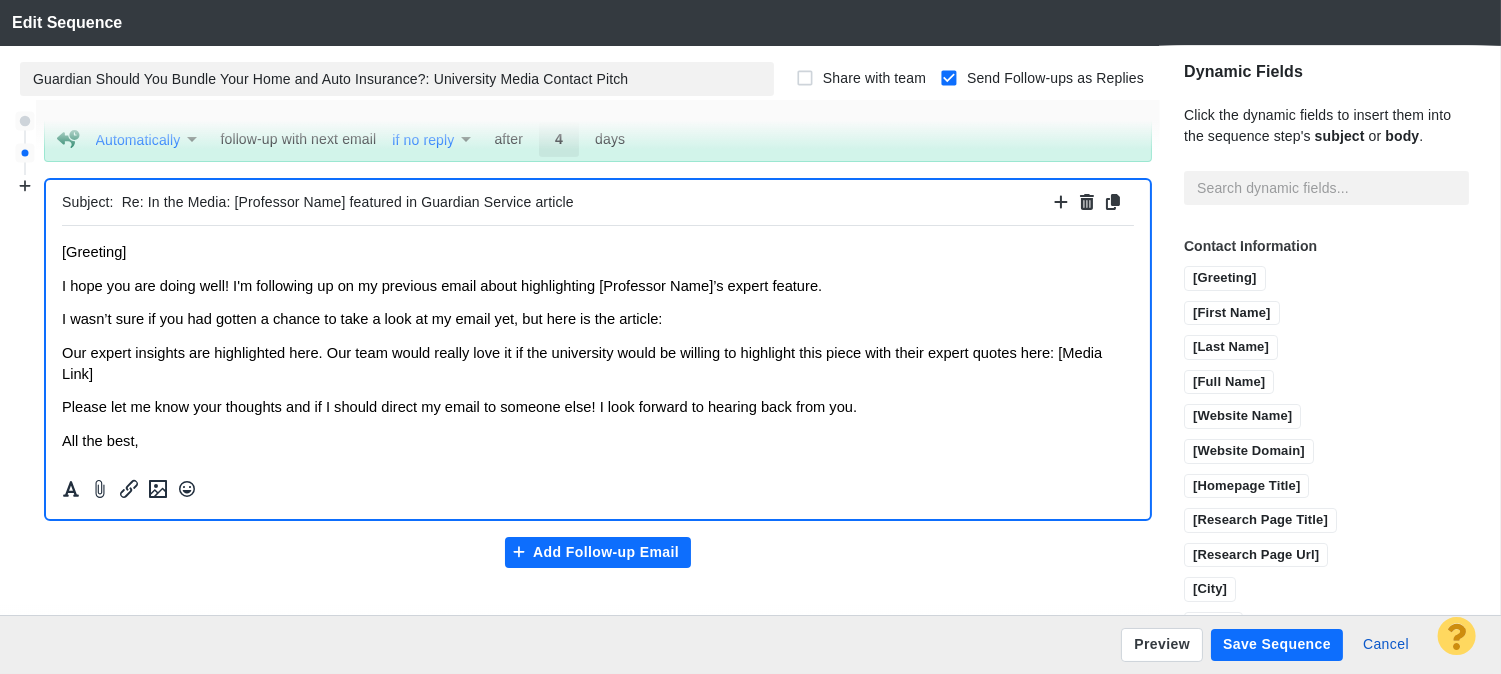 click on "[Greeting]  I hope you are doing well! I'm following up on my previous email about highlighting [Professor Name]’s expert feature.  I wasn’t sure if you had gotten a chance to take a look at my email yet, but here is the article:  Our expert insights are highlighted here. Our team would really love it if the university would be willing to highlight this piece with their expert quotes here: [Media Link] Please let me know your thoughts and if I should direct my email to someone else! I look forward to hearing back from you.  All the best,  -----Original Message----- [Greeting]   For the last few weeks, my team has enjoyed working with [Professor Name] on an article [description]; where we featured them as an expert.  You can check it out here:  Is your team able to share [Professor Name]’s contributions? All the best," at bounding box center (598, 495) 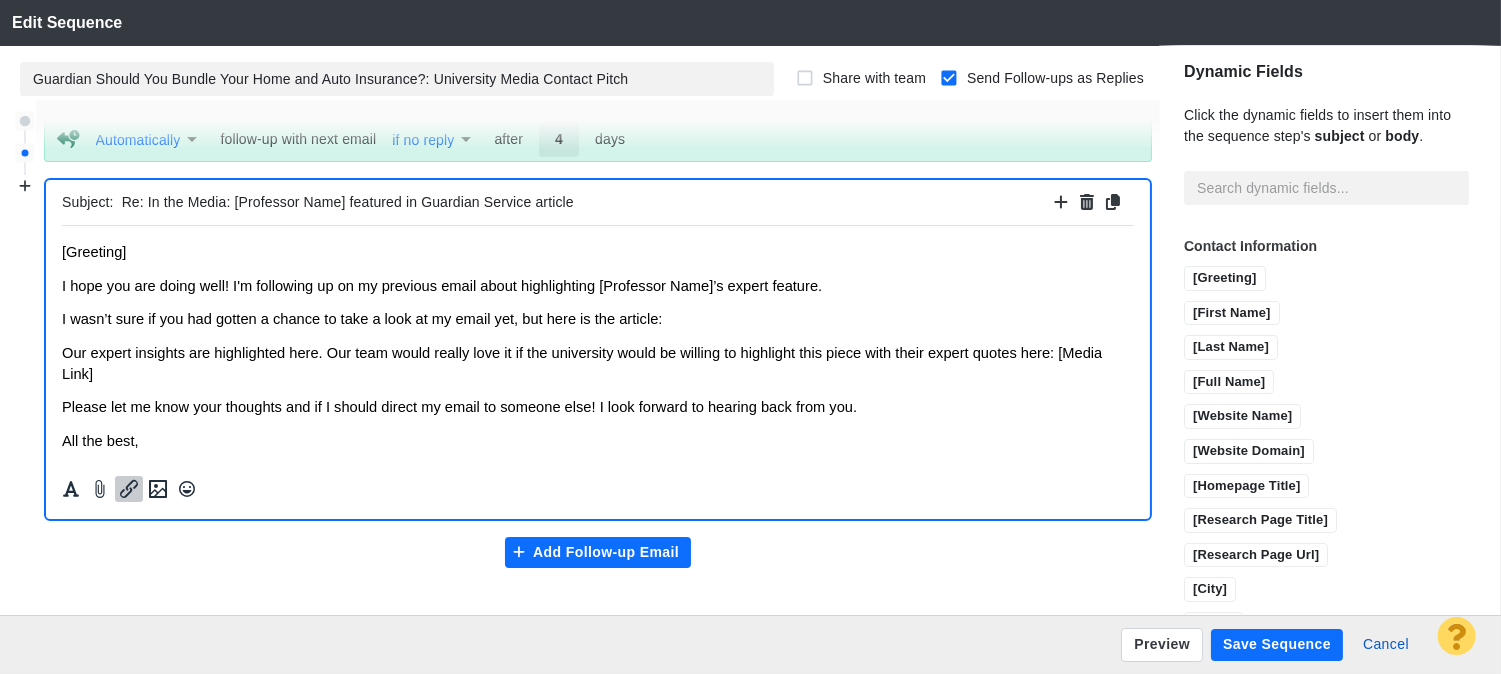 click at bounding box center (129, 489) 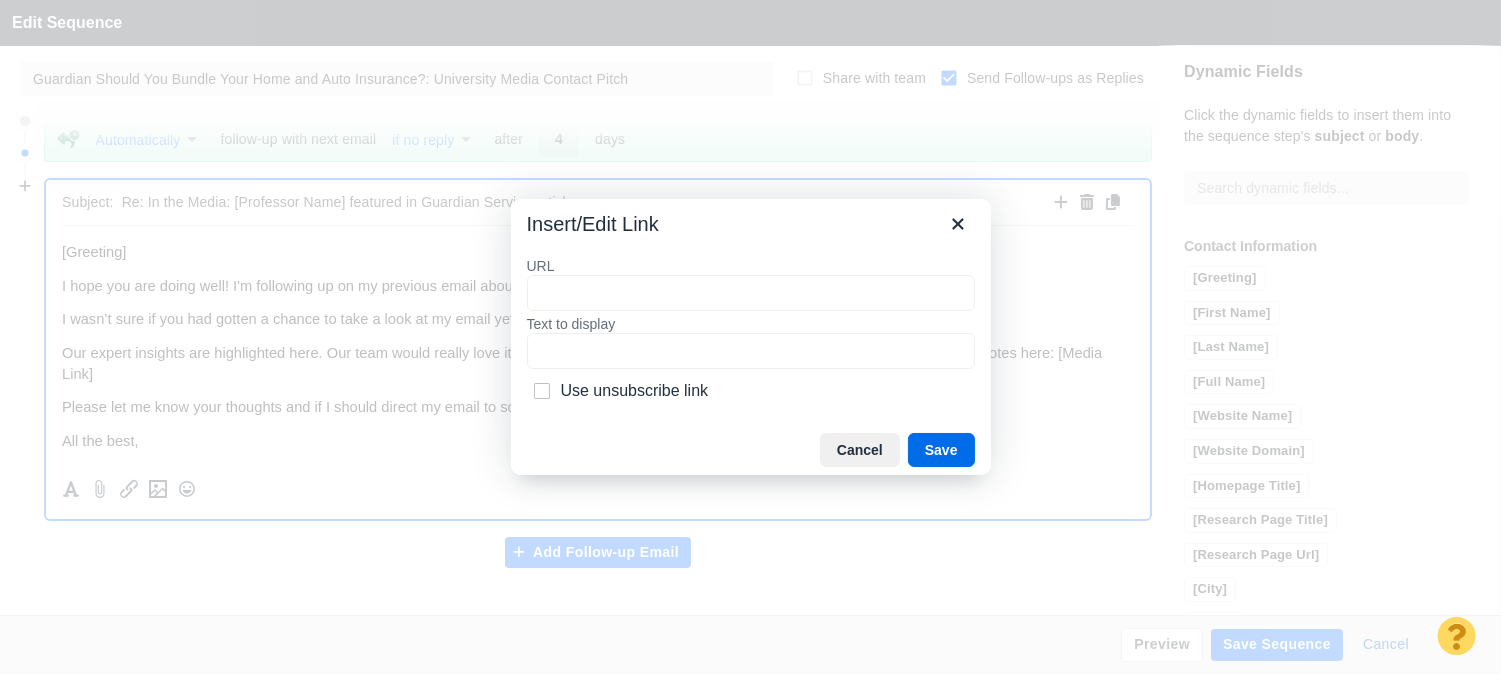 type on "https://guardianservice.com/home-insurance/bundle-home-auto-insurance/" 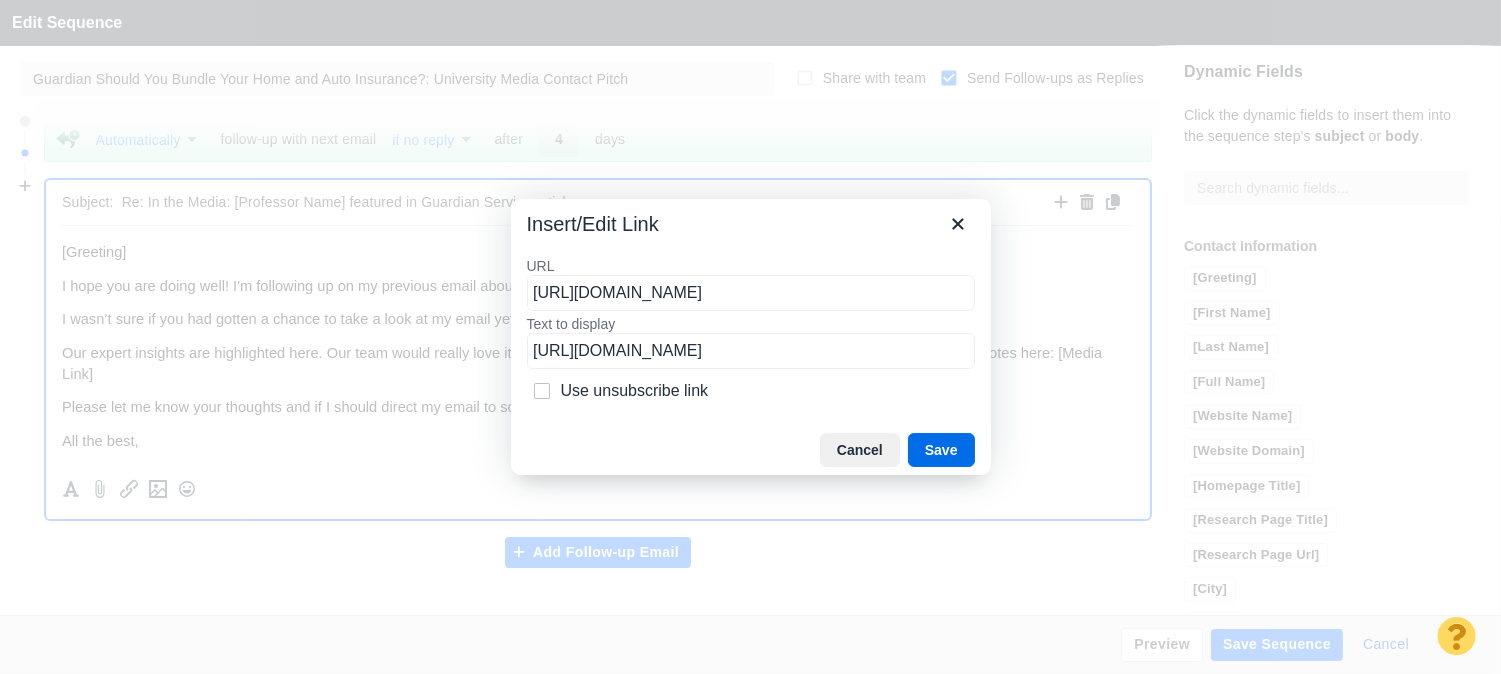 scroll, scrollTop: 0, scrollLeft: 103, axis: horizontal 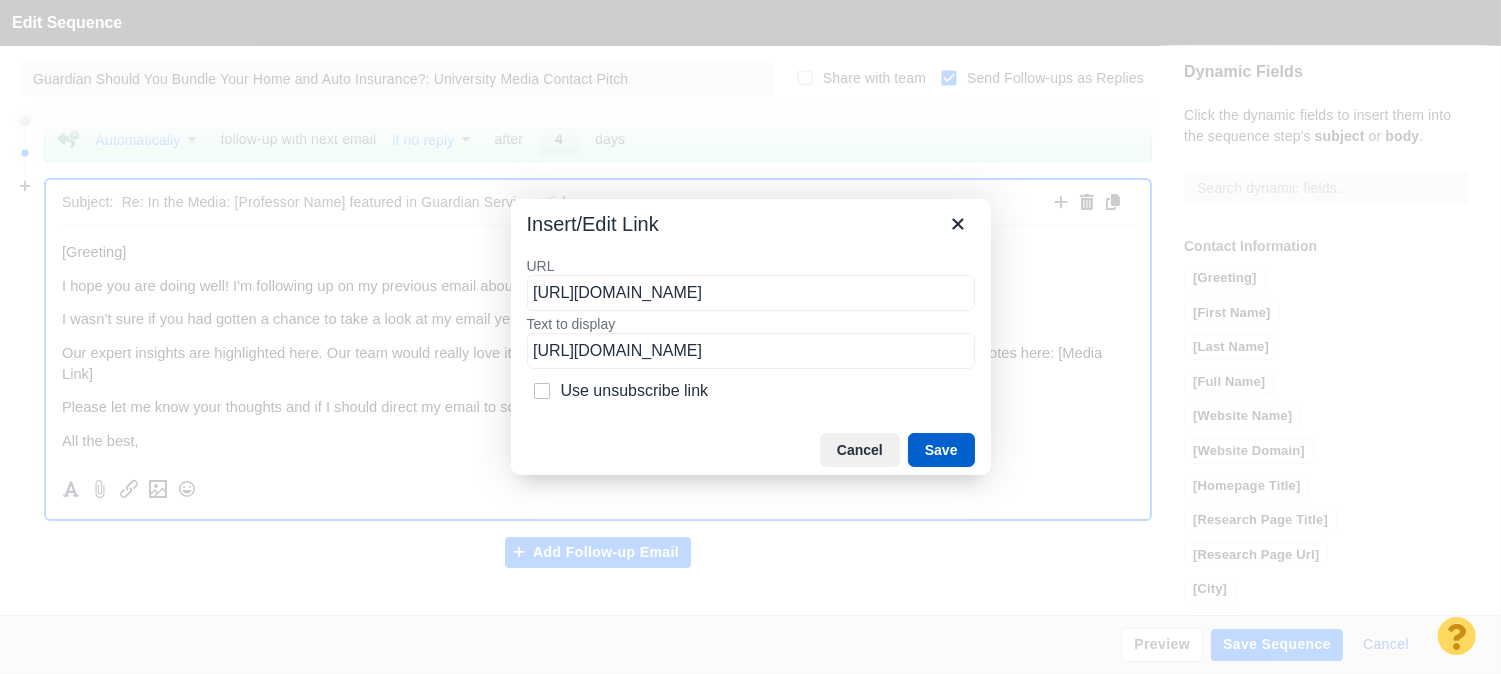 drag, startPoint x: 934, startPoint y: 454, endPoint x: 874, endPoint y: 225, distance: 236.7298 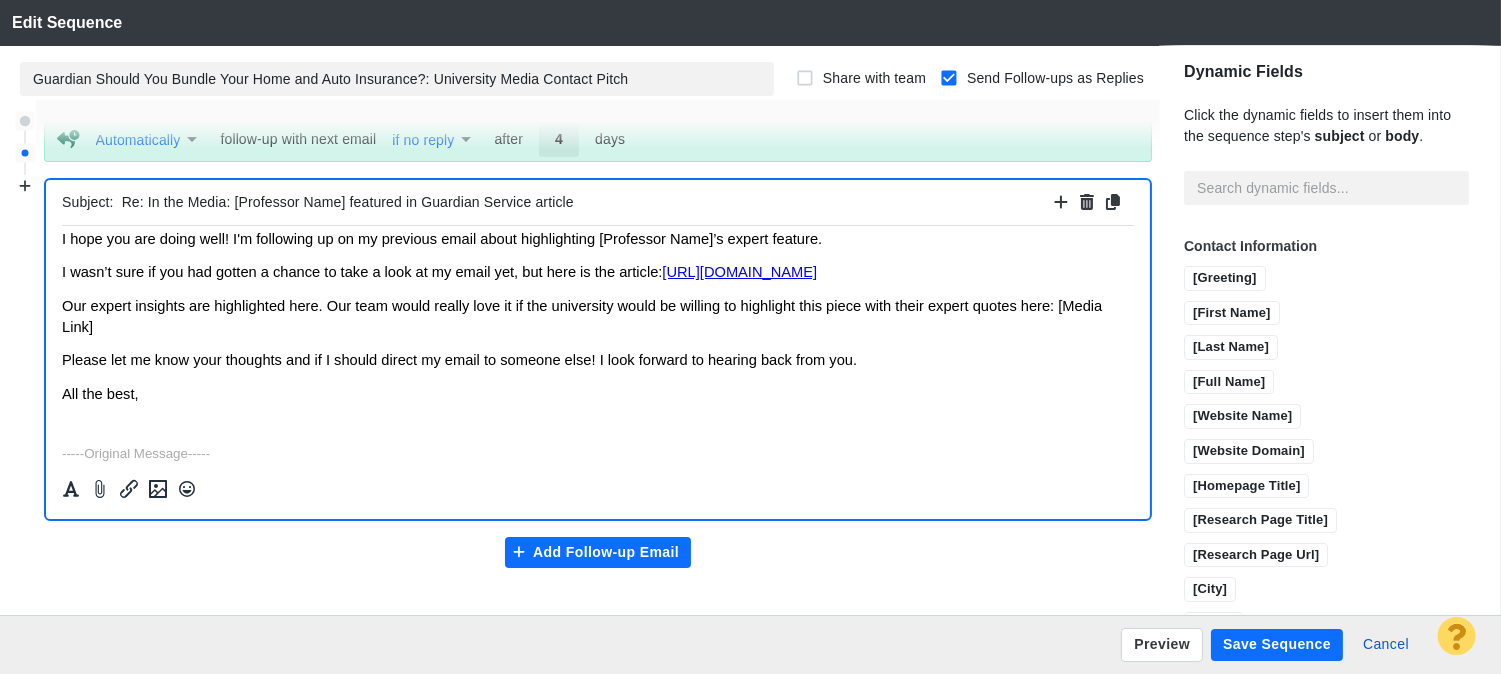scroll, scrollTop: 0, scrollLeft: 0, axis: both 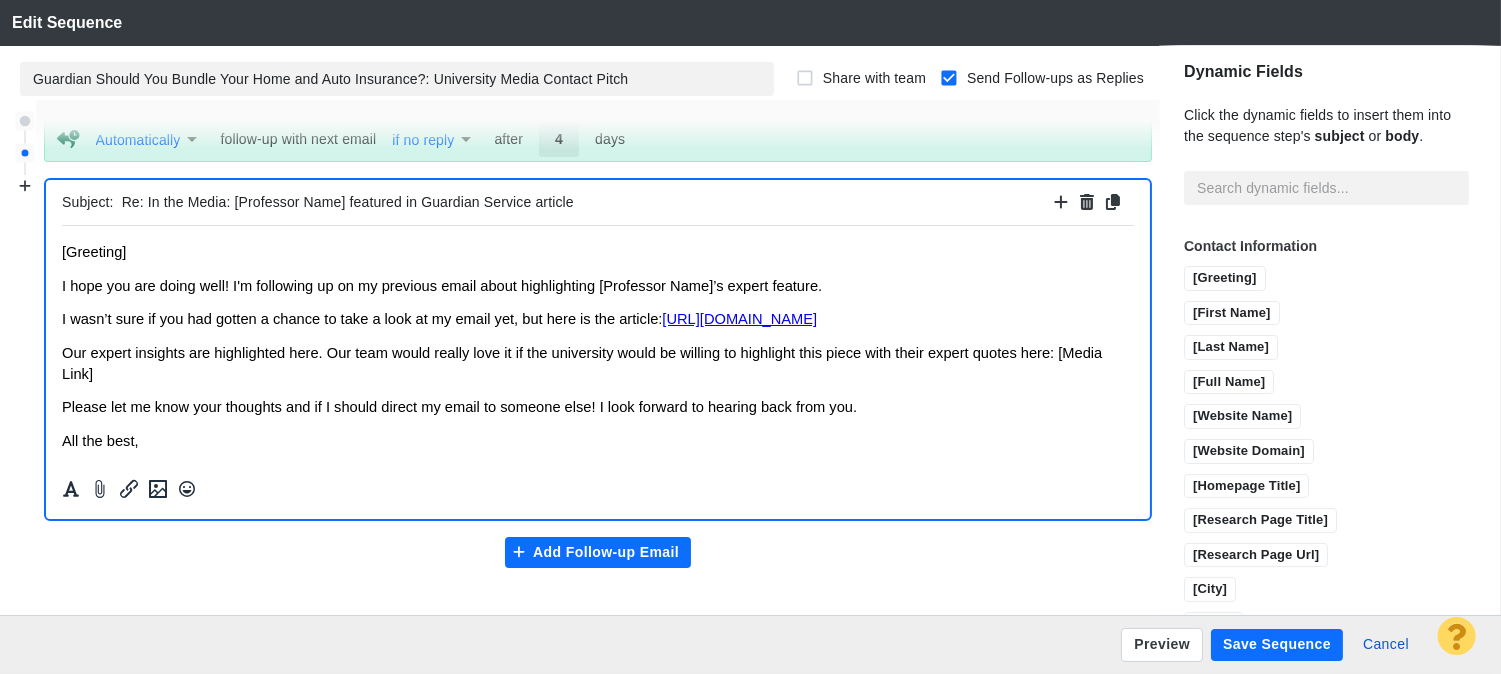 click on "Our expert insights are highlighted here. Our team would really love it if the university would be willing to highlight this piece with their expert quotes here: [Media Link]" at bounding box center (582, 362) 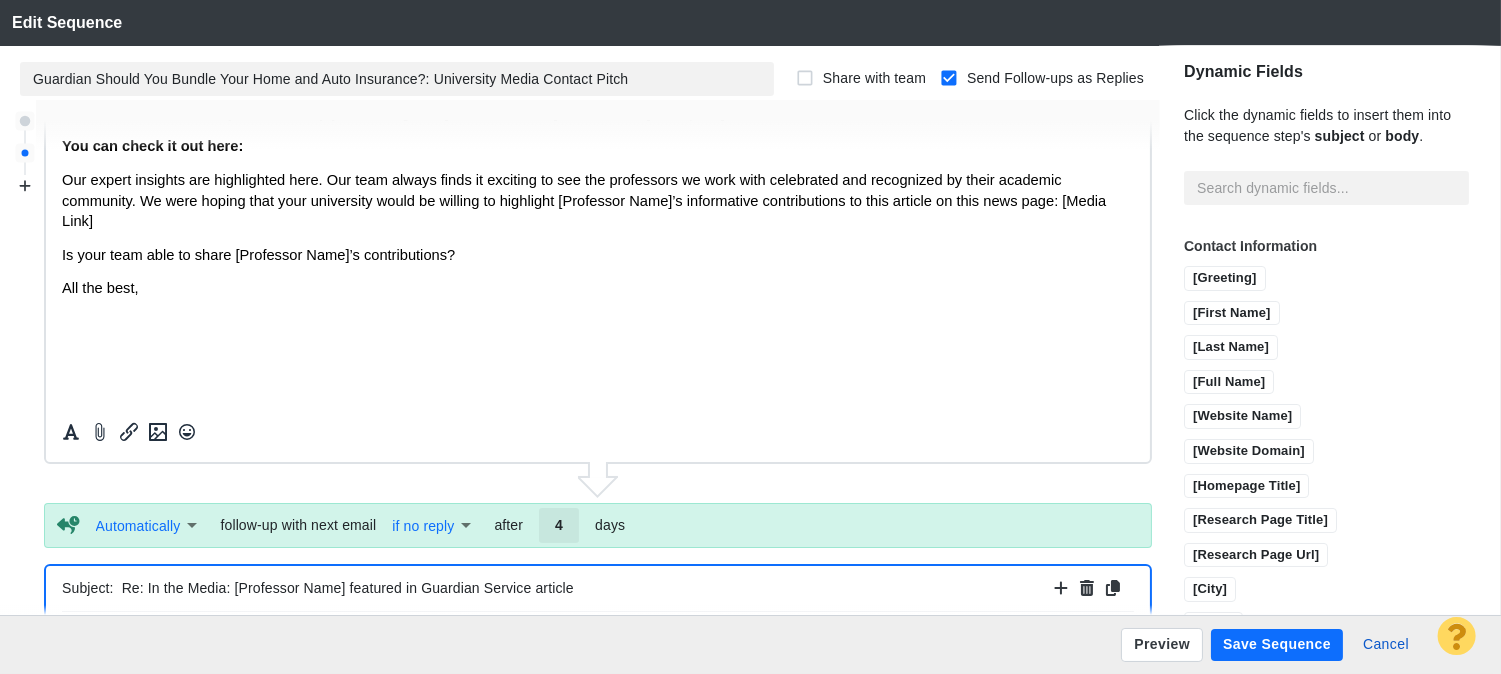 scroll, scrollTop: 0, scrollLeft: 0, axis: both 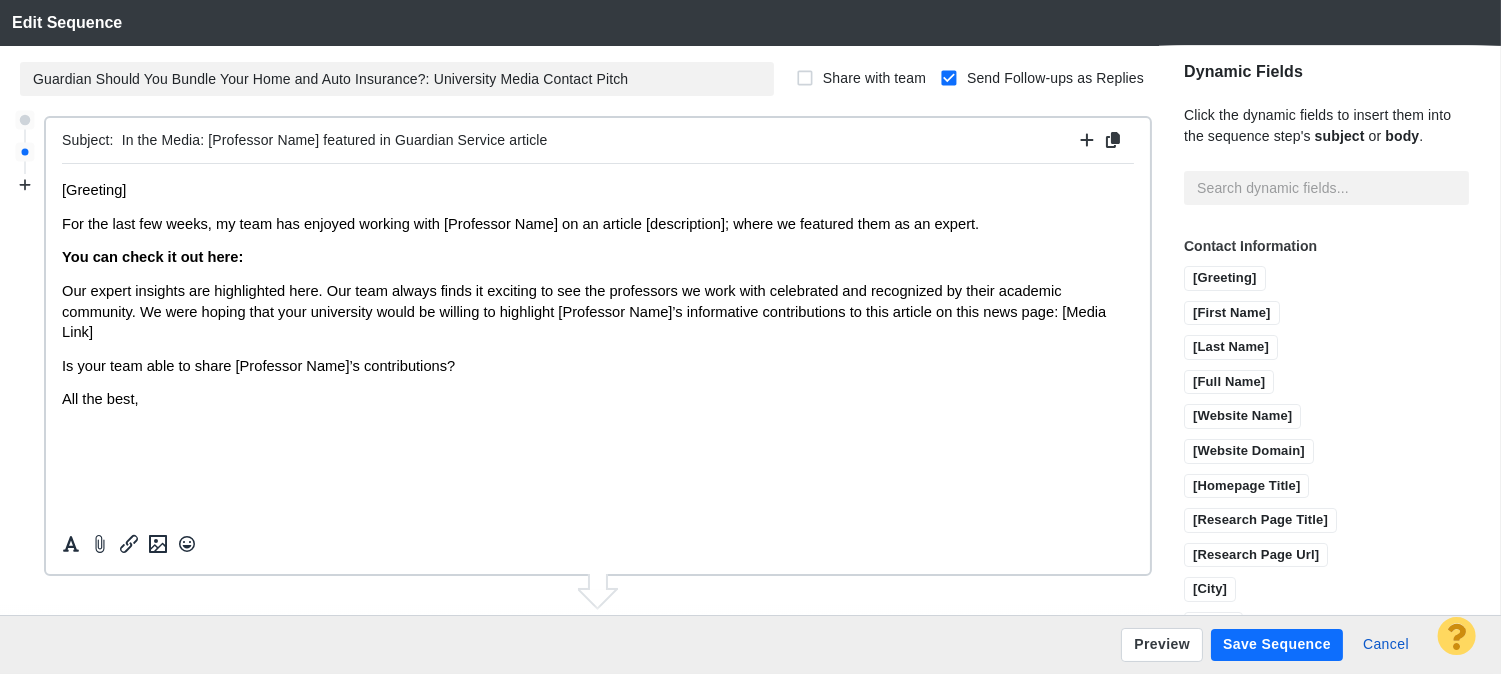 click on "You can check it out here:" at bounding box center [598, 256] 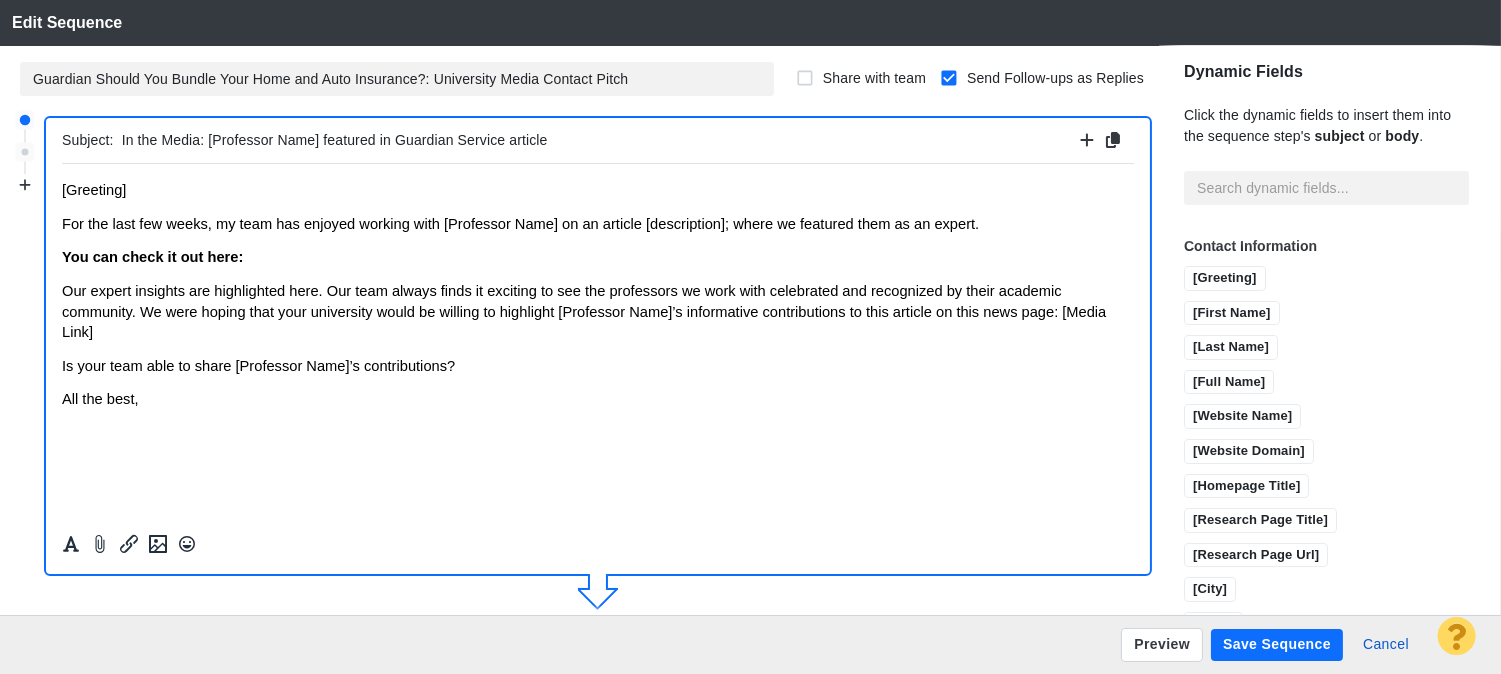 click on "You can check it out here:" at bounding box center (598, 256) 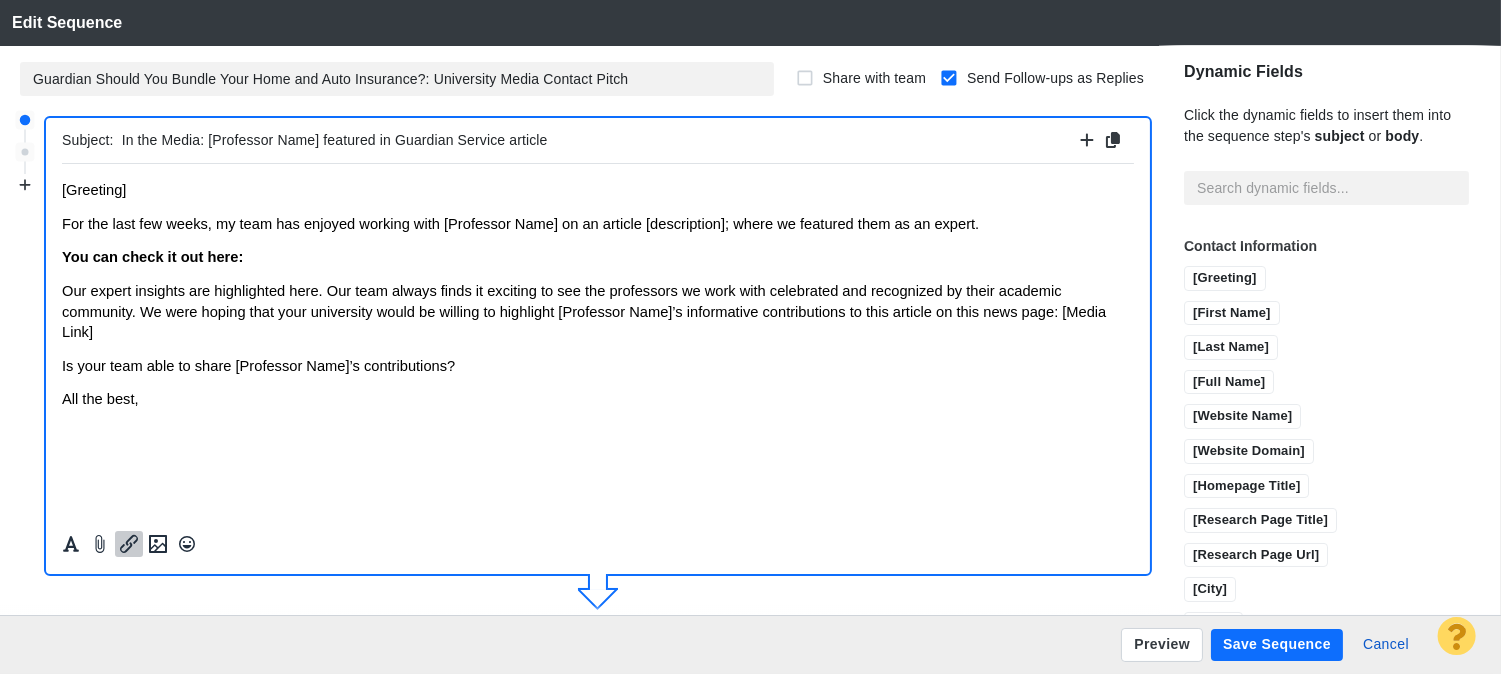 click 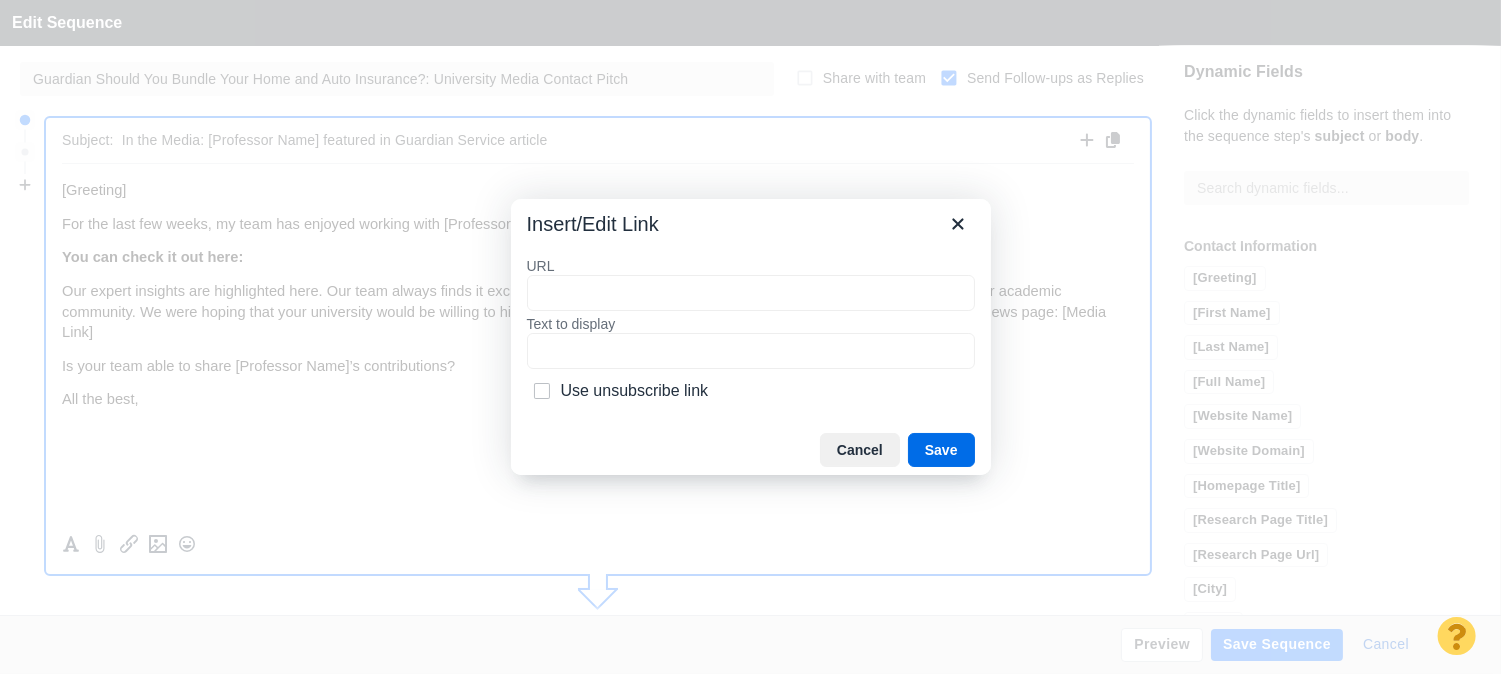 type on "https://guardianservice.com/home-insurance/bundle-home-auto-insurance/" 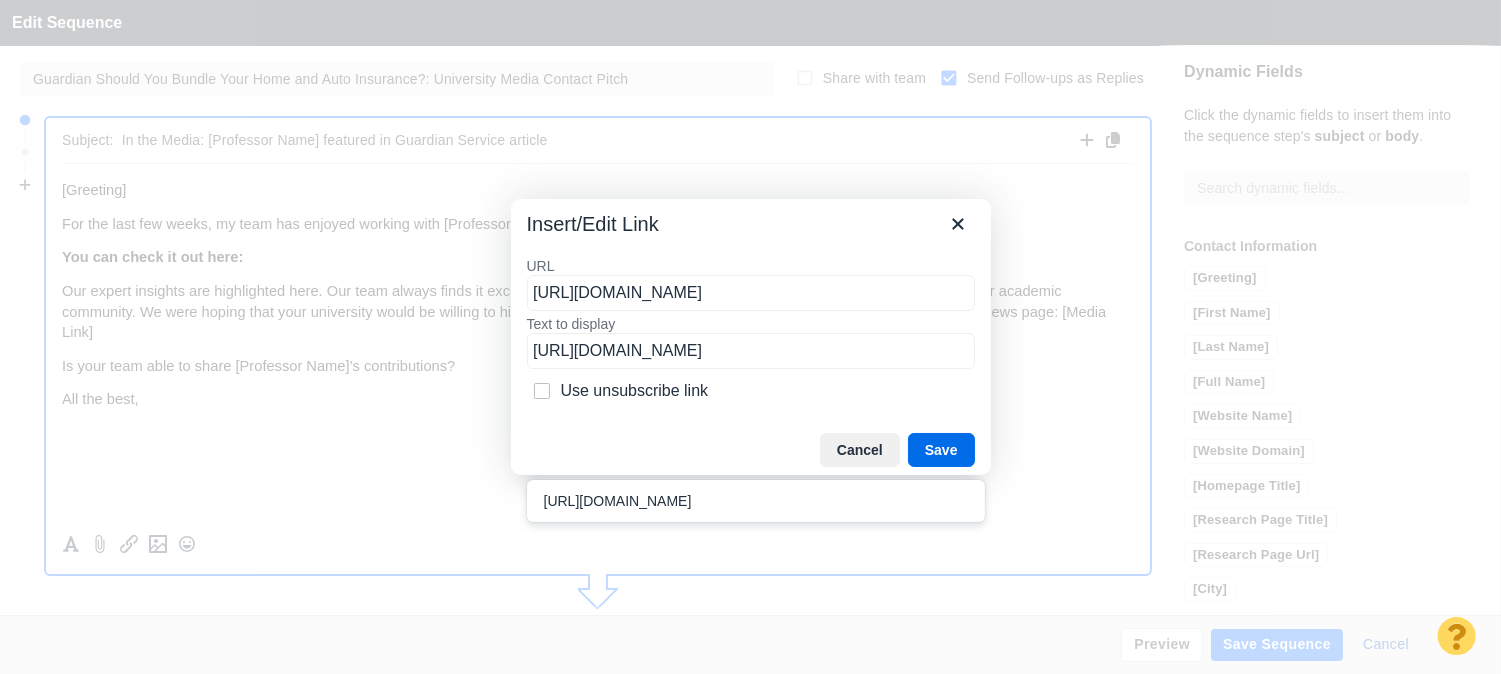 scroll, scrollTop: 0, scrollLeft: 103, axis: horizontal 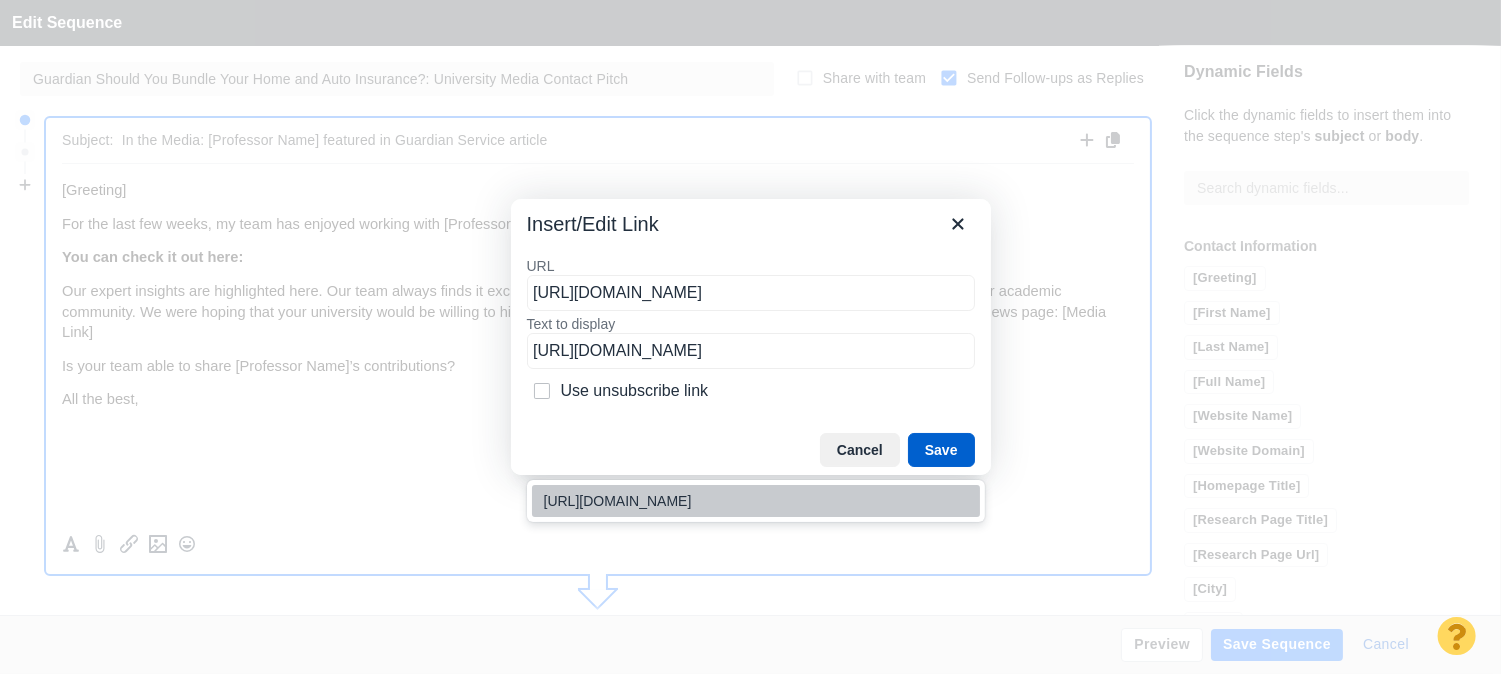 click on "Save" at bounding box center (941, 450) 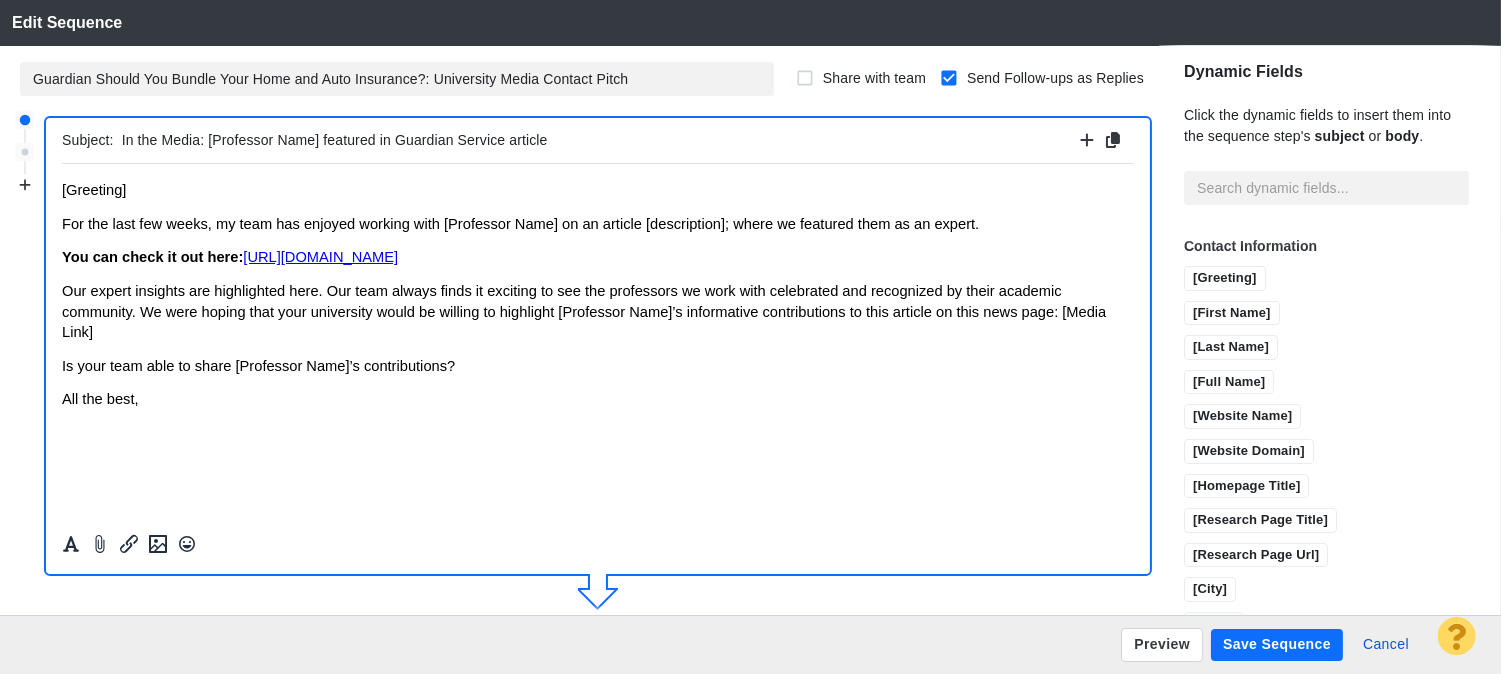 click on "All the best," at bounding box center (598, 398) 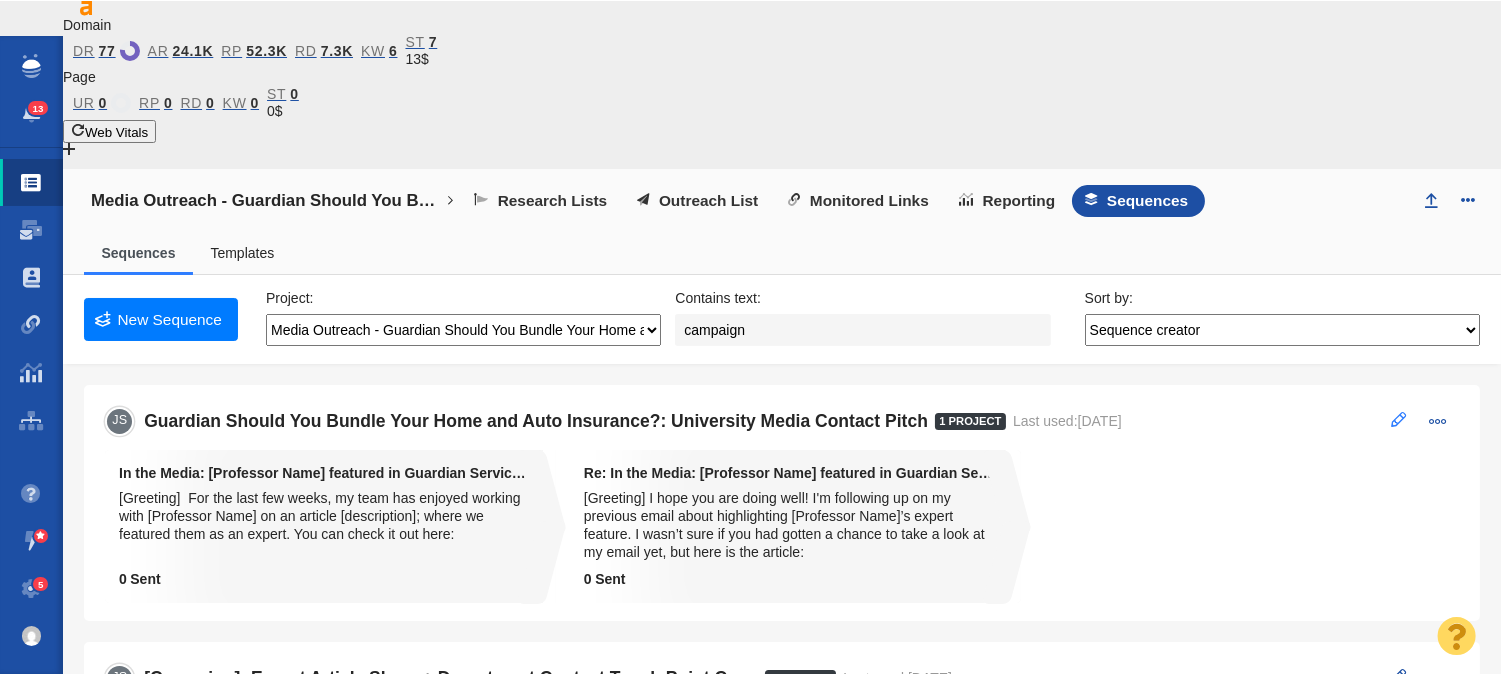 click at bounding box center (1399, 420) 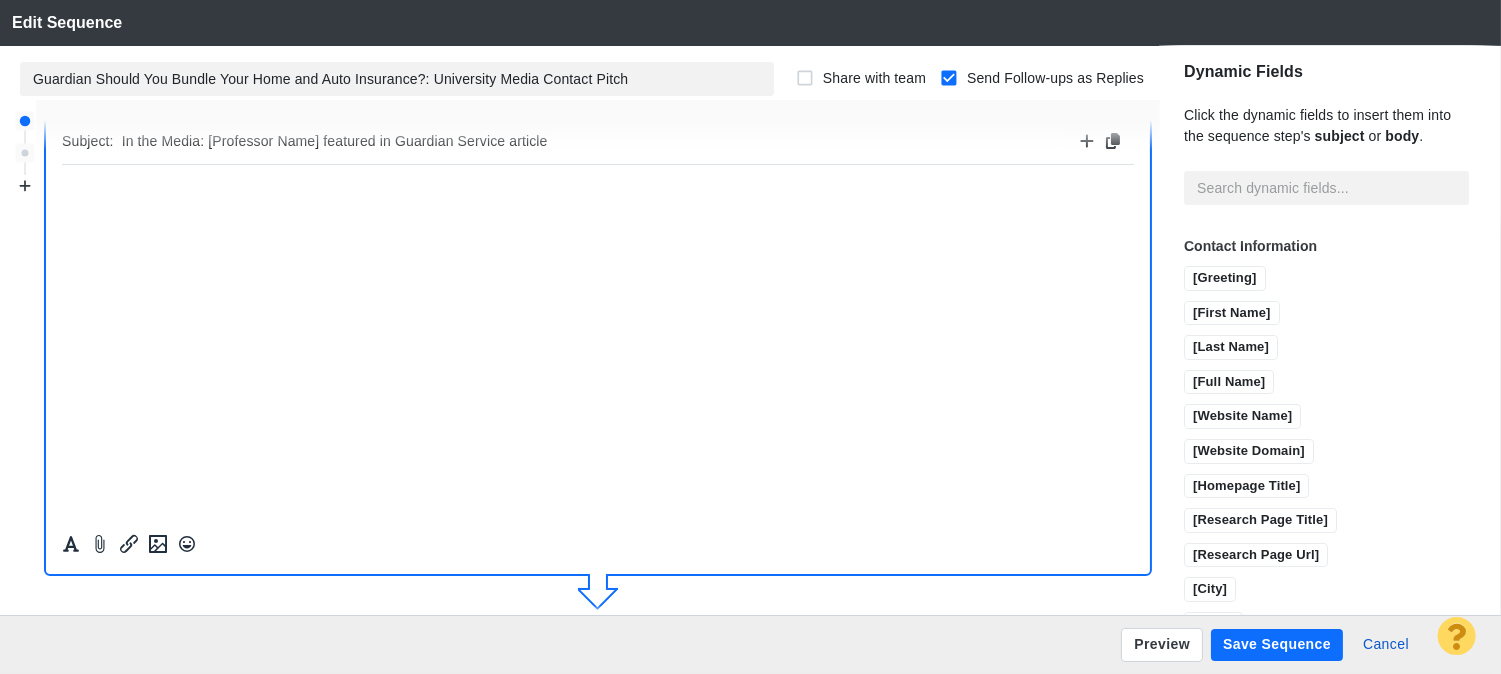scroll, scrollTop: 383, scrollLeft: 0, axis: vertical 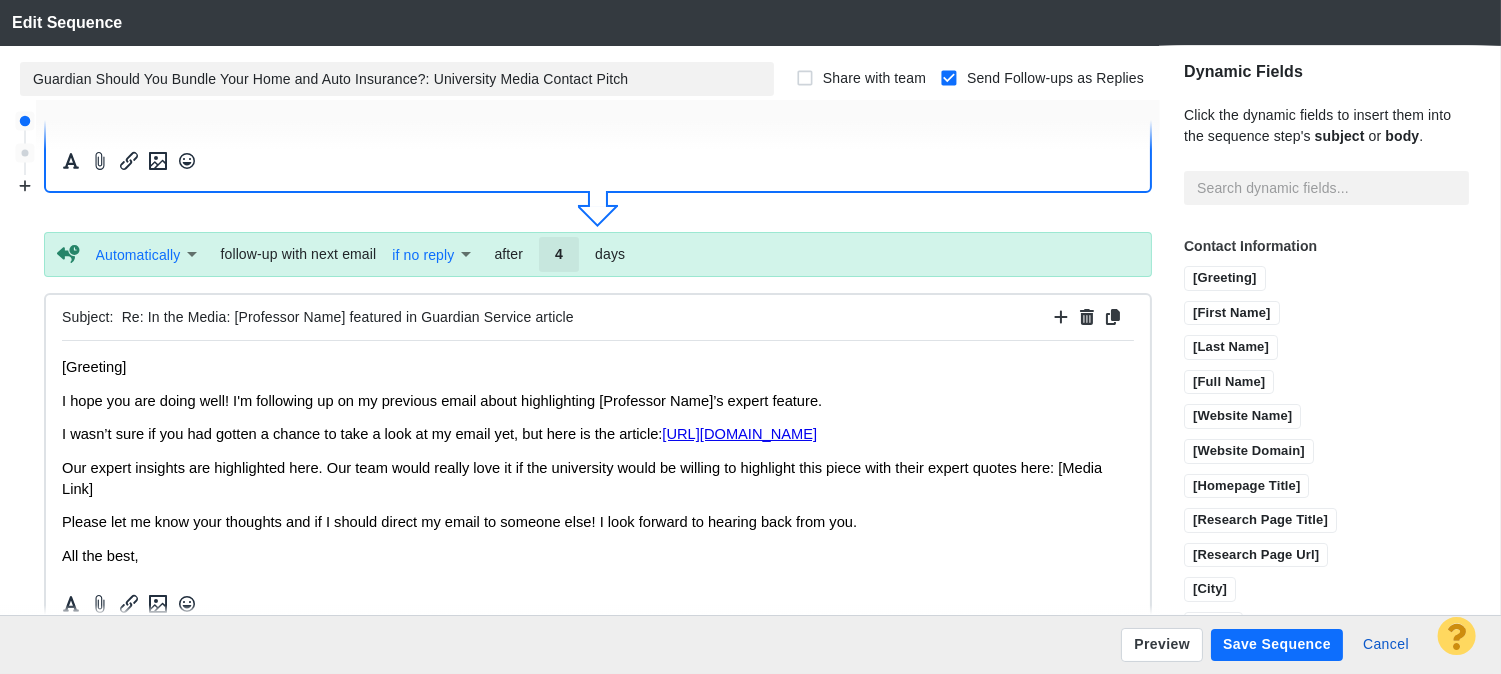 click on "Preview Save Sequence Cancel" at bounding box center [750, 644] 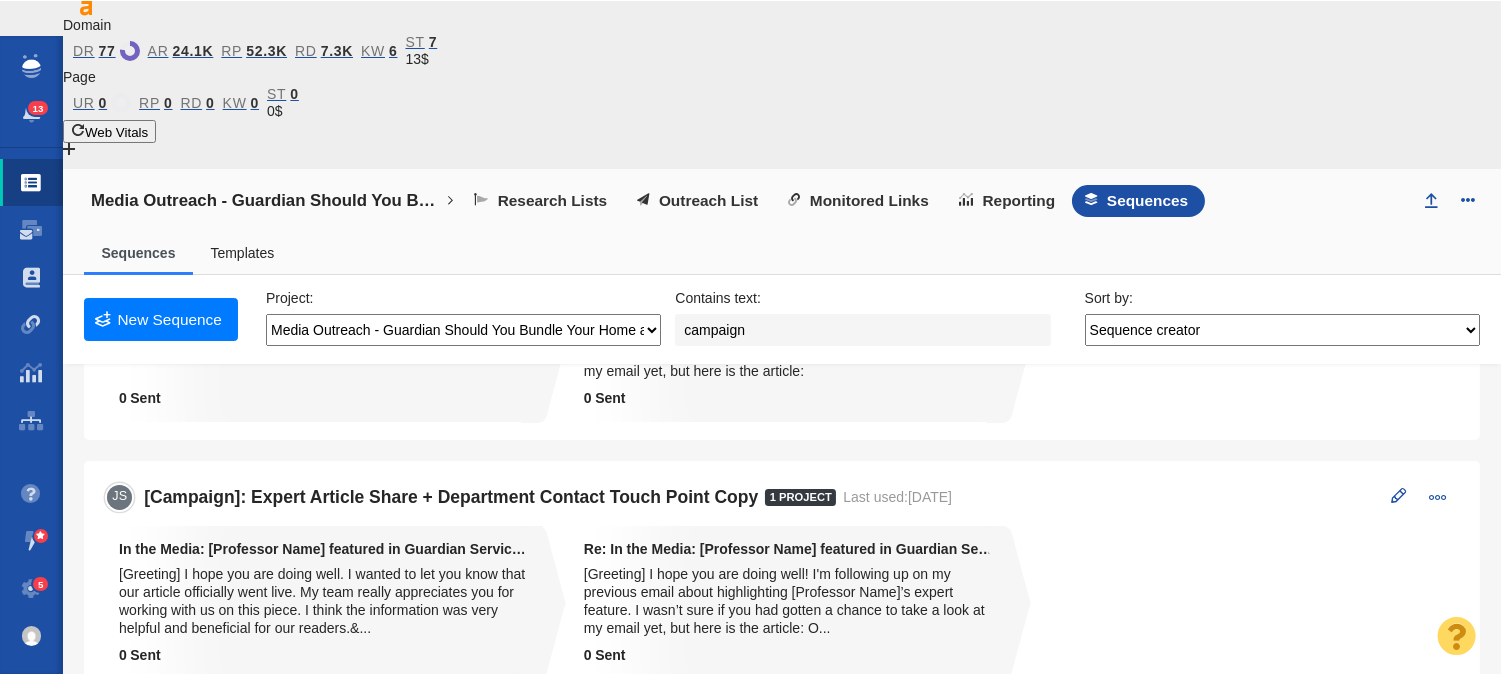 scroll, scrollTop: 222, scrollLeft: 0, axis: vertical 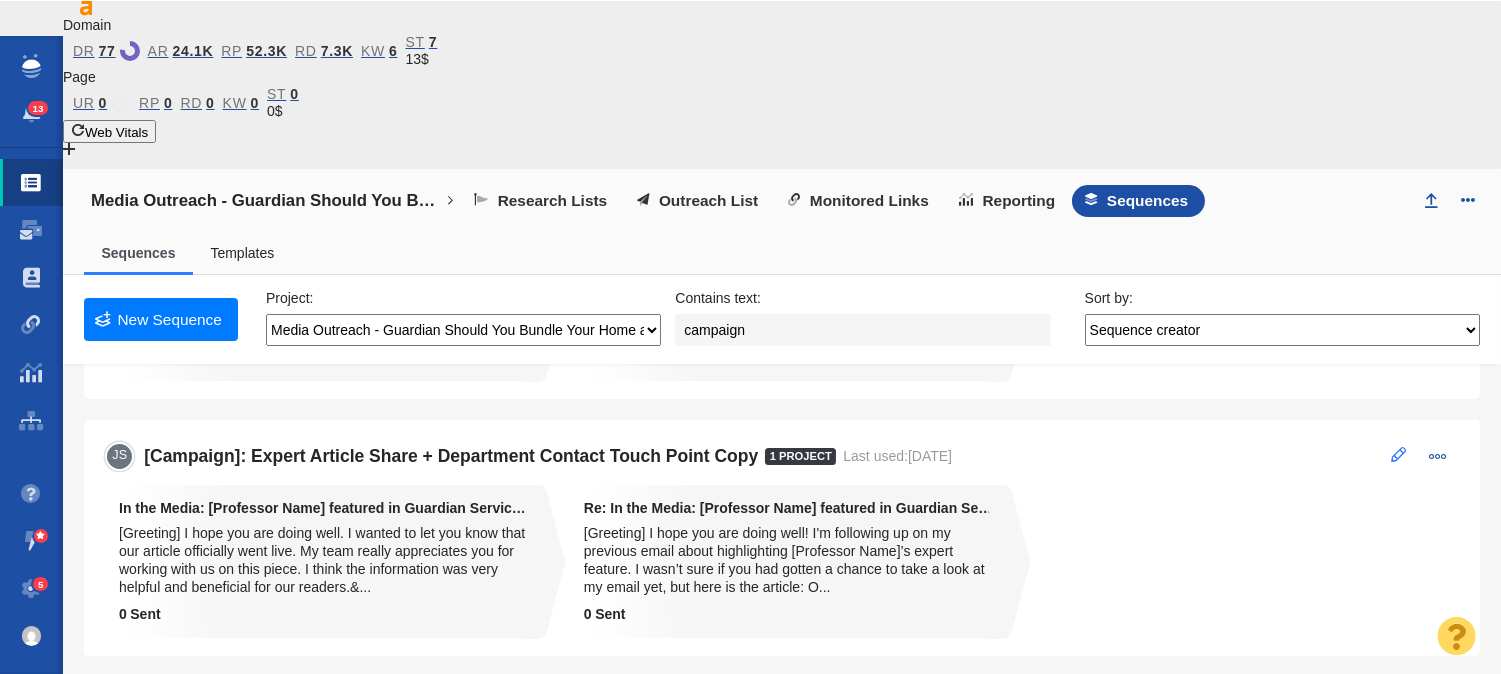 click at bounding box center (1399, 455) 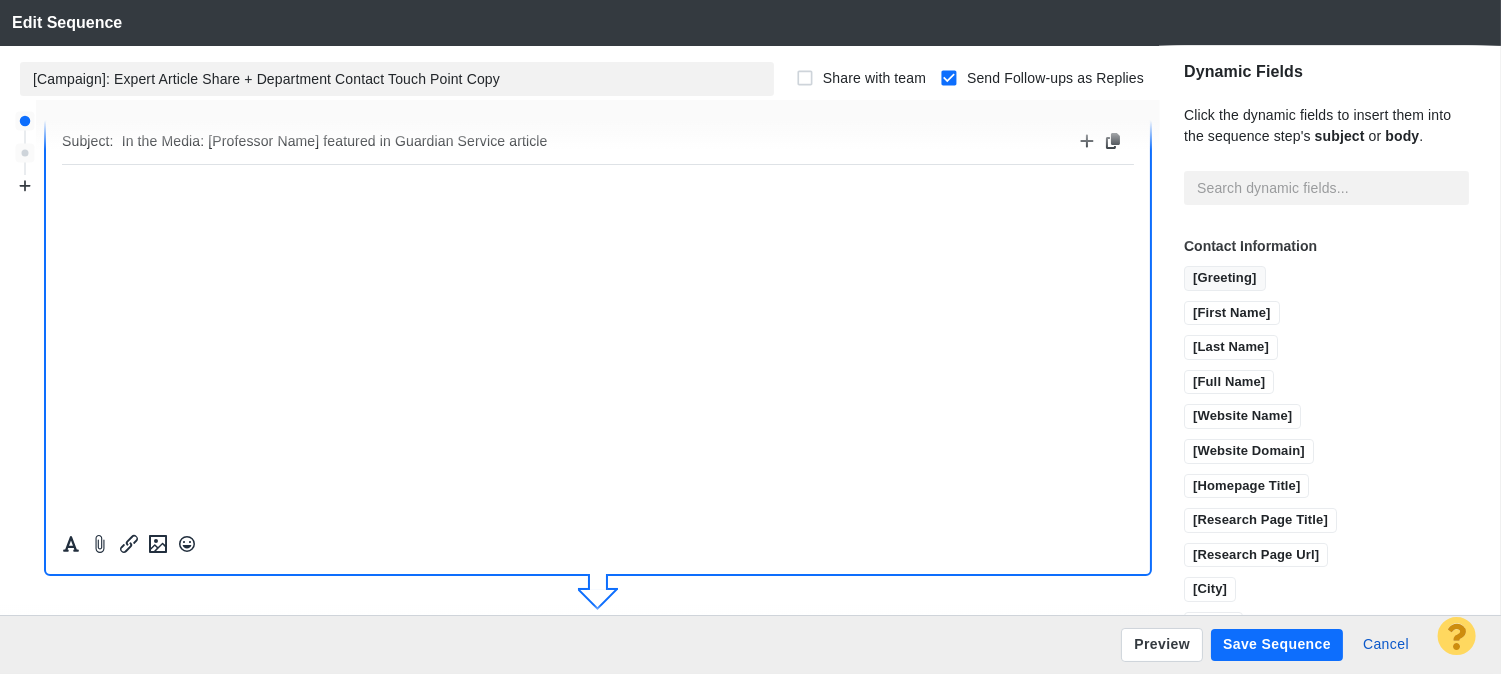 scroll, scrollTop: 383, scrollLeft: 0, axis: vertical 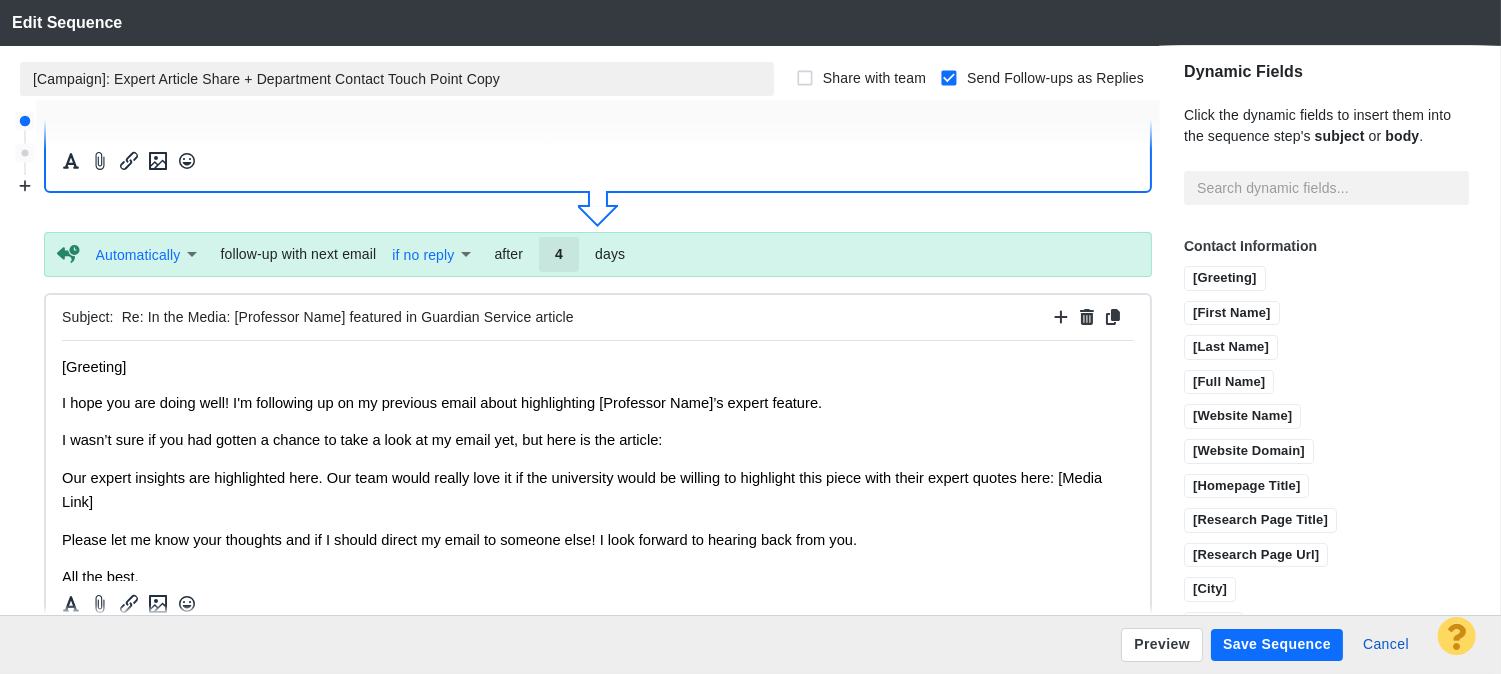 click on "[Campaign]: Expert Article Share + Department Contact Touch Point Copy" at bounding box center (397, 79) 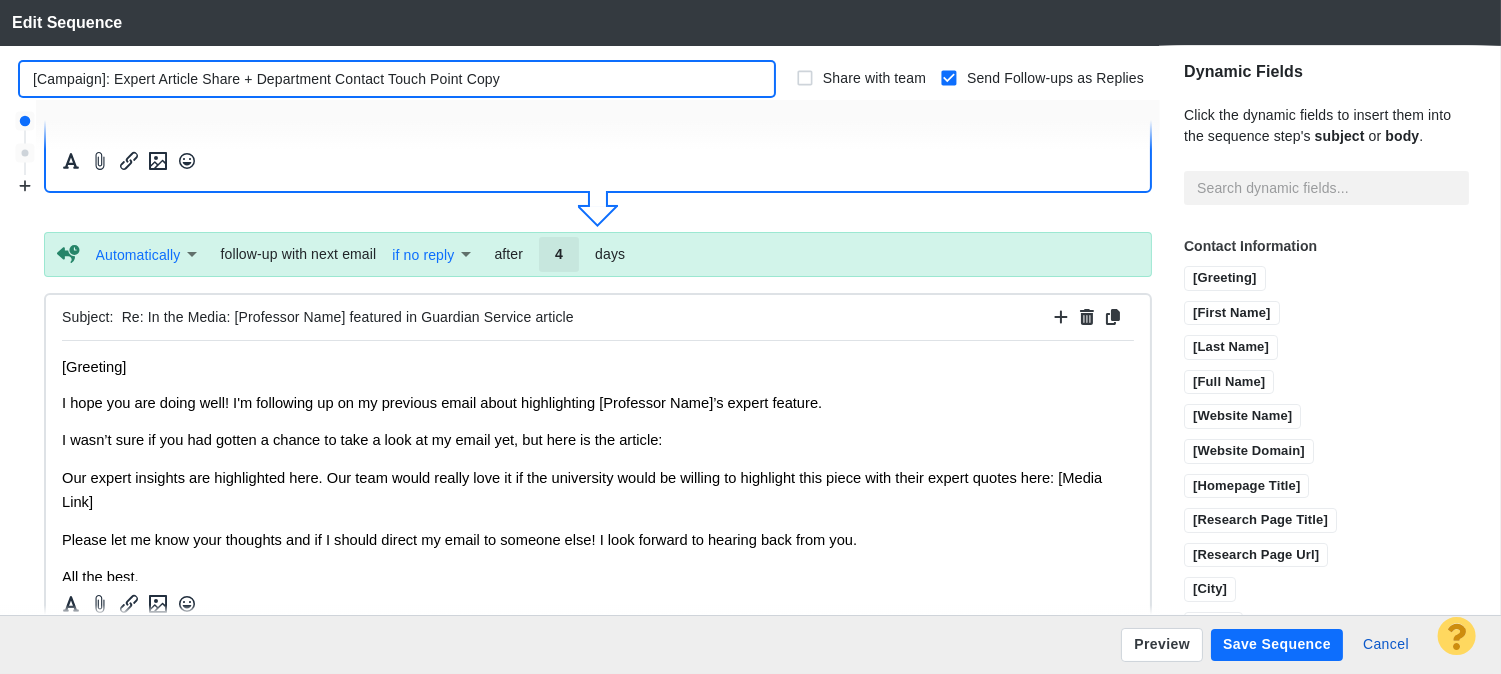 drag, startPoint x: 104, startPoint y: 75, endPoint x: 0, endPoint y: 67, distance: 104.307236 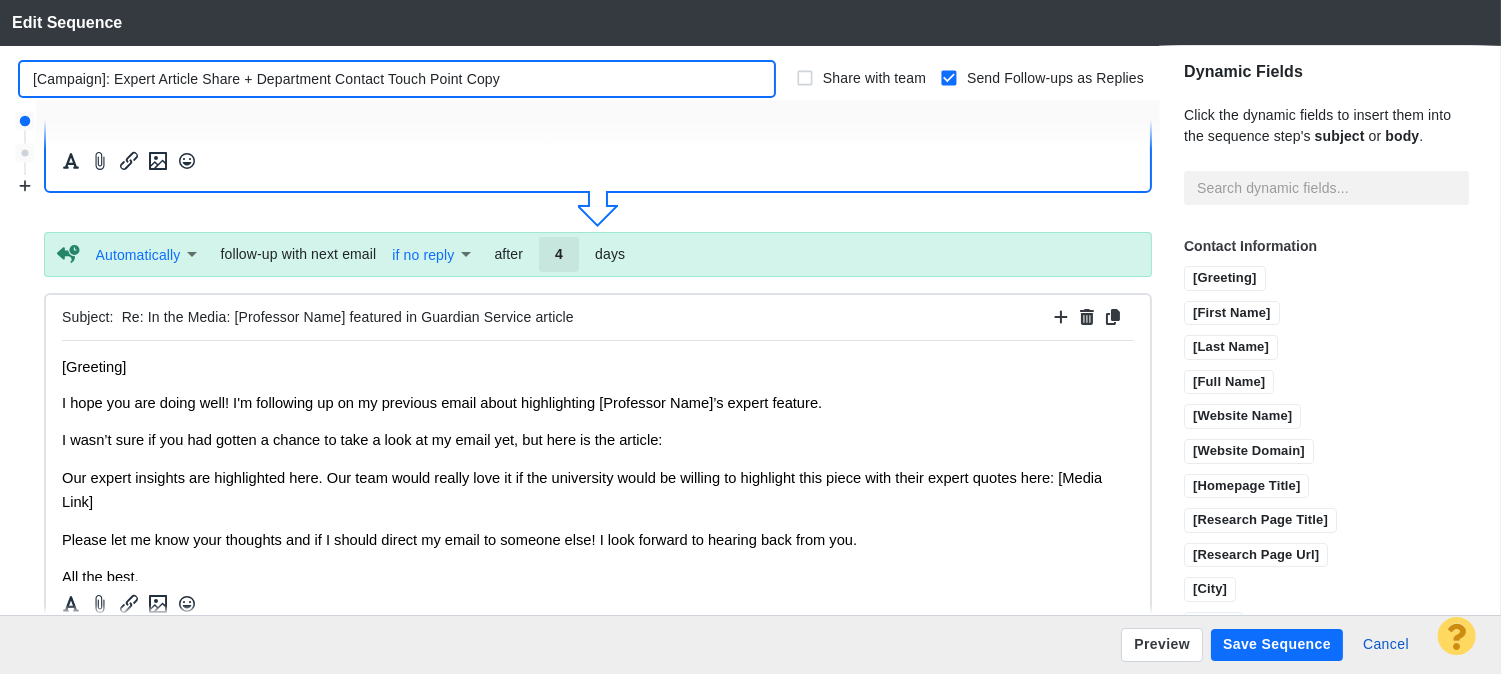 click on "[Campaign]: Expert Article Share + Department Contact Touch Point Copy Share with team Send Follow-ups as Replies Subject: In the Media: [Professor Name] featured in Guardian Service article Automatically Automatic follow-up with next email if no reply EmailSentButNotReplied after 4 days Subject: Re: In the Media: [Professor Name] featured in Guardian Service article Add Follow-up Email" at bounding box center [580, 331] 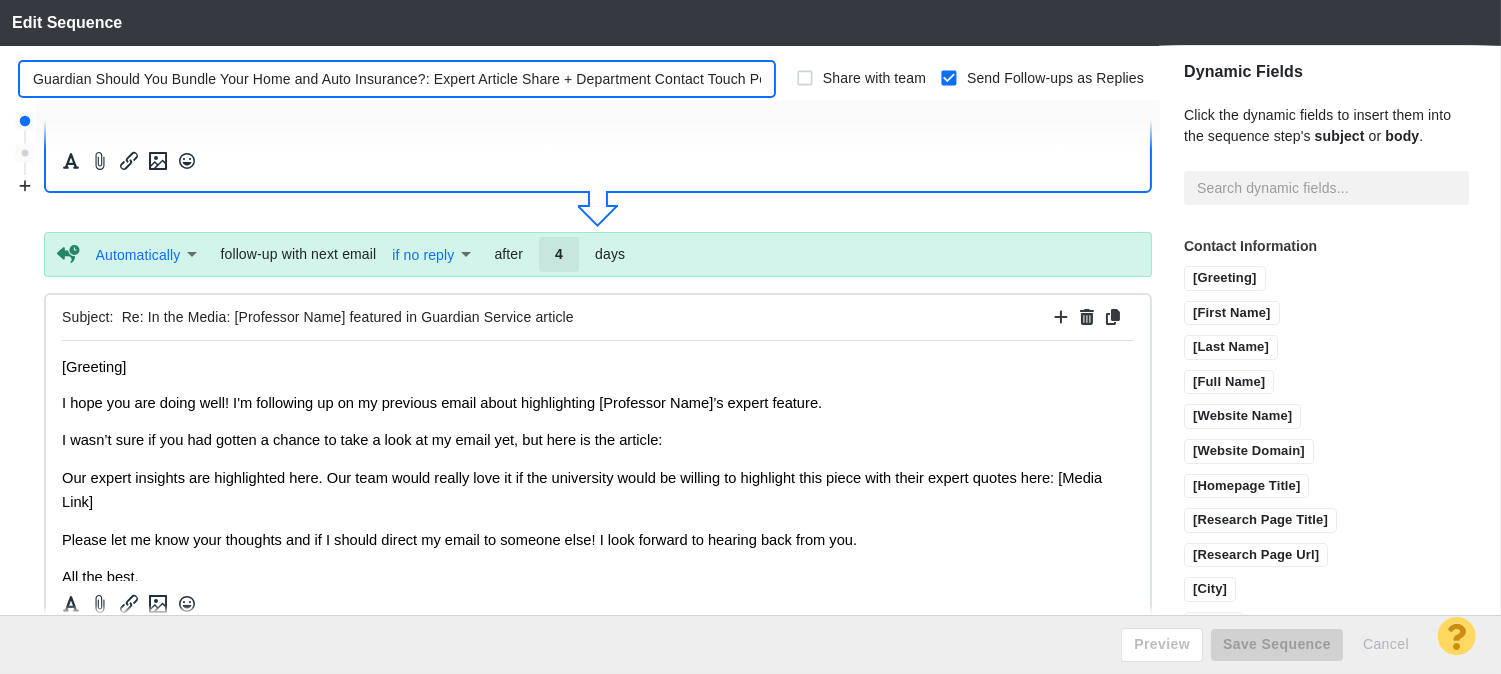 scroll, scrollTop: 0, scrollLeft: 58, axis: horizontal 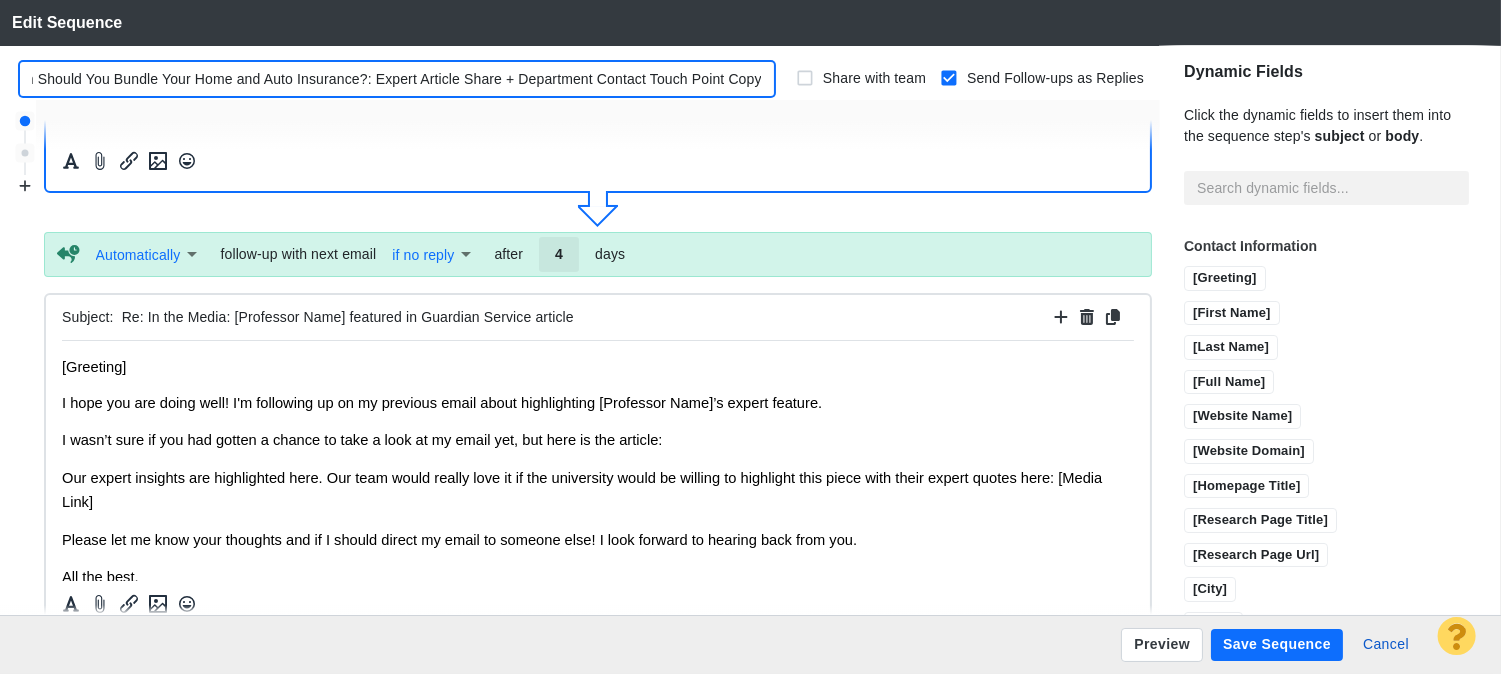 drag, startPoint x: 678, startPoint y: 90, endPoint x: 910, endPoint y: 90, distance: 232 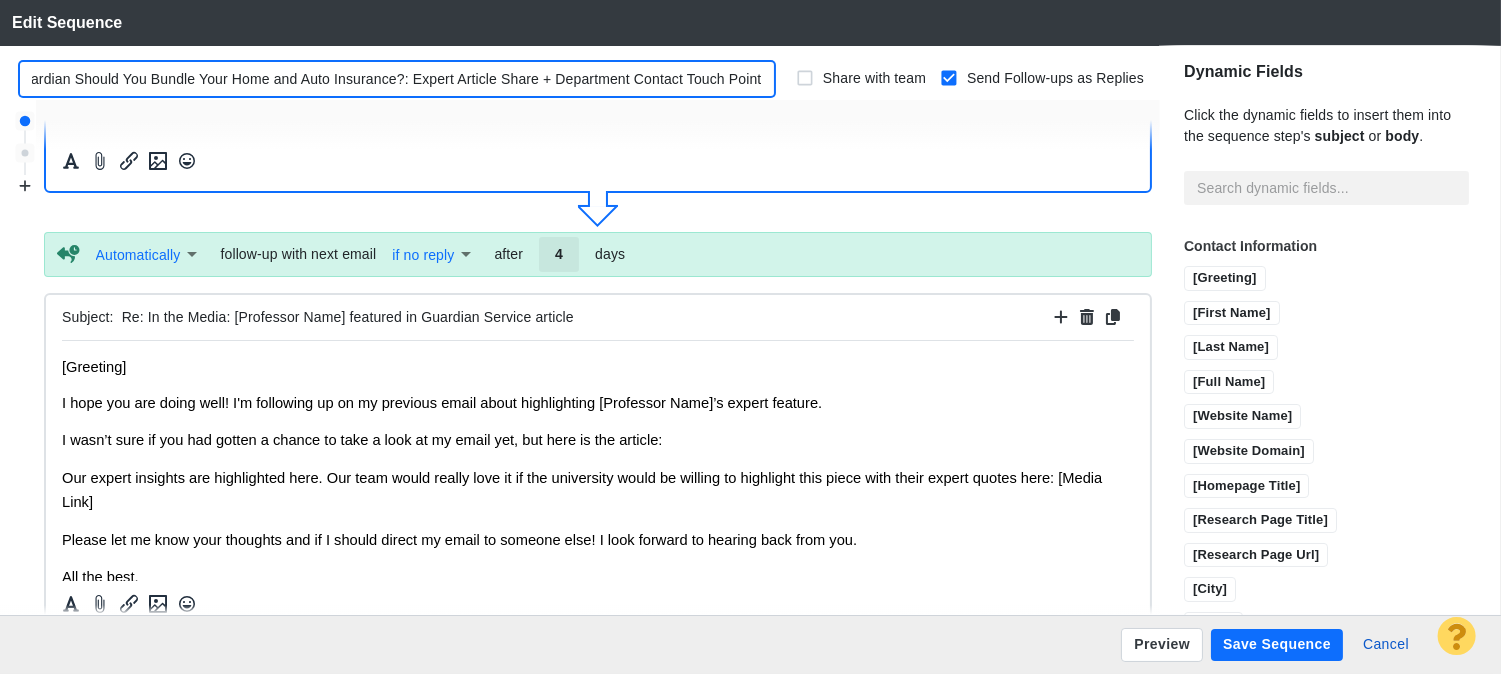 scroll, scrollTop: 0, scrollLeft: 21, axis: horizontal 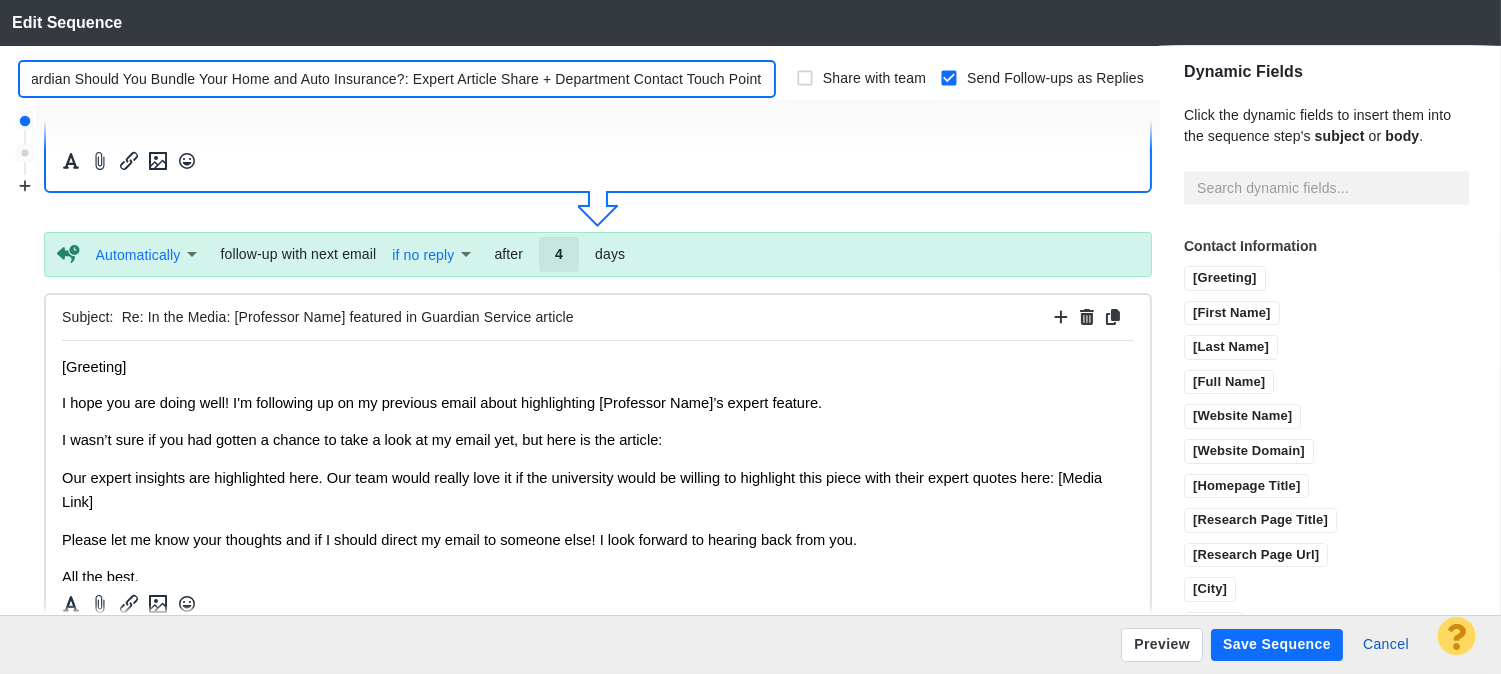 type on "Guardian Should You Bundle Your Home and Auto Insurance?: Expert Article Share + Department Contact Touch Point" 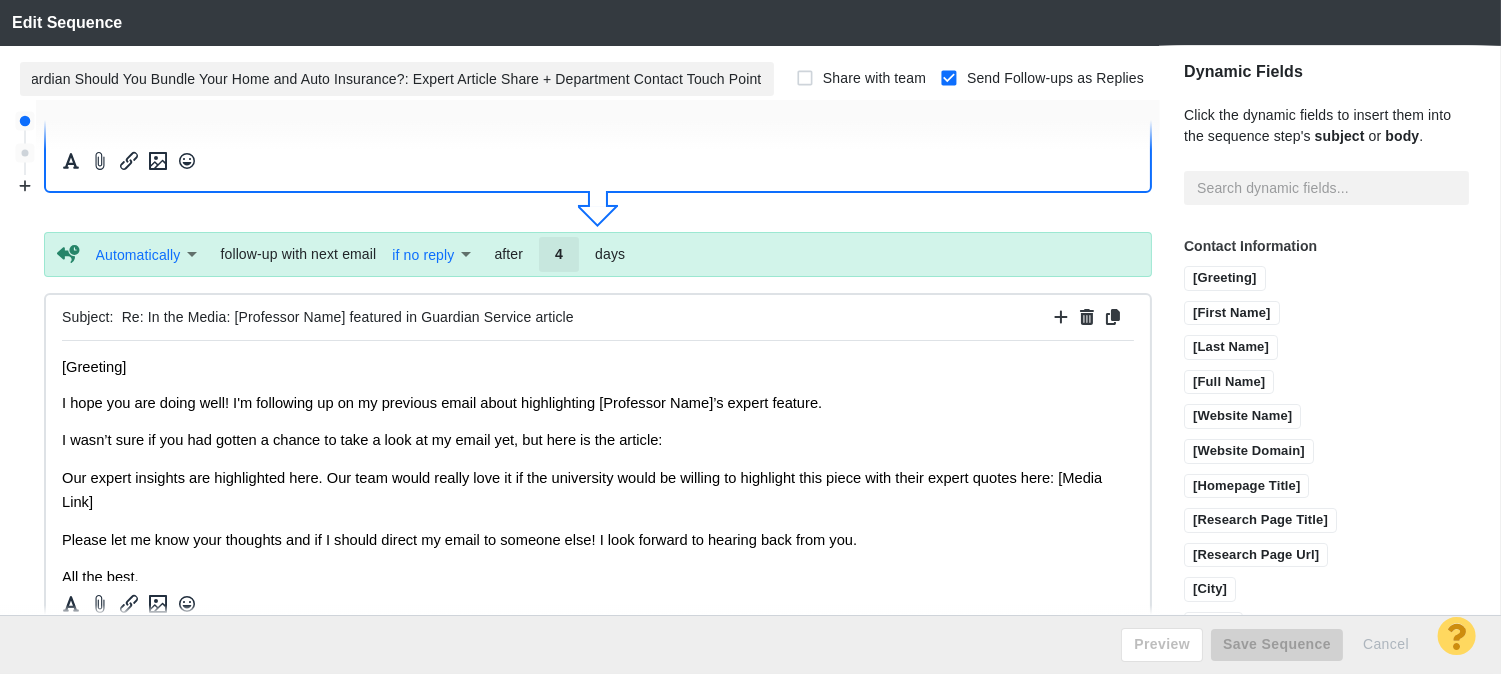 scroll, scrollTop: 0, scrollLeft: 0, axis: both 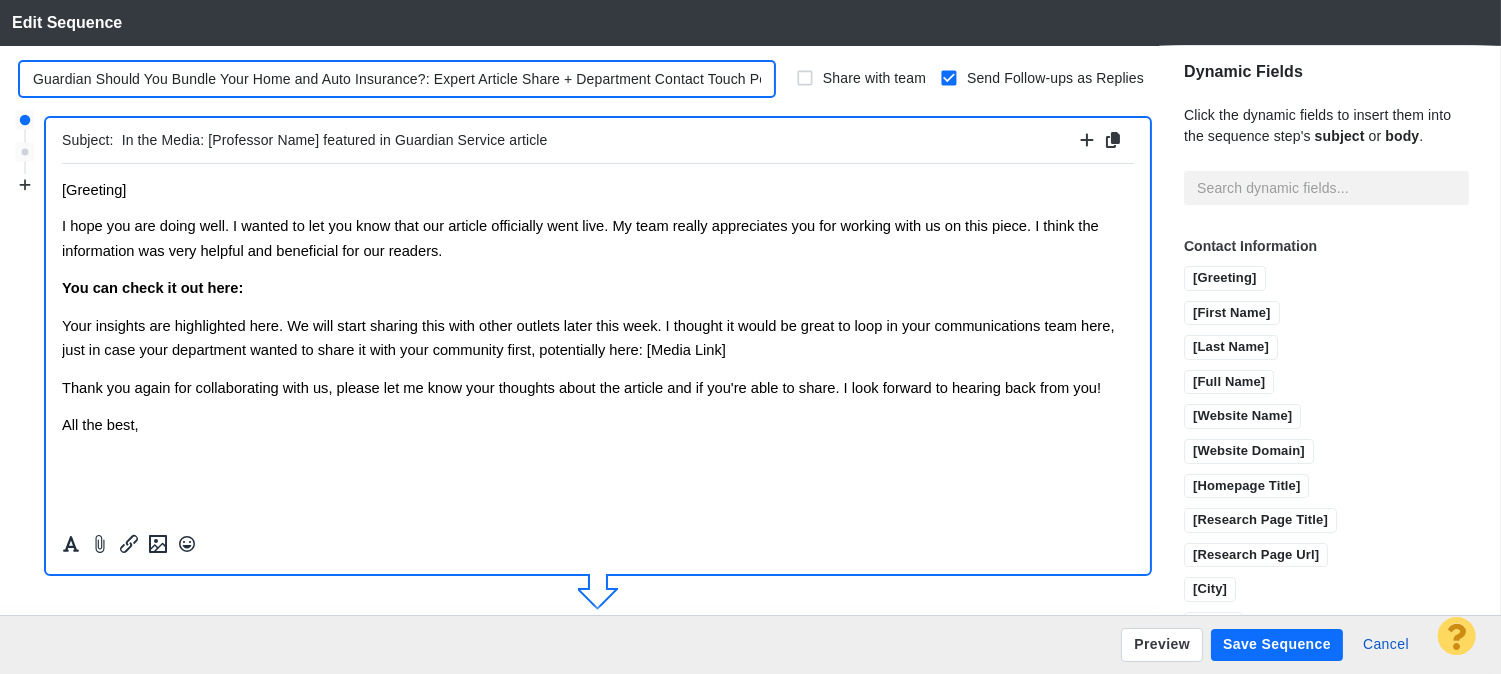 click on "You can check it out here:" at bounding box center (598, 287) 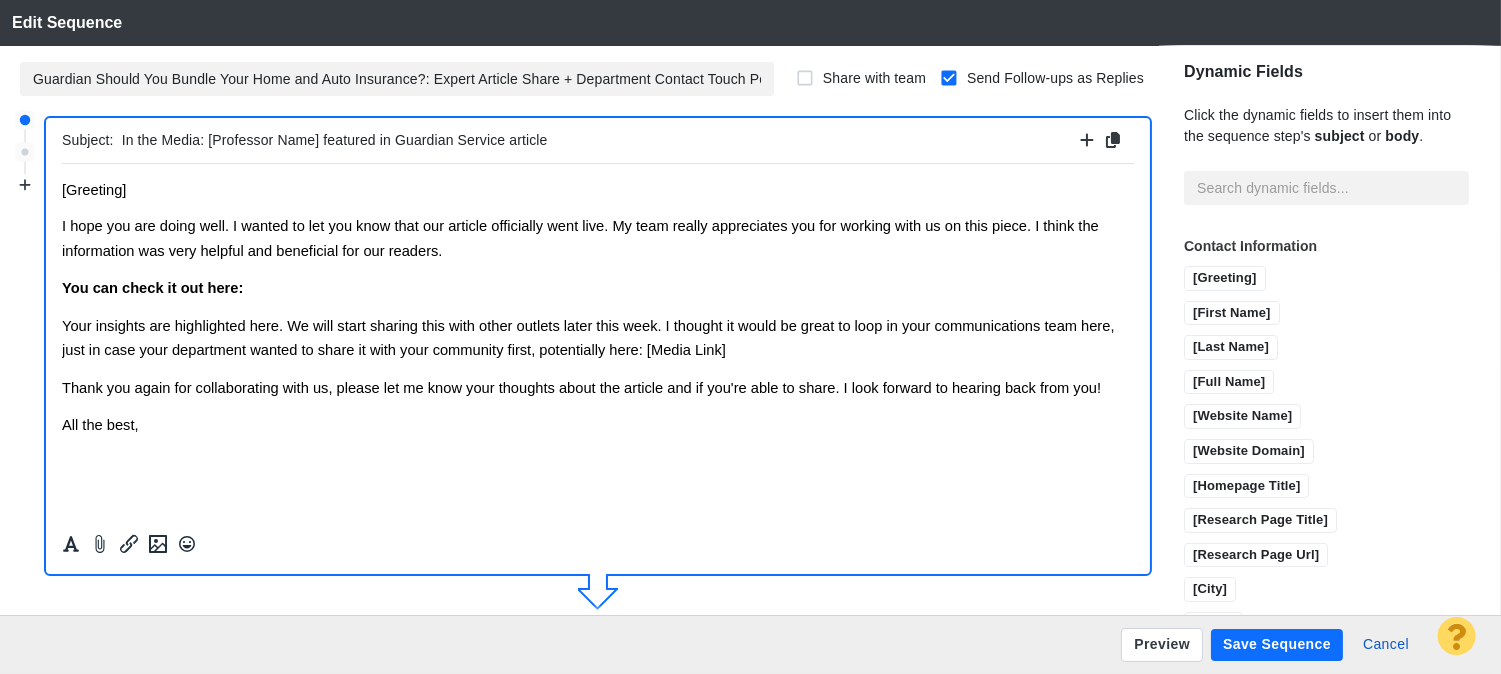 click on "You can check it out here:" at bounding box center [598, 287] 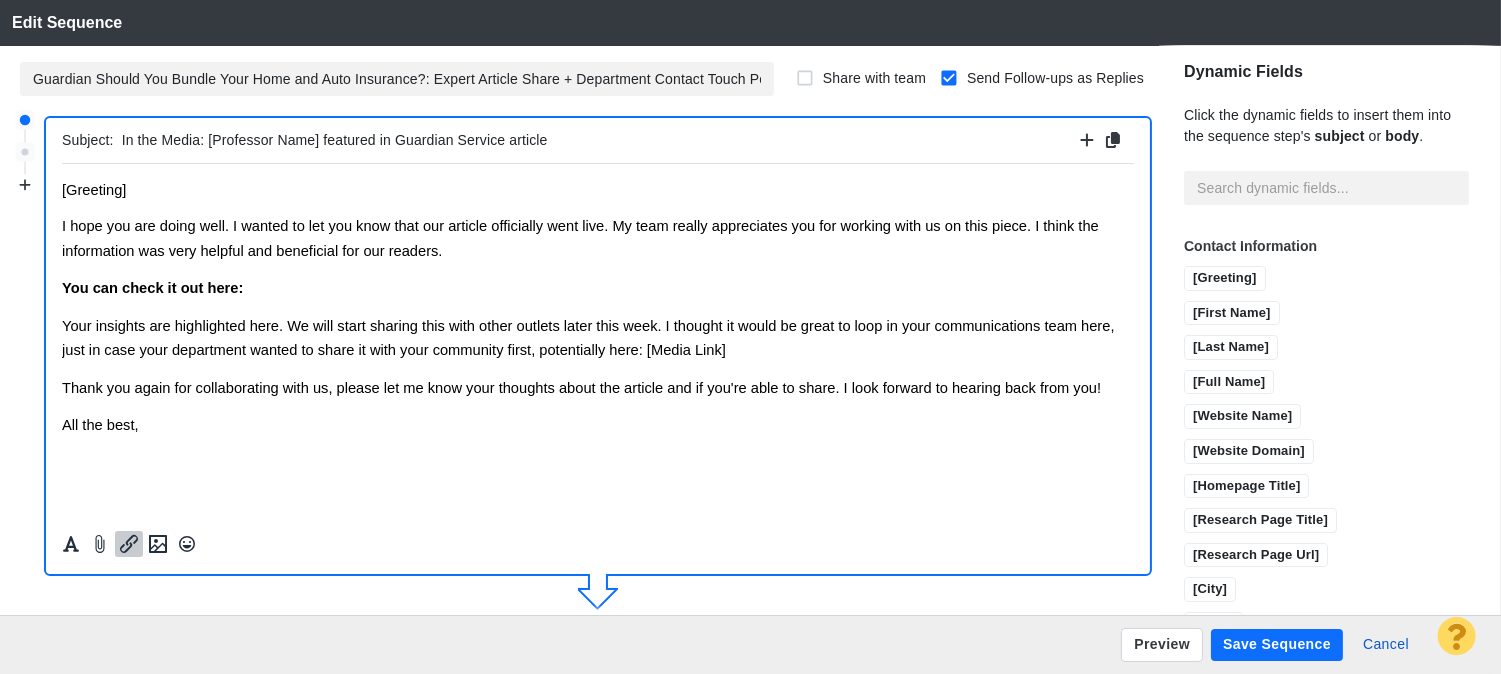 click 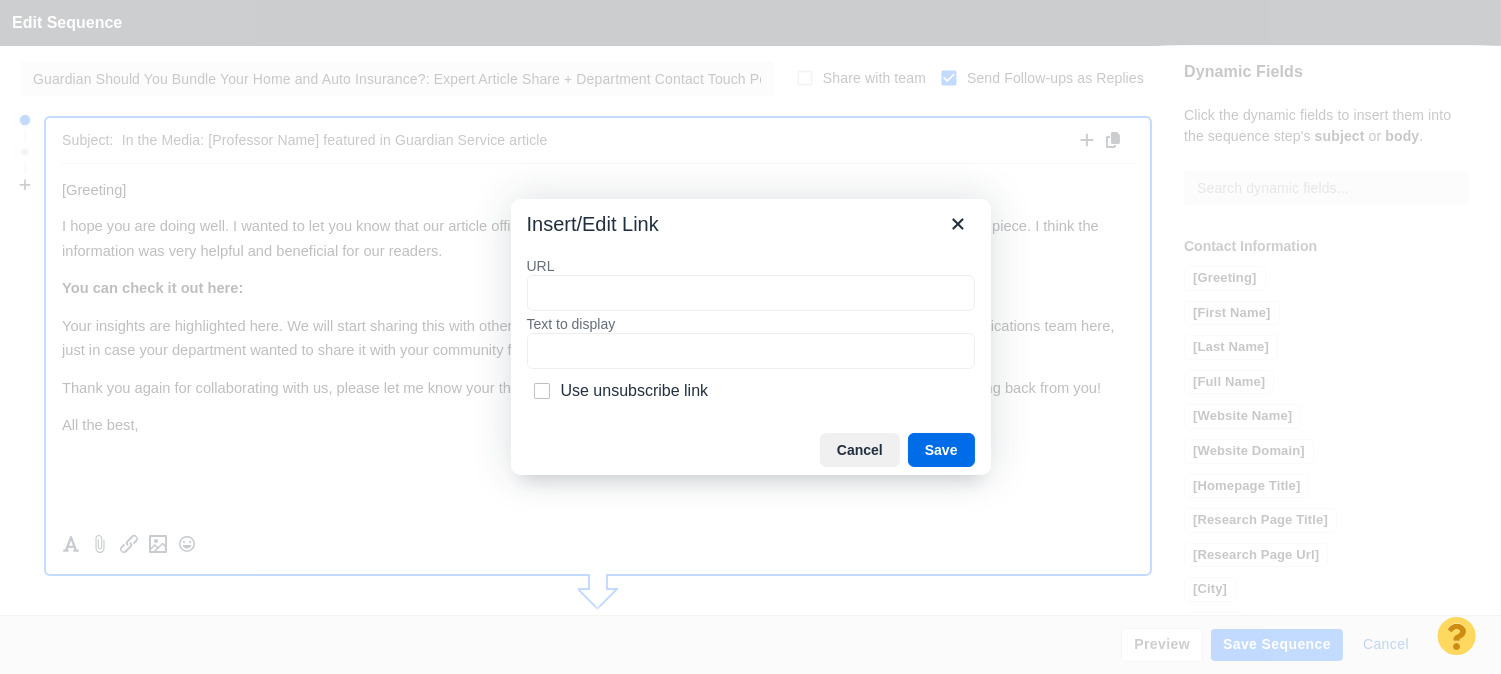 type on "https://guardianservice.com/home-insurance/bundle-home-auto-insurance/" 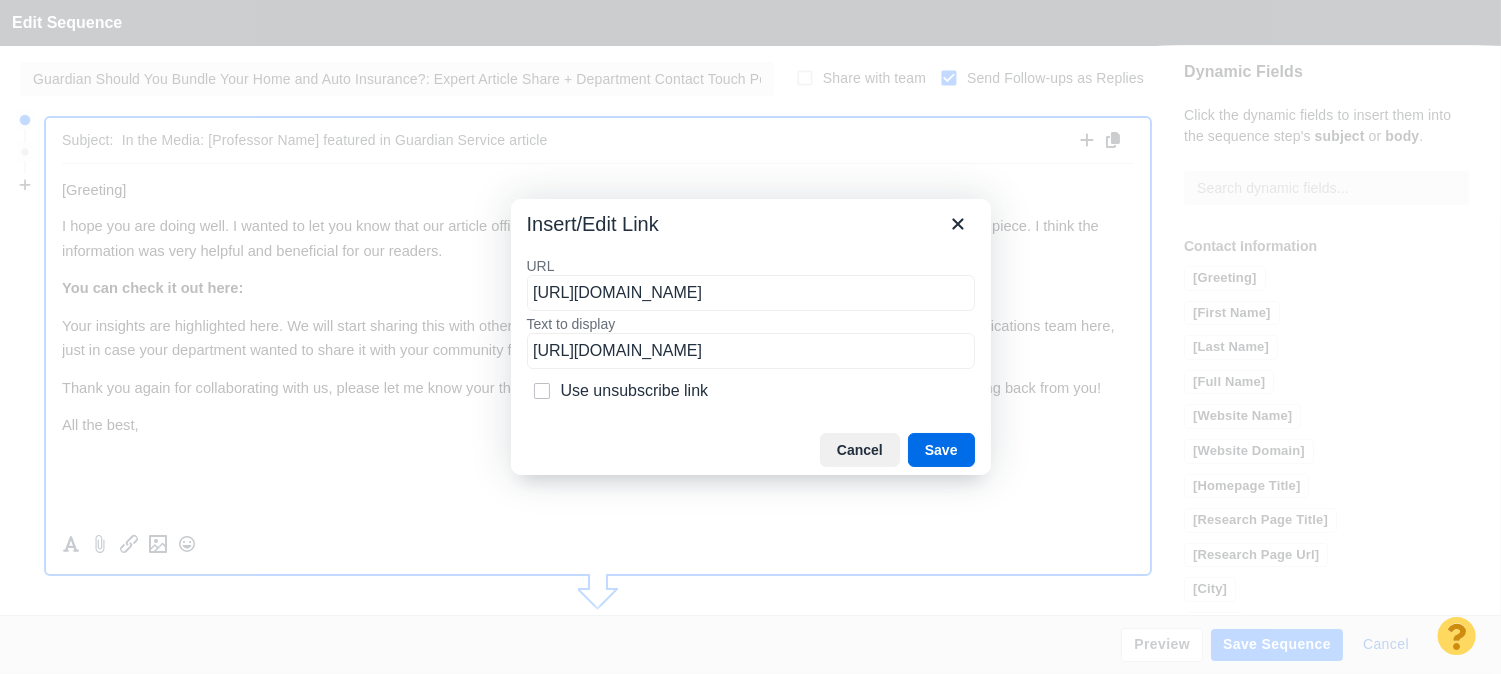 scroll, scrollTop: 0, scrollLeft: 103, axis: horizontal 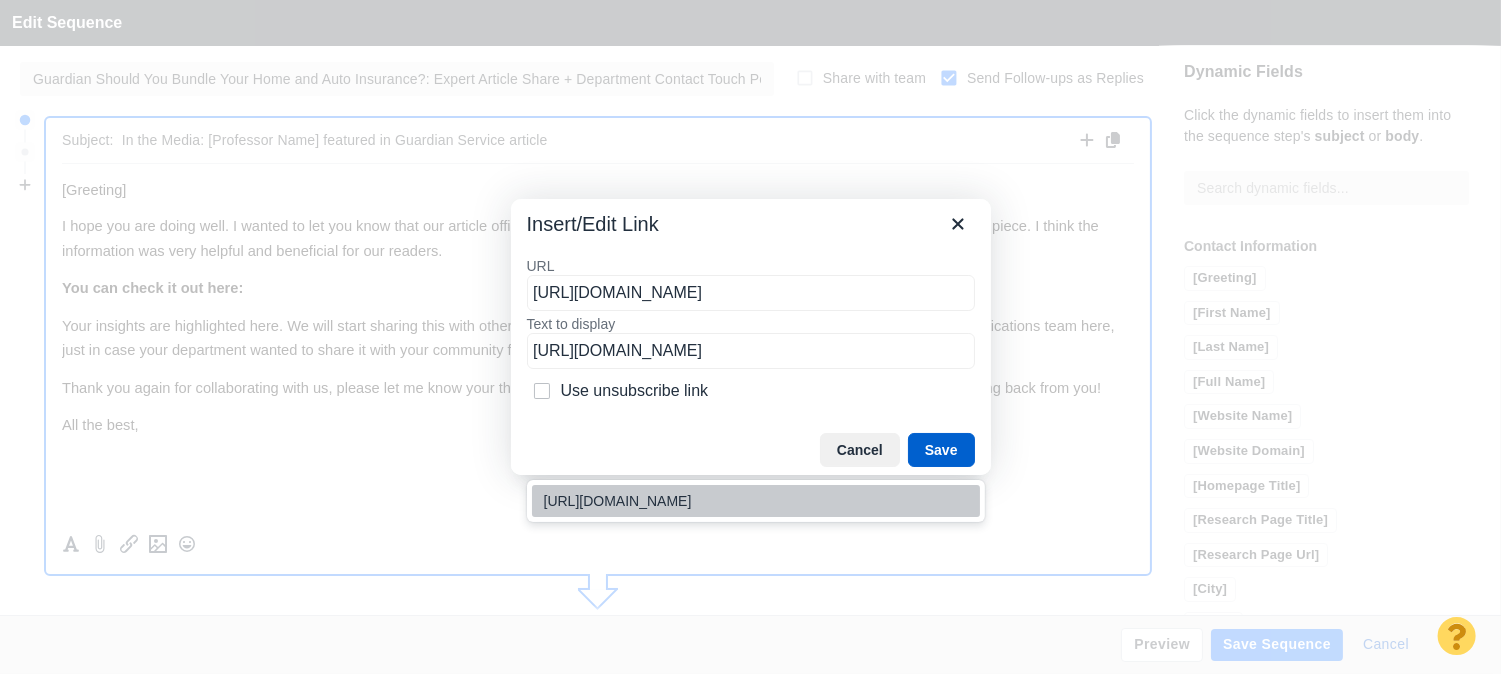 click on "Save" at bounding box center (941, 450) 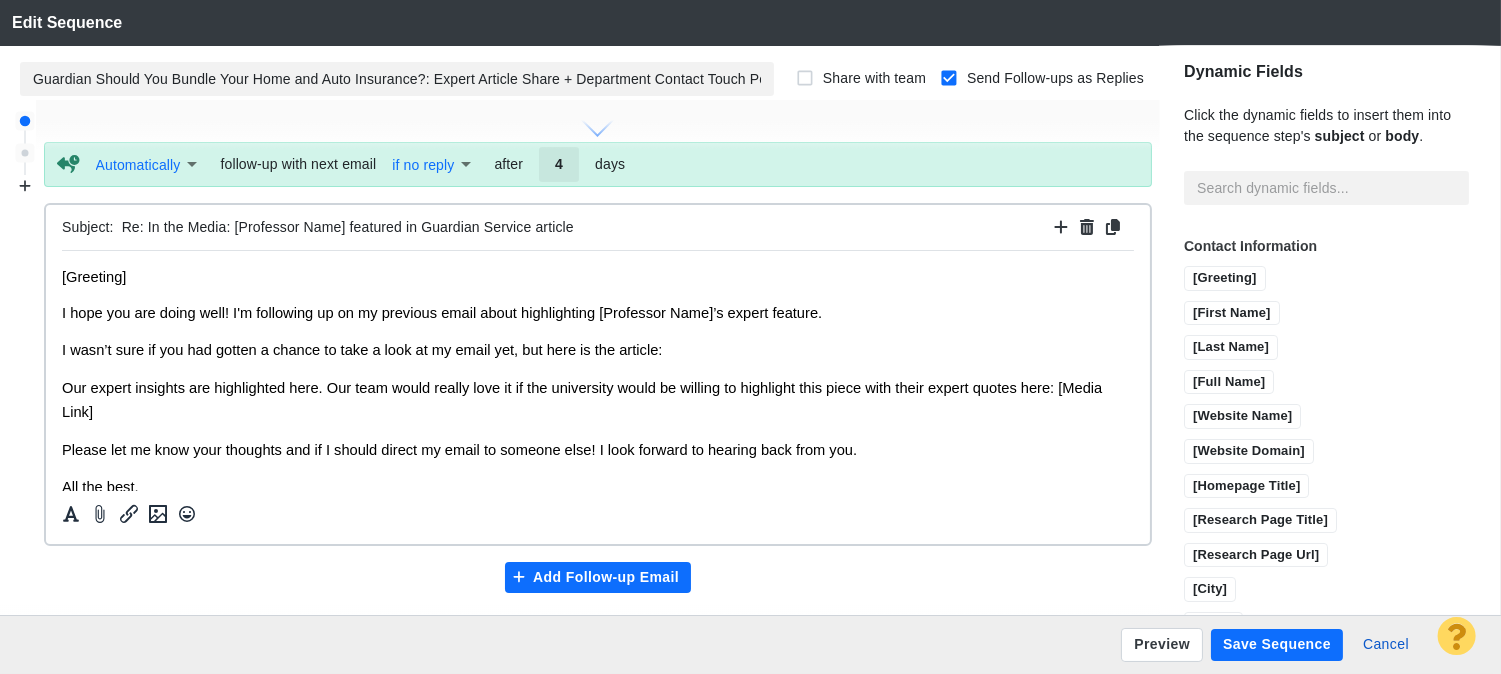 scroll, scrollTop: 498, scrollLeft: 0, axis: vertical 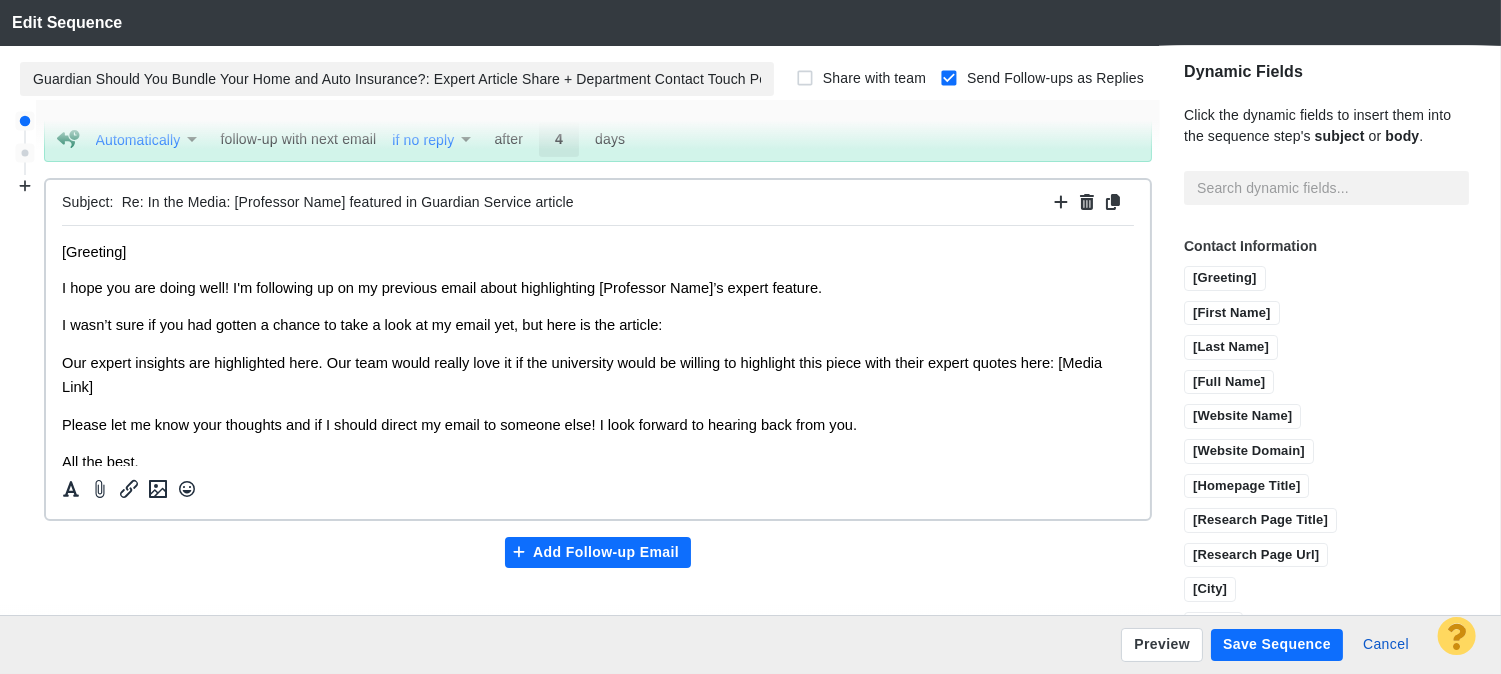 click on "I wasn’t sure if you had gotten a chance to take a look at my email yet, but here is the article:" at bounding box center [598, 324] 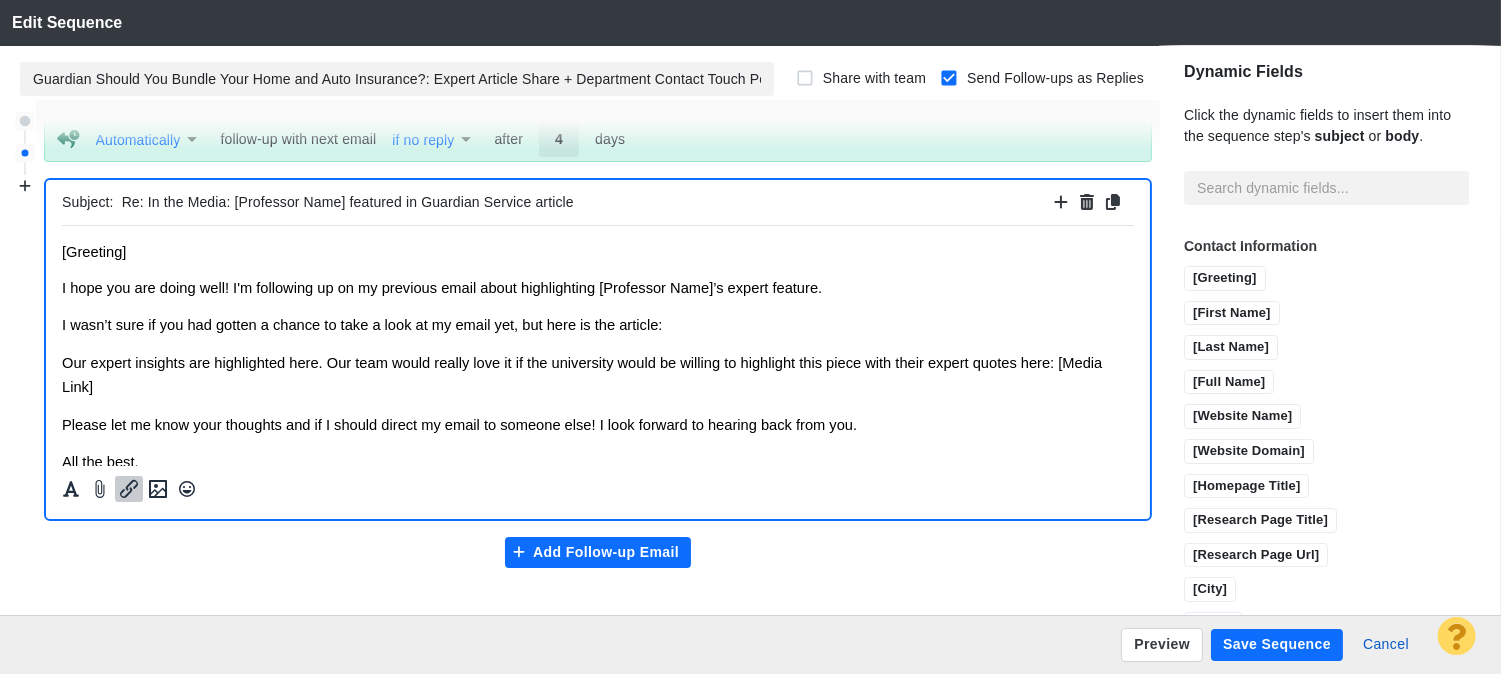 click 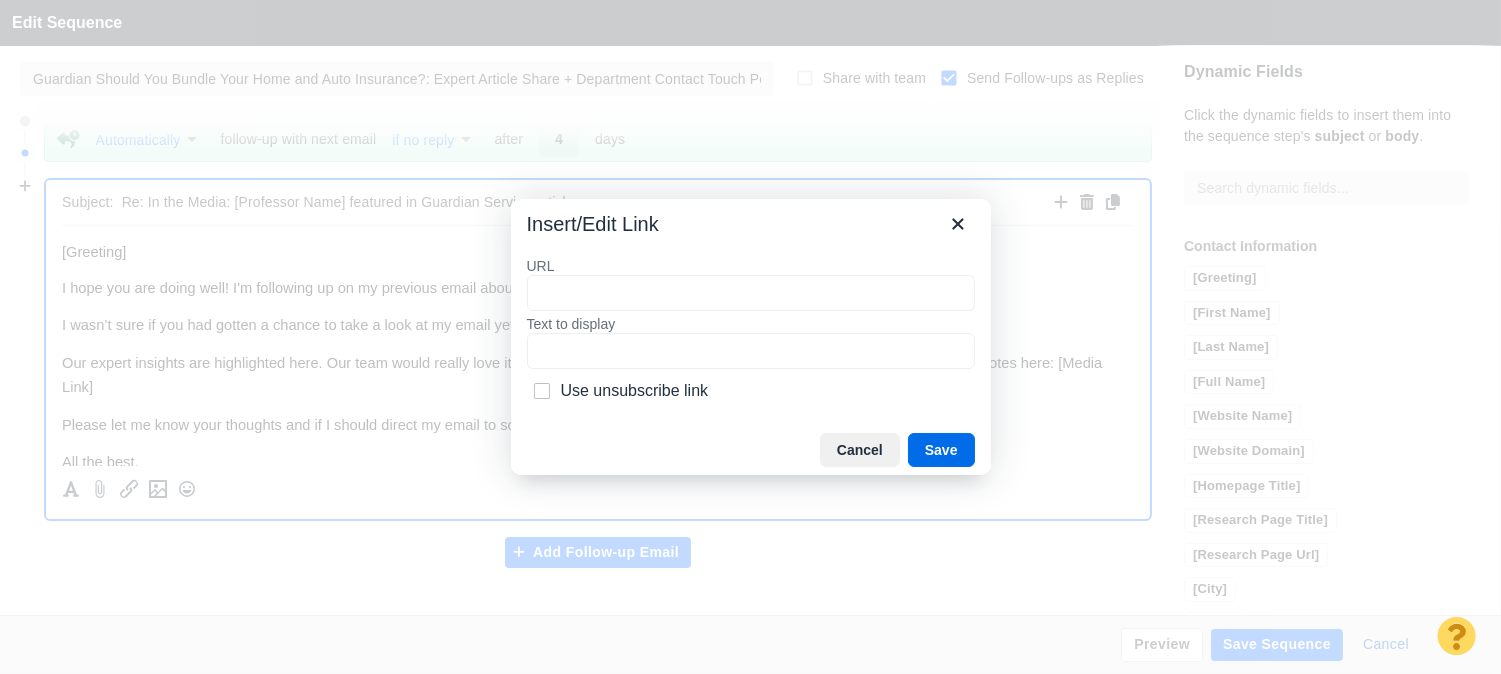 type on "https://guardianservice.com/home-insurance/bundle-home-auto-insurance/" 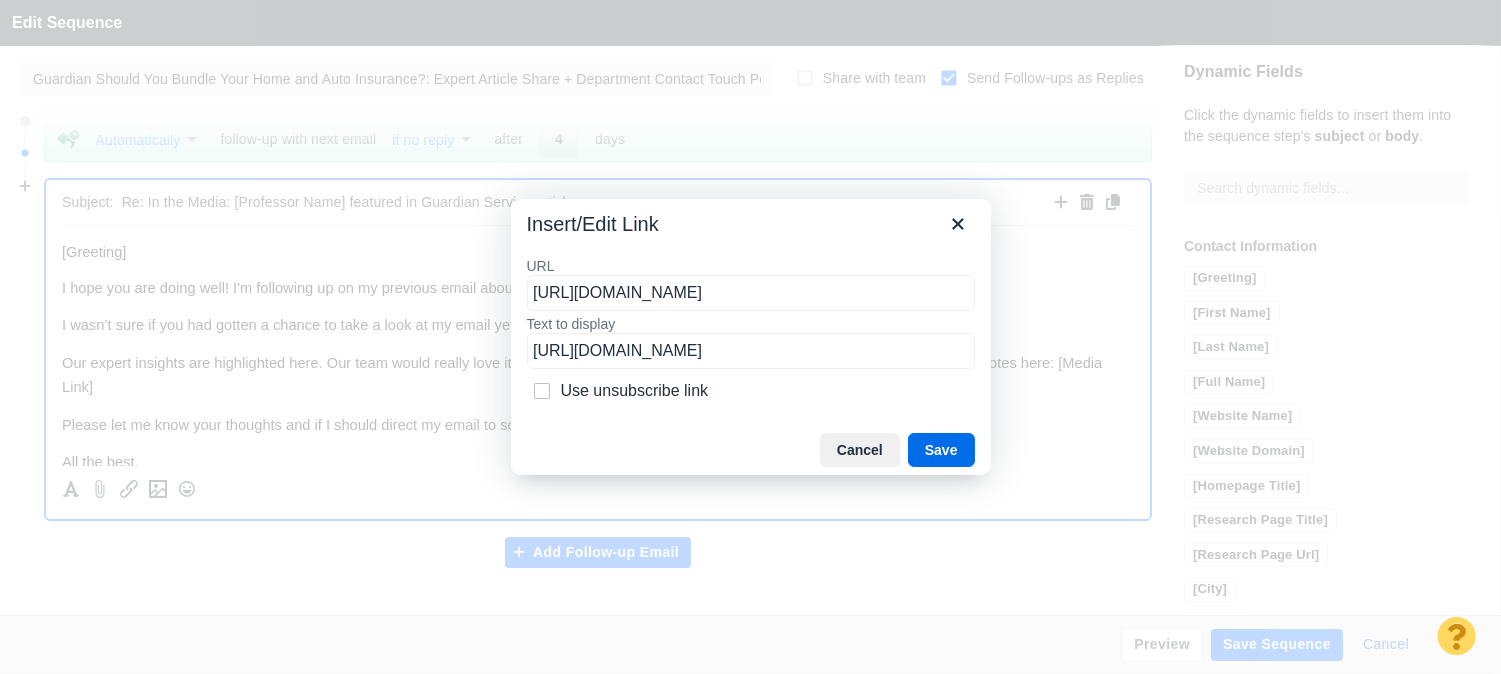 scroll, scrollTop: 0, scrollLeft: 103, axis: horizontal 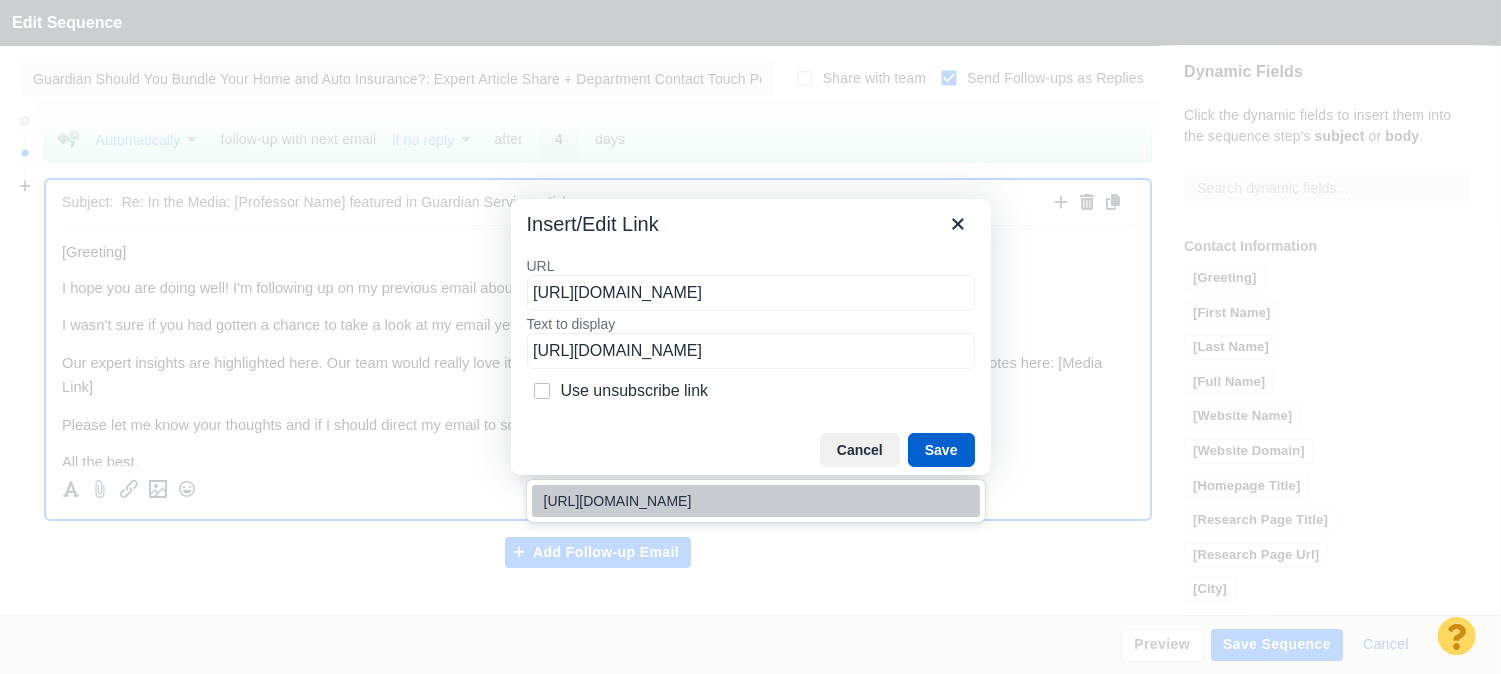 click on "Save" at bounding box center (941, 450) 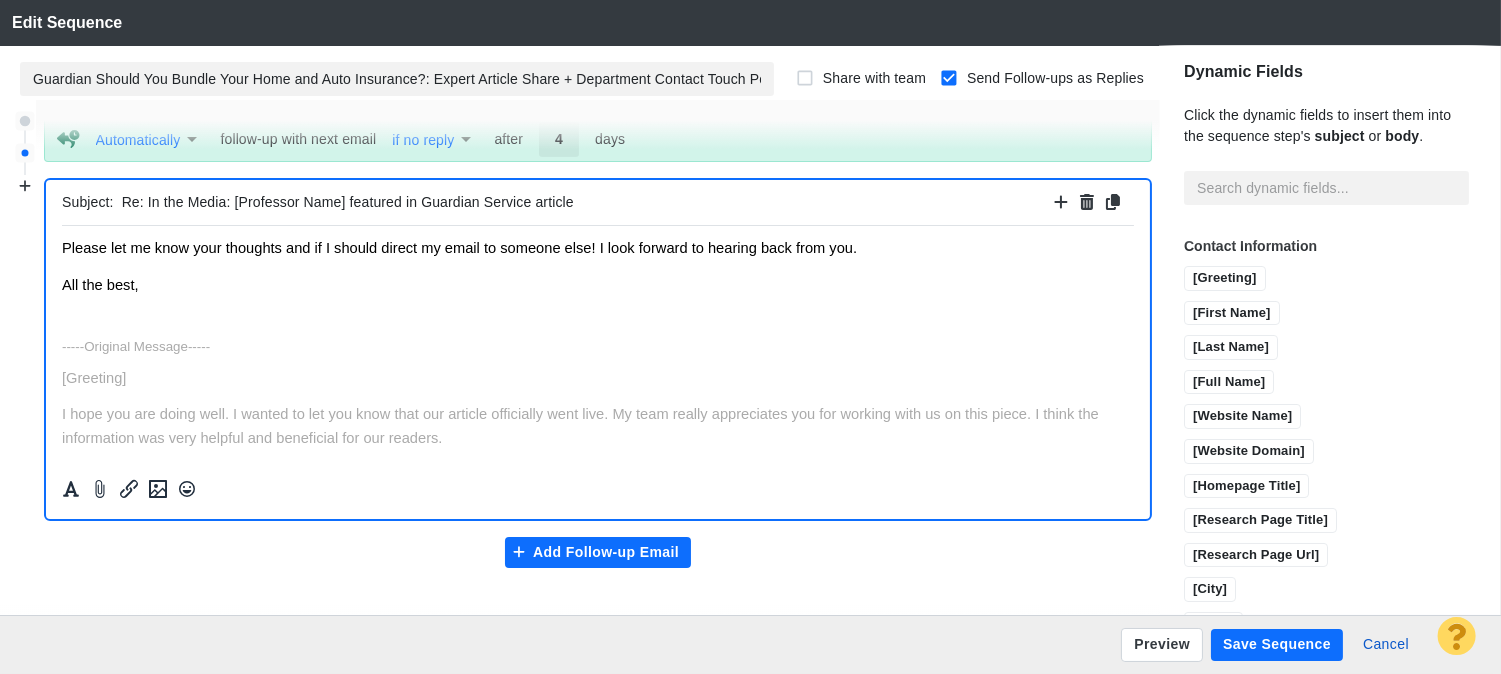 scroll, scrollTop: 0, scrollLeft: 0, axis: both 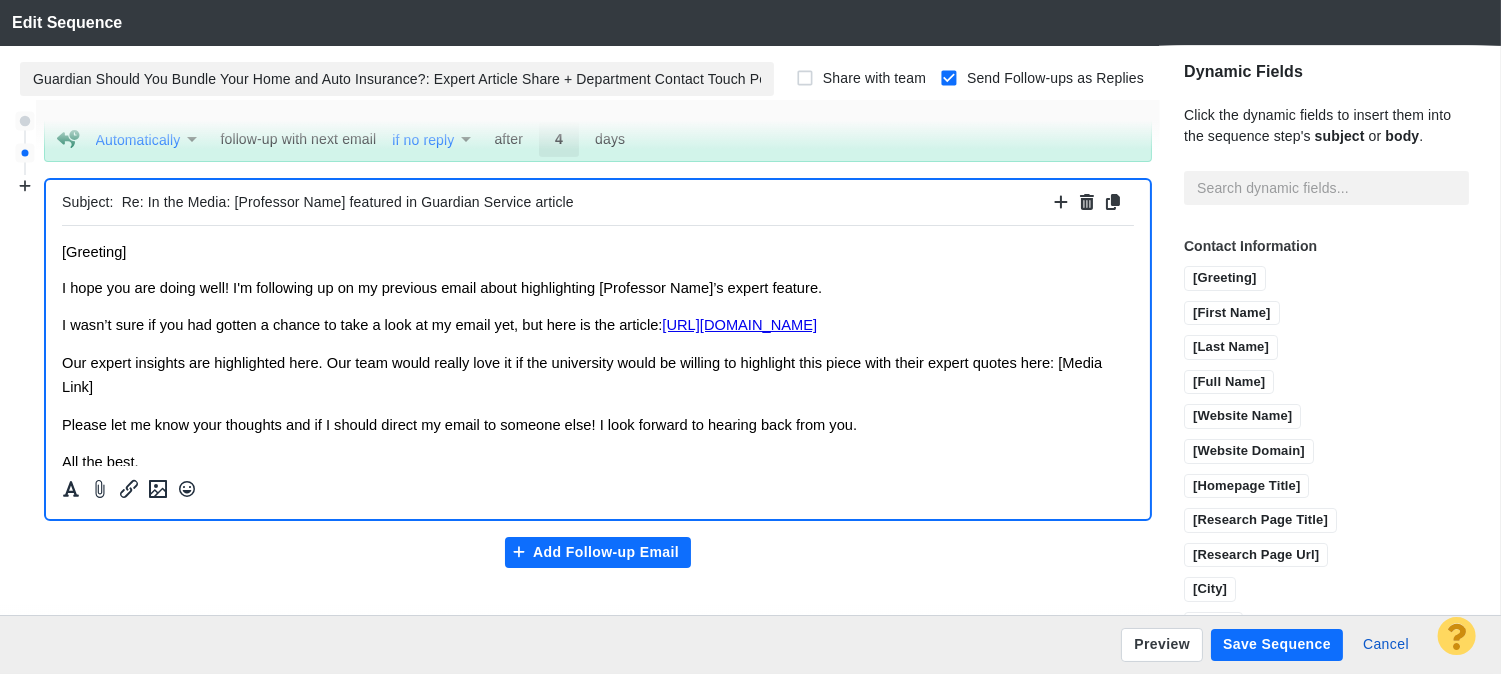 click on "Save Sequence" at bounding box center [1277, 645] 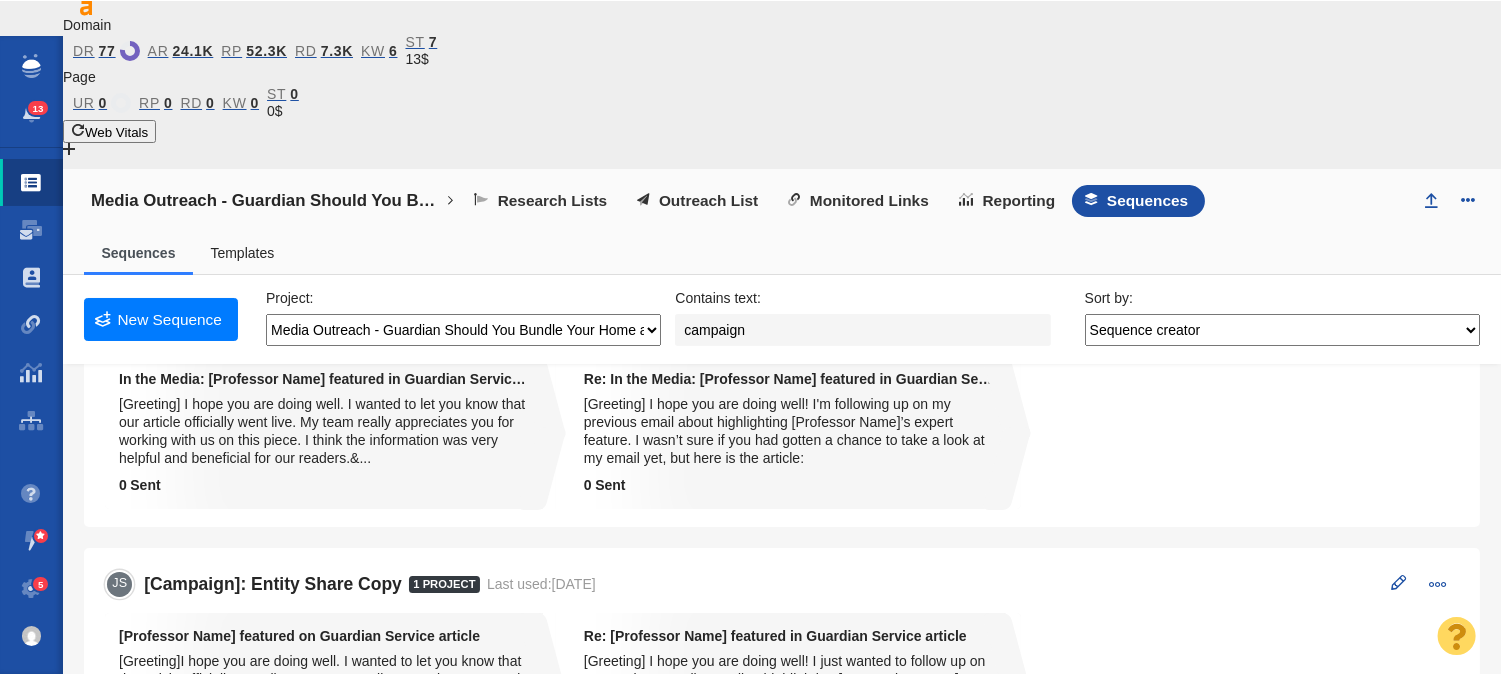 scroll, scrollTop: 403, scrollLeft: 0, axis: vertical 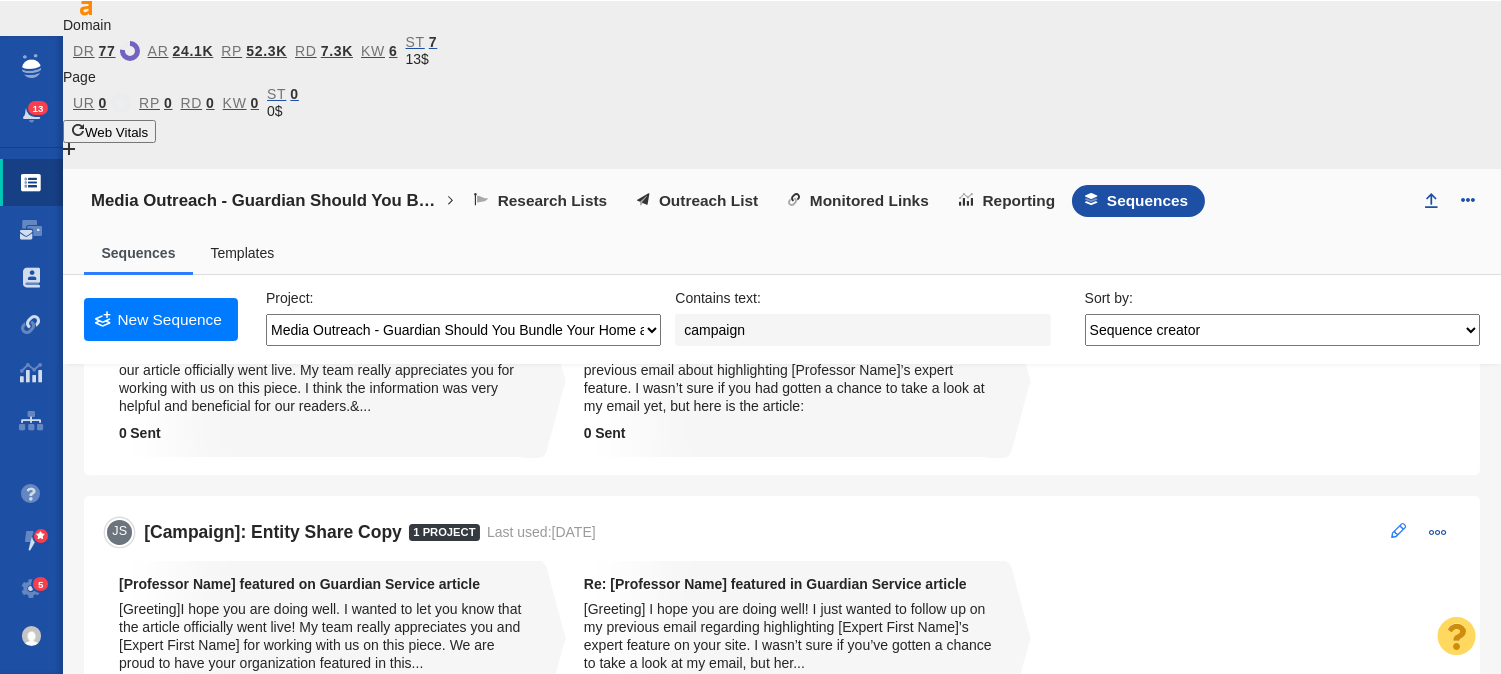 click at bounding box center [1399, 530] 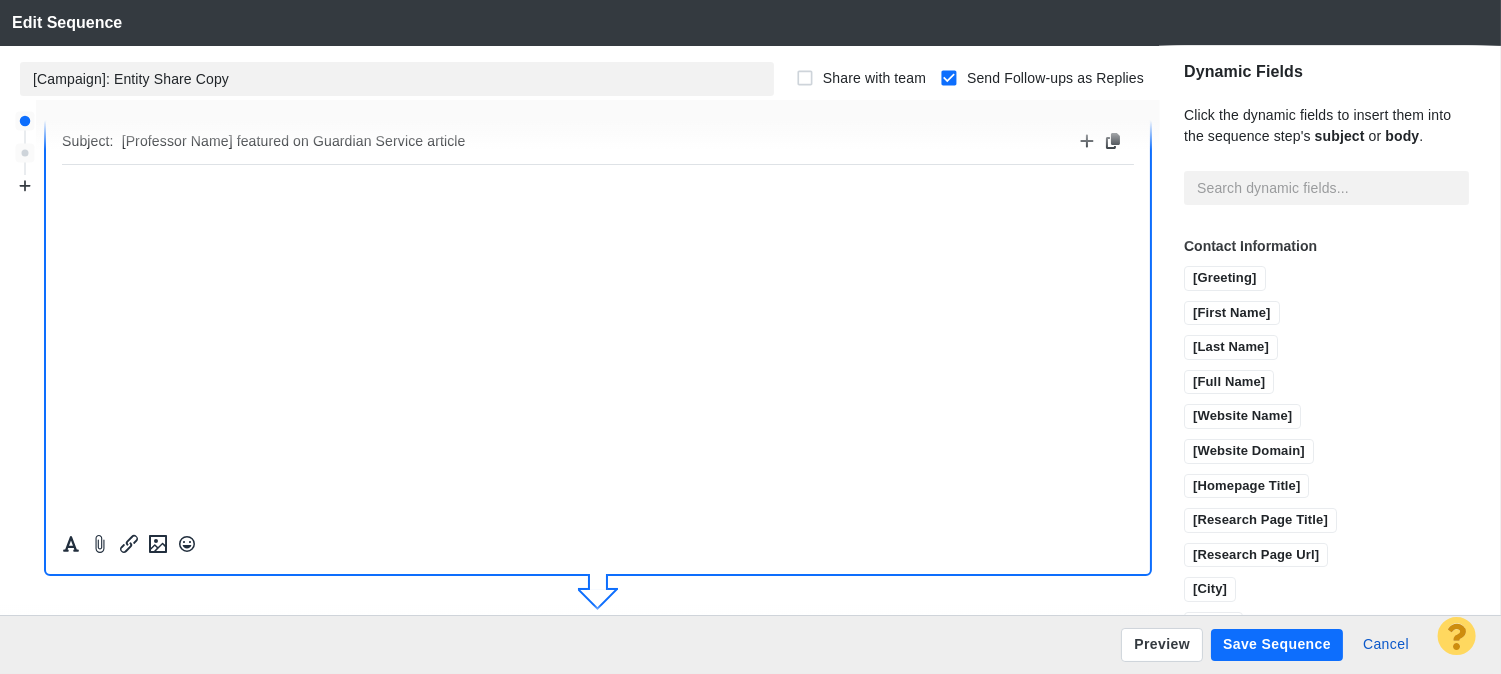 scroll, scrollTop: 383, scrollLeft: 0, axis: vertical 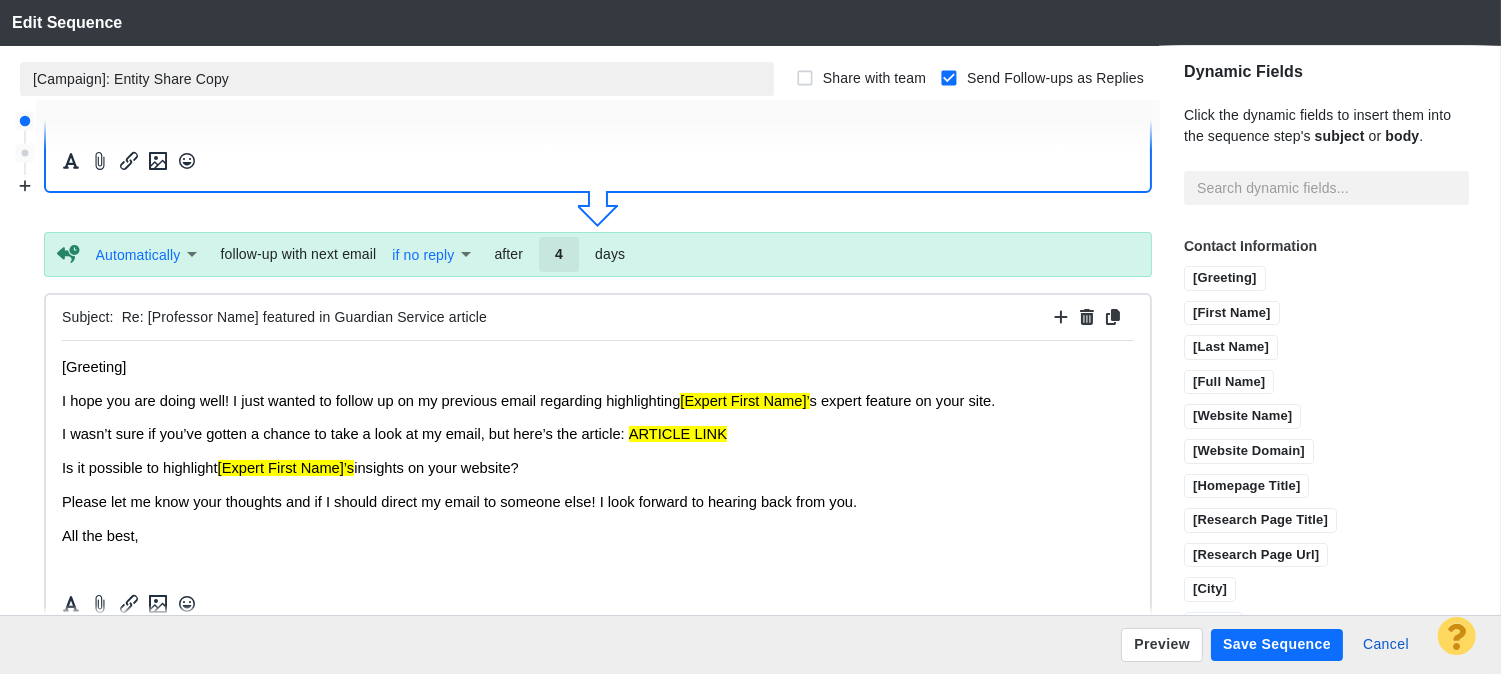 click on "[Campaign]: Entity Share Copy" at bounding box center (397, 79) 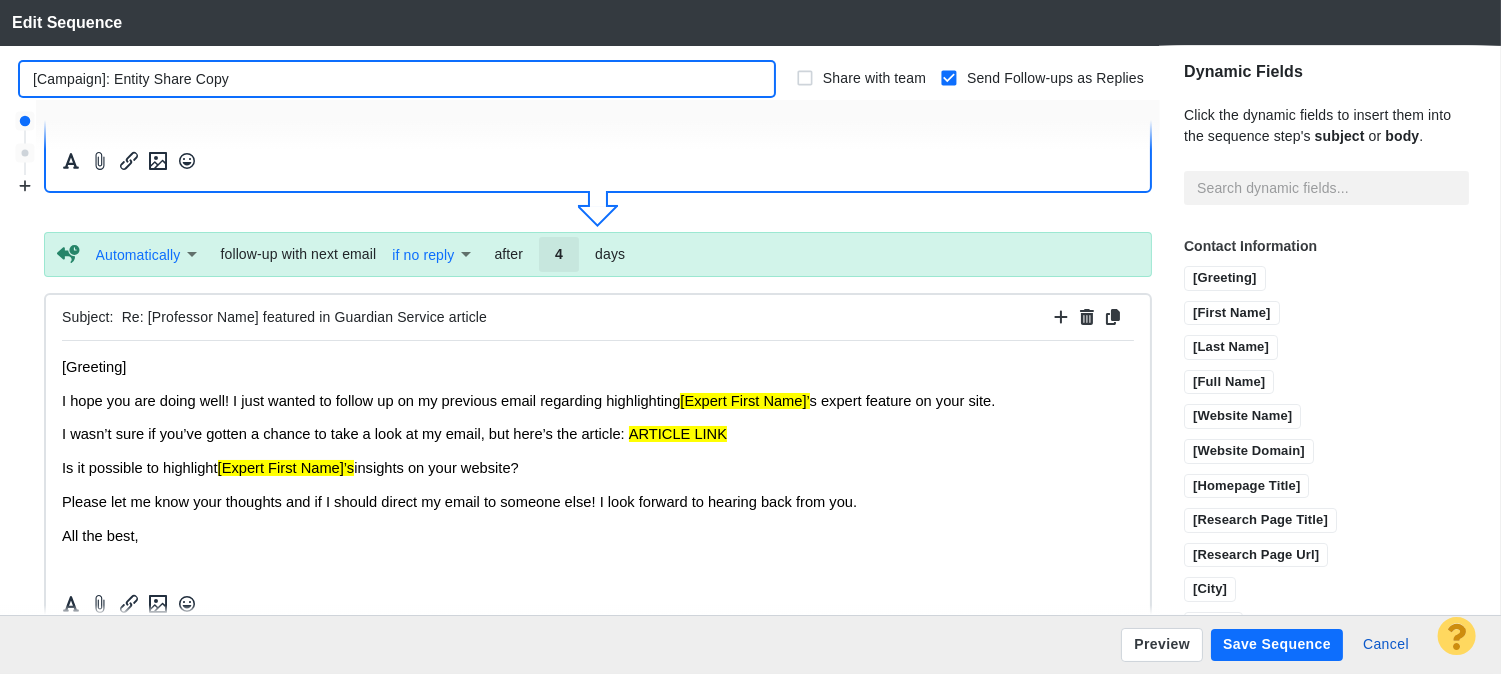 click on "[Campaign]: Entity Share Copy" at bounding box center (397, 79) 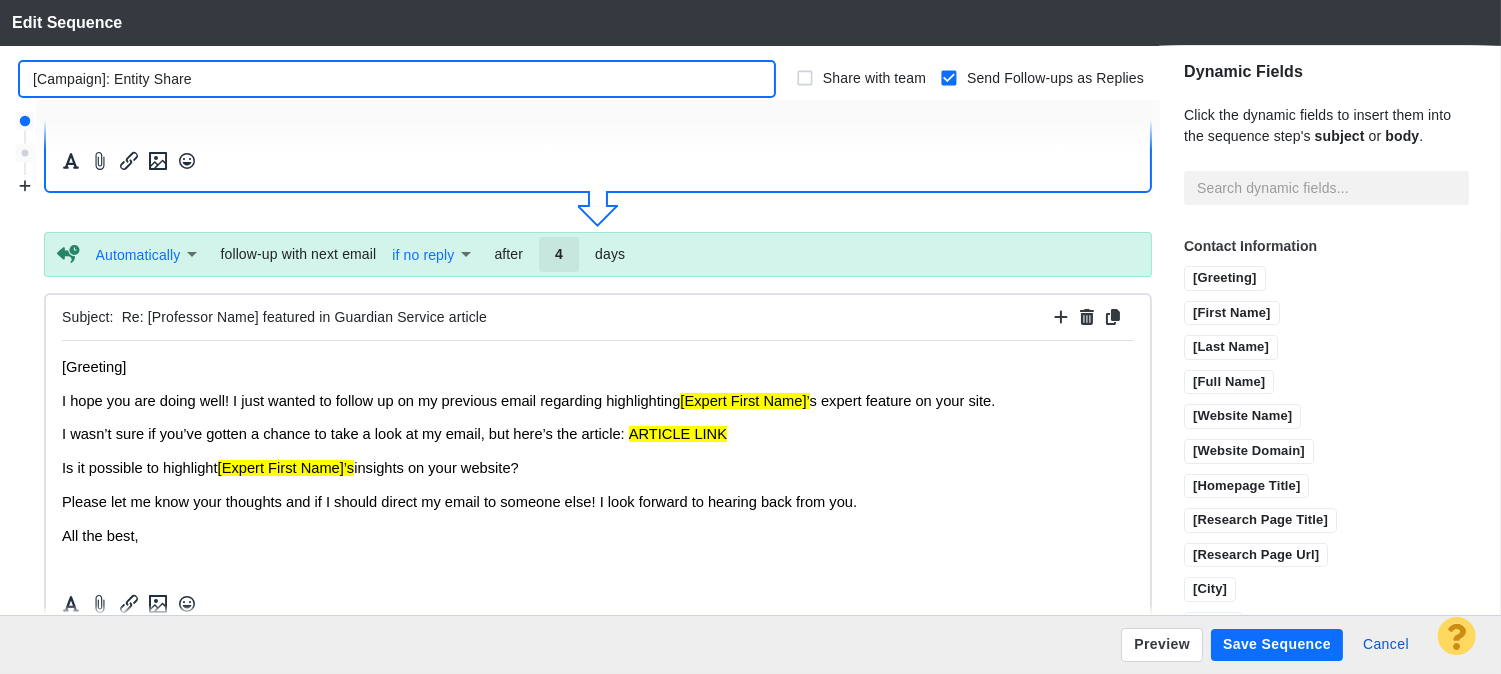 drag, startPoint x: 104, startPoint y: 71, endPoint x: 0, endPoint y: 70, distance: 104.00481 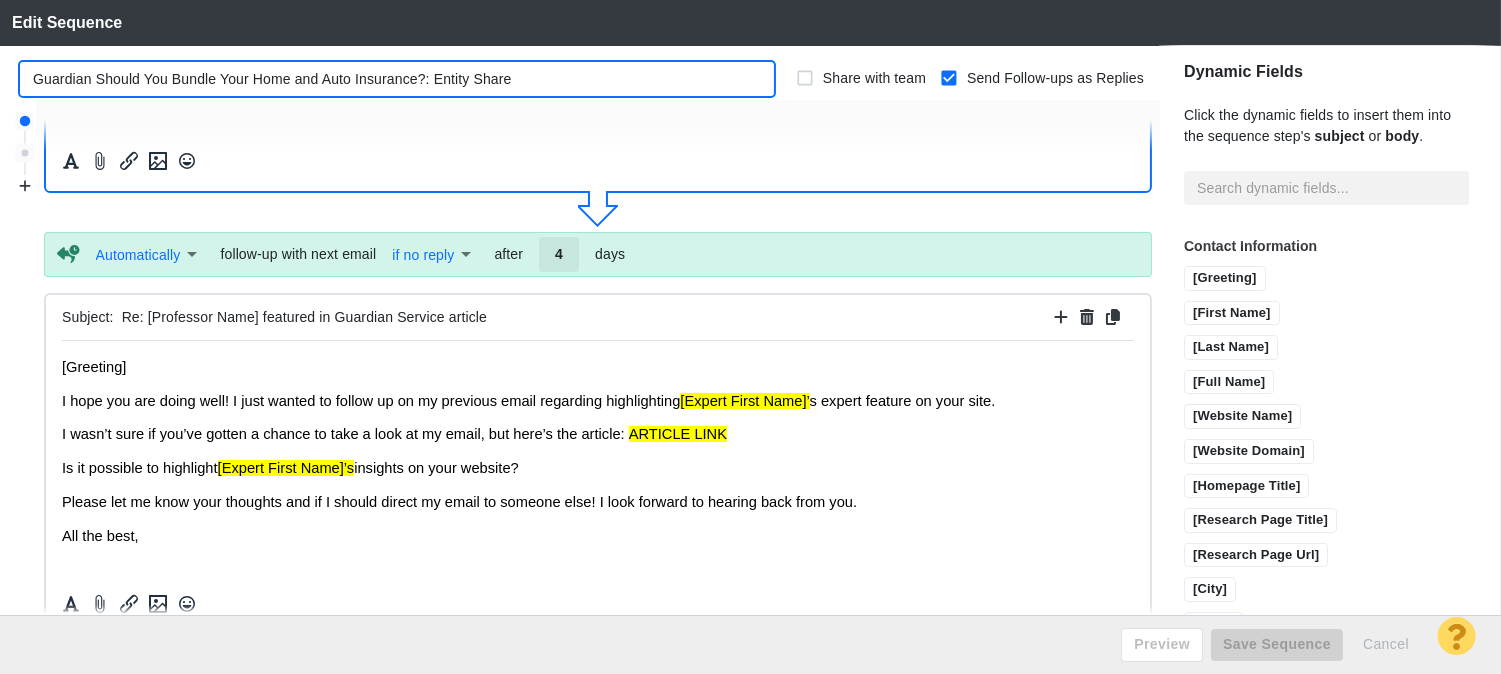 type on "Guardian Should You Bundle Your Home and Auto Insurance?: Entity Share" 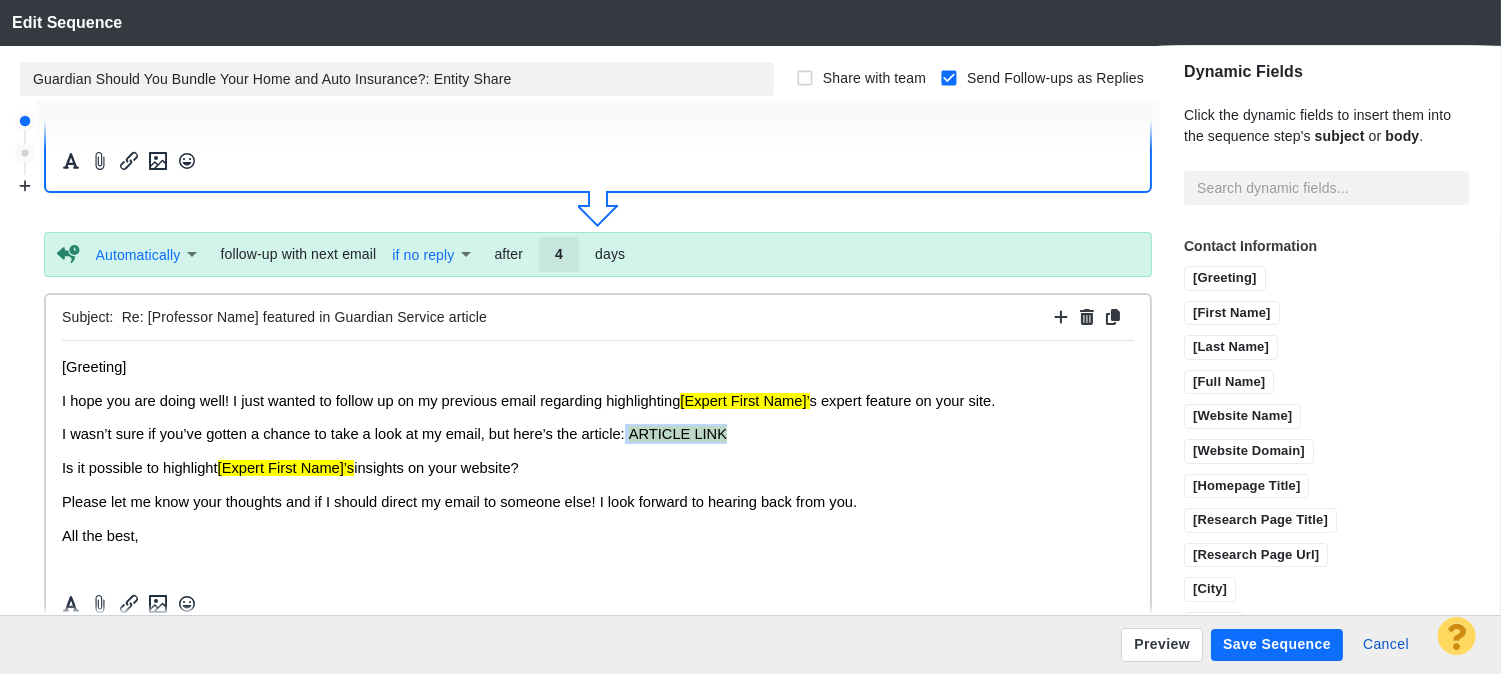 drag, startPoint x: 626, startPoint y: 431, endPoint x: 806, endPoint y: 435, distance: 180.04443 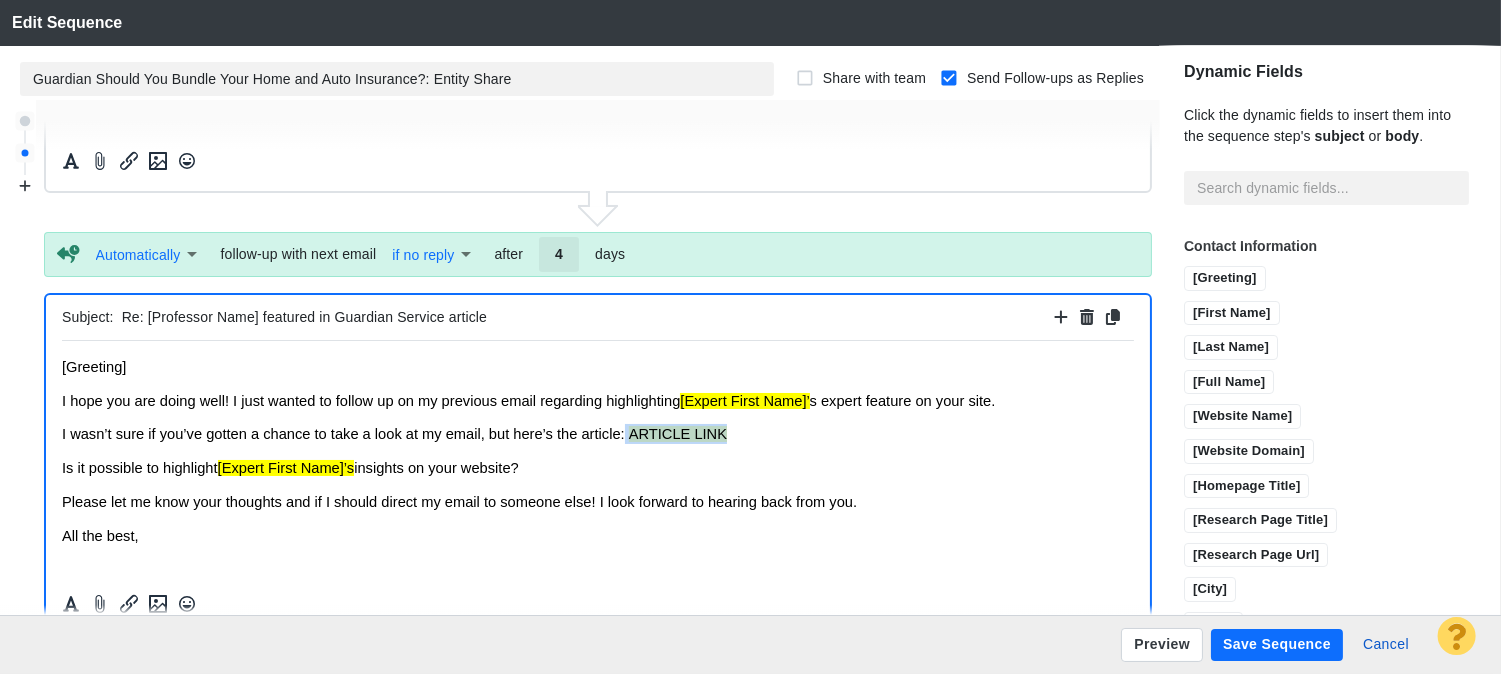 scroll, scrollTop: 498, scrollLeft: 0, axis: vertical 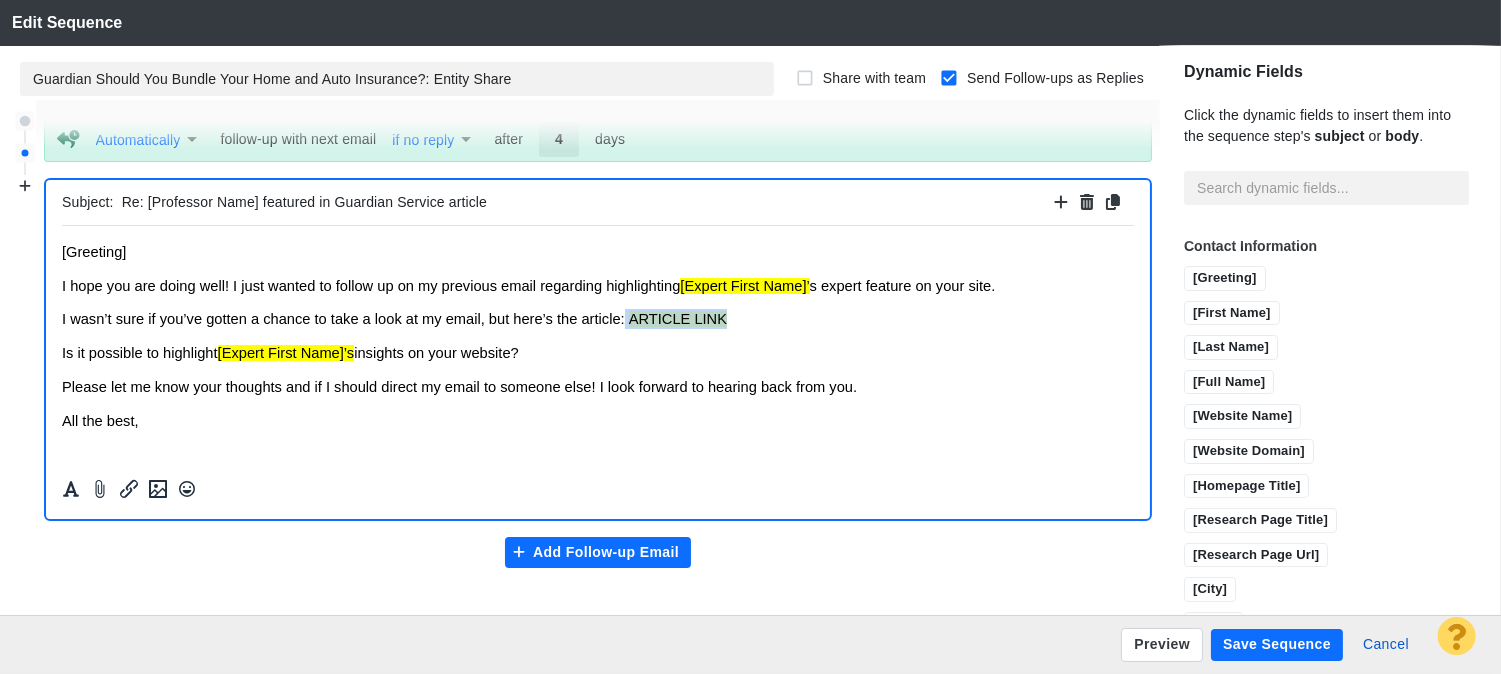 type 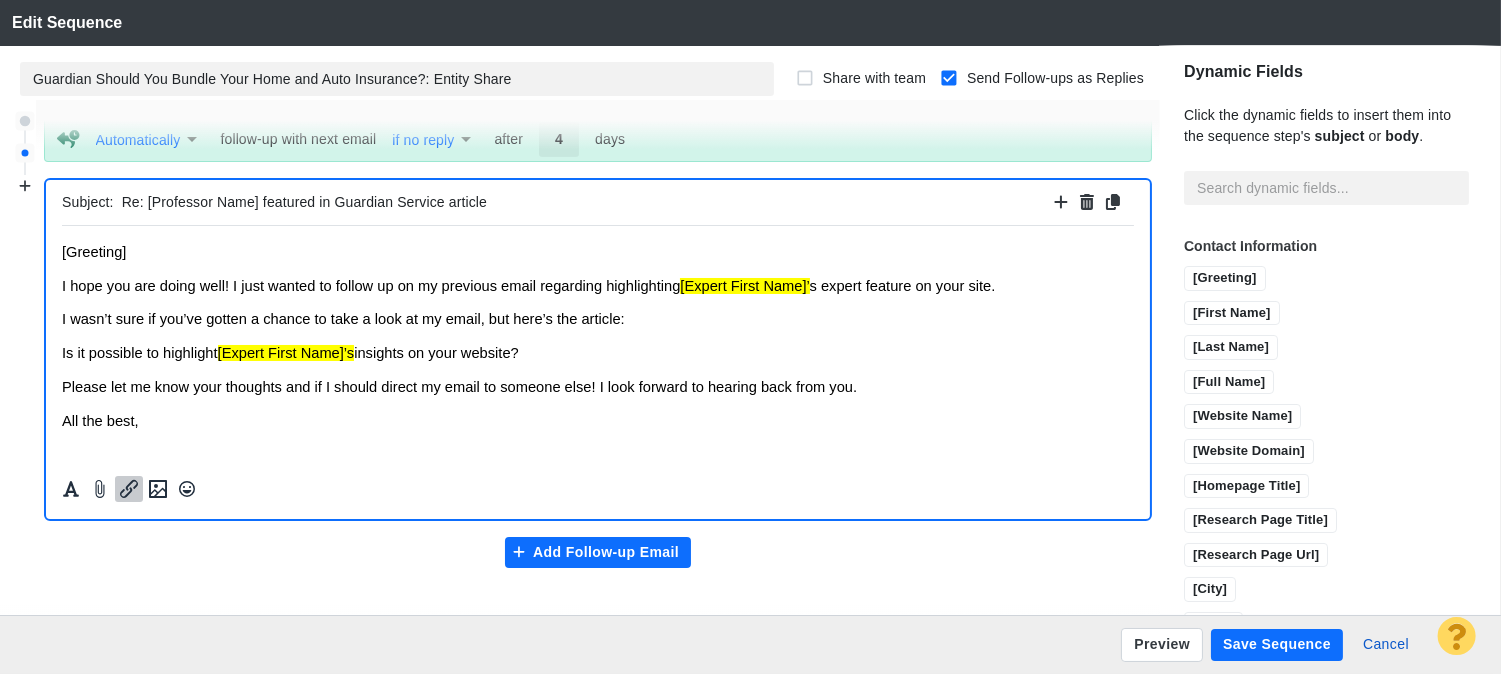 click 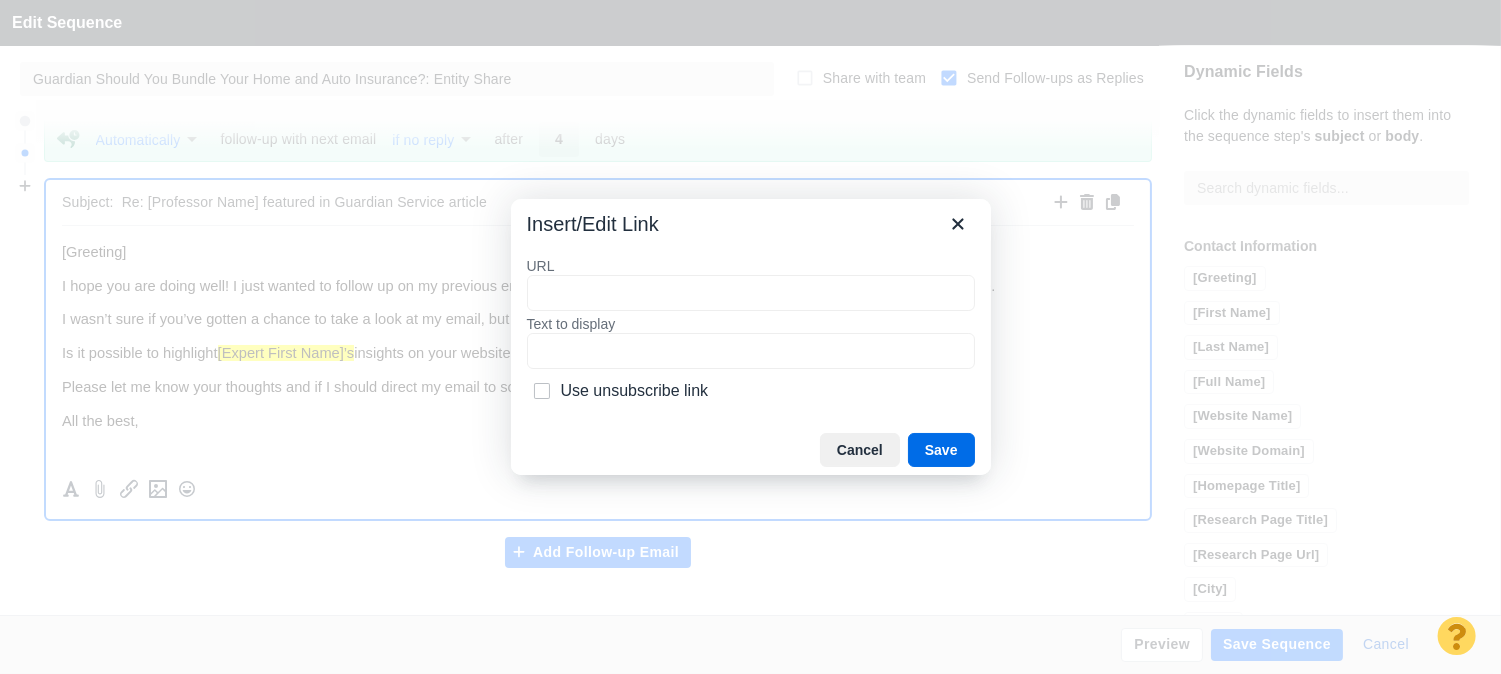 type on "https://guardianservice.com/home-insurance/bundle-home-auto-insurance/" 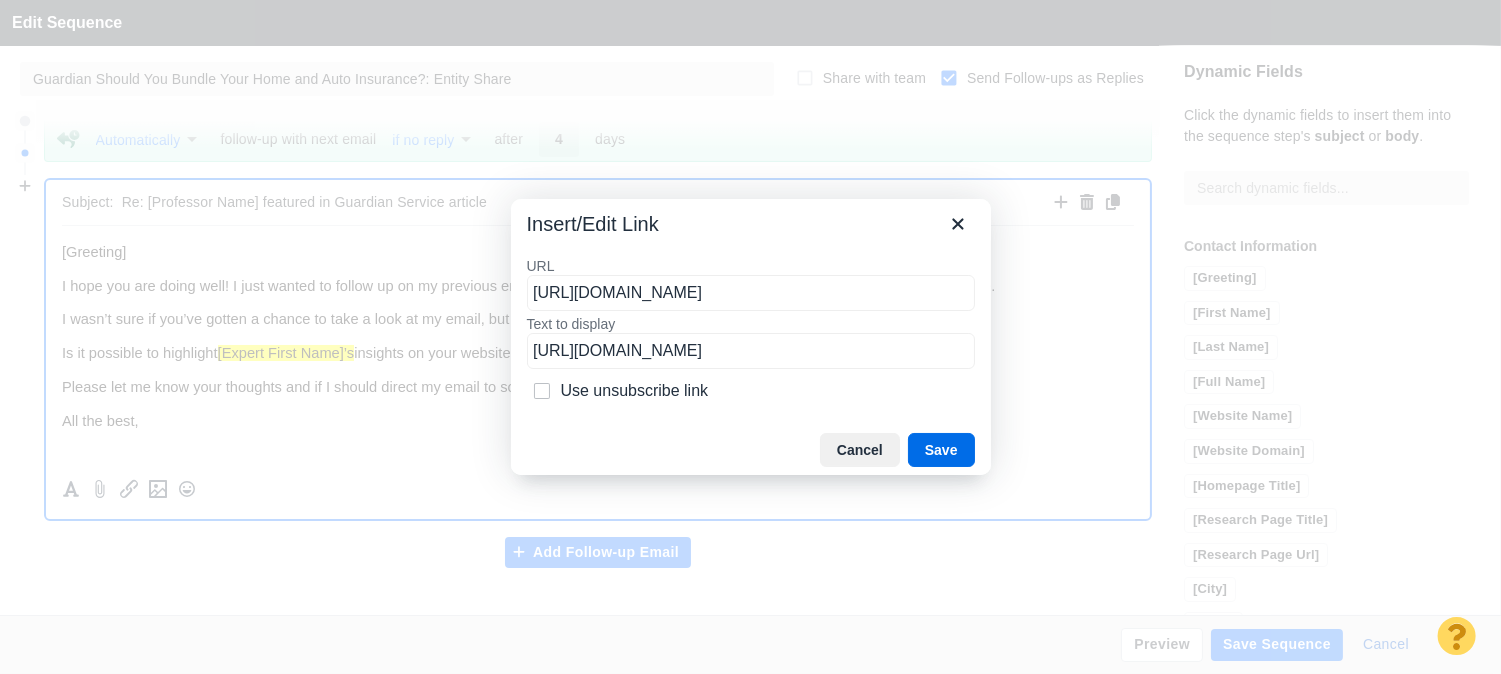 scroll, scrollTop: 0, scrollLeft: 103, axis: horizontal 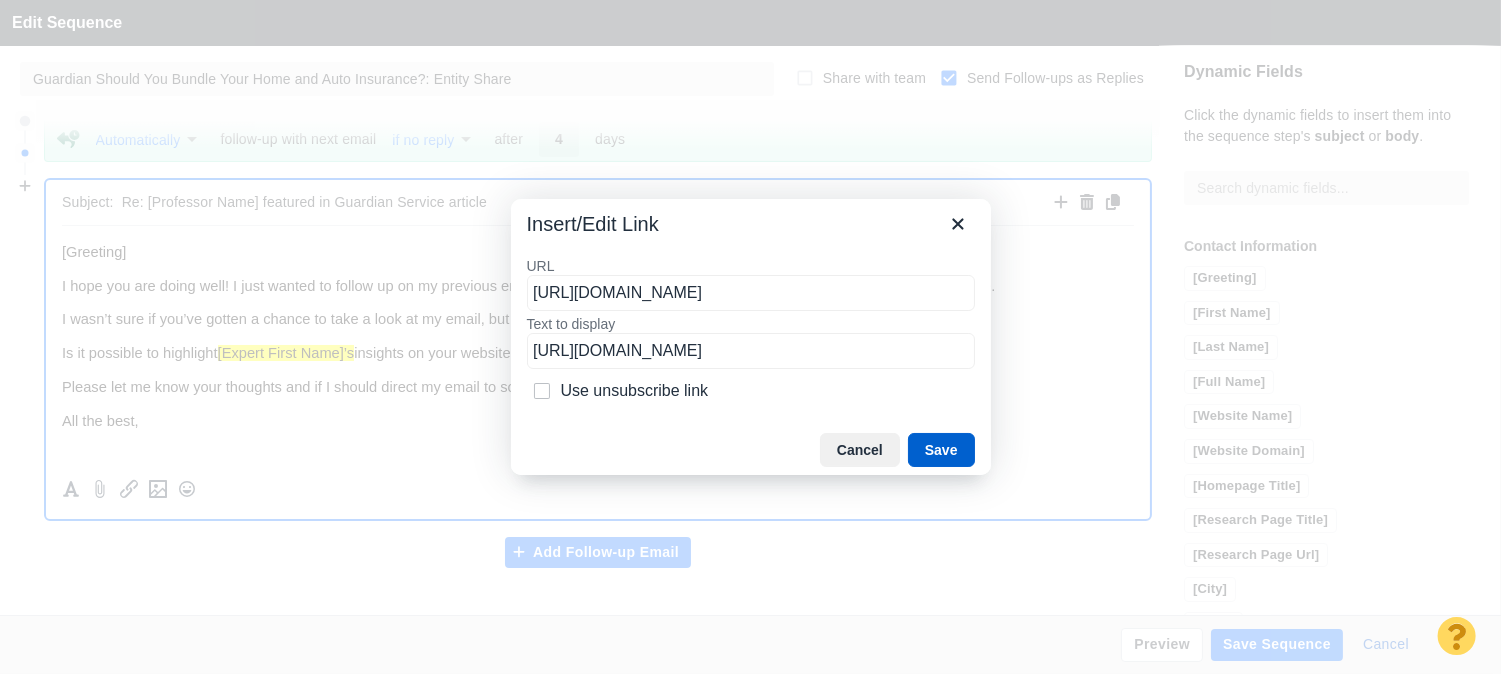 click on "Save" at bounding box center (941, 450) 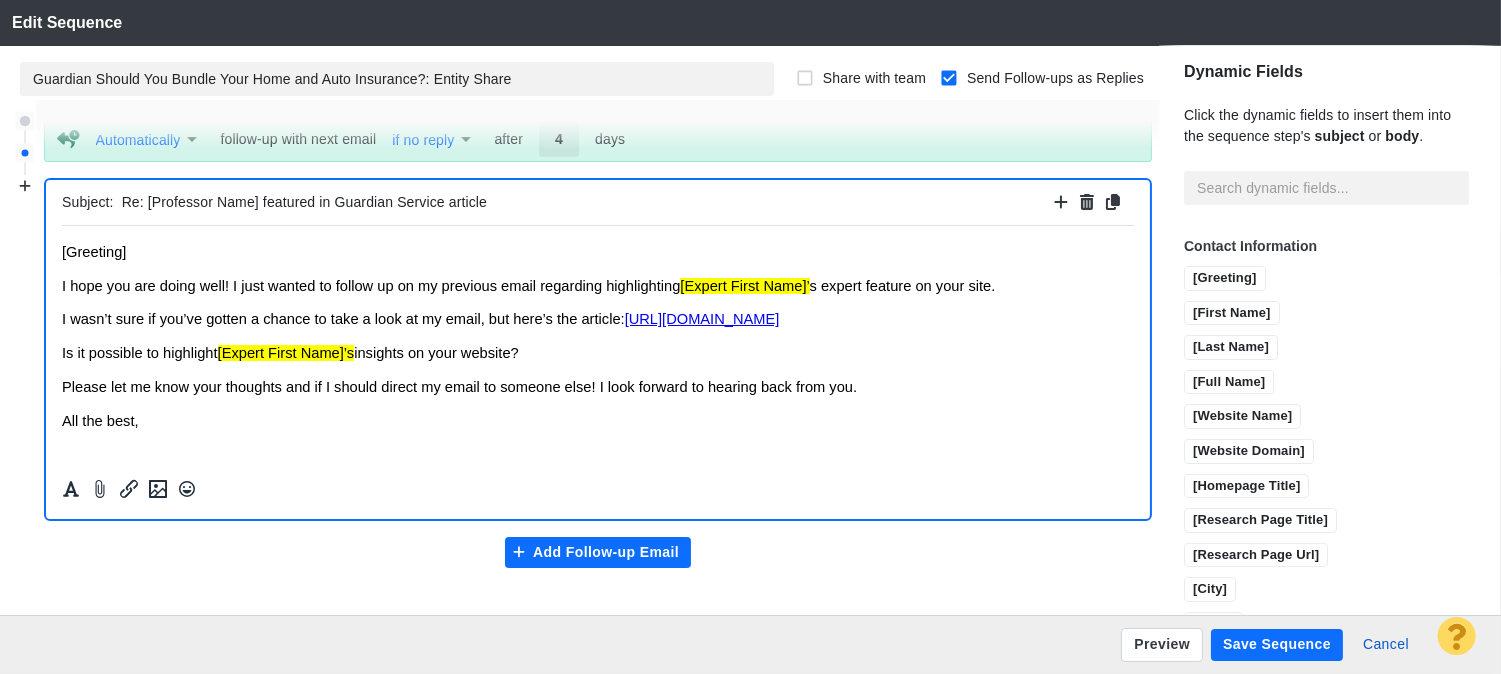scroll, scrollTop: 54, scrollLeft: 0, axis: vertical 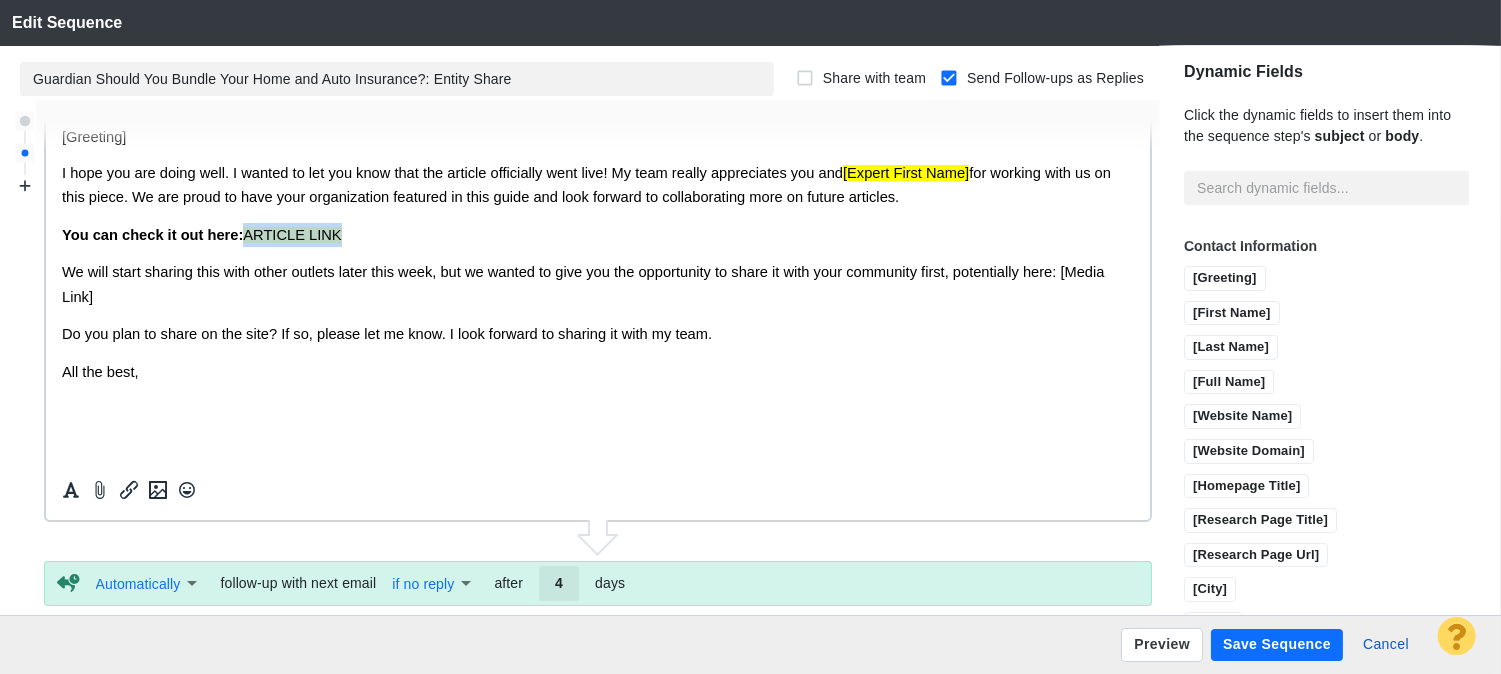 drag, startPoint x: 242, startPoint y: 238, endPoint x: 398, endPoint y: 238, distance: 156 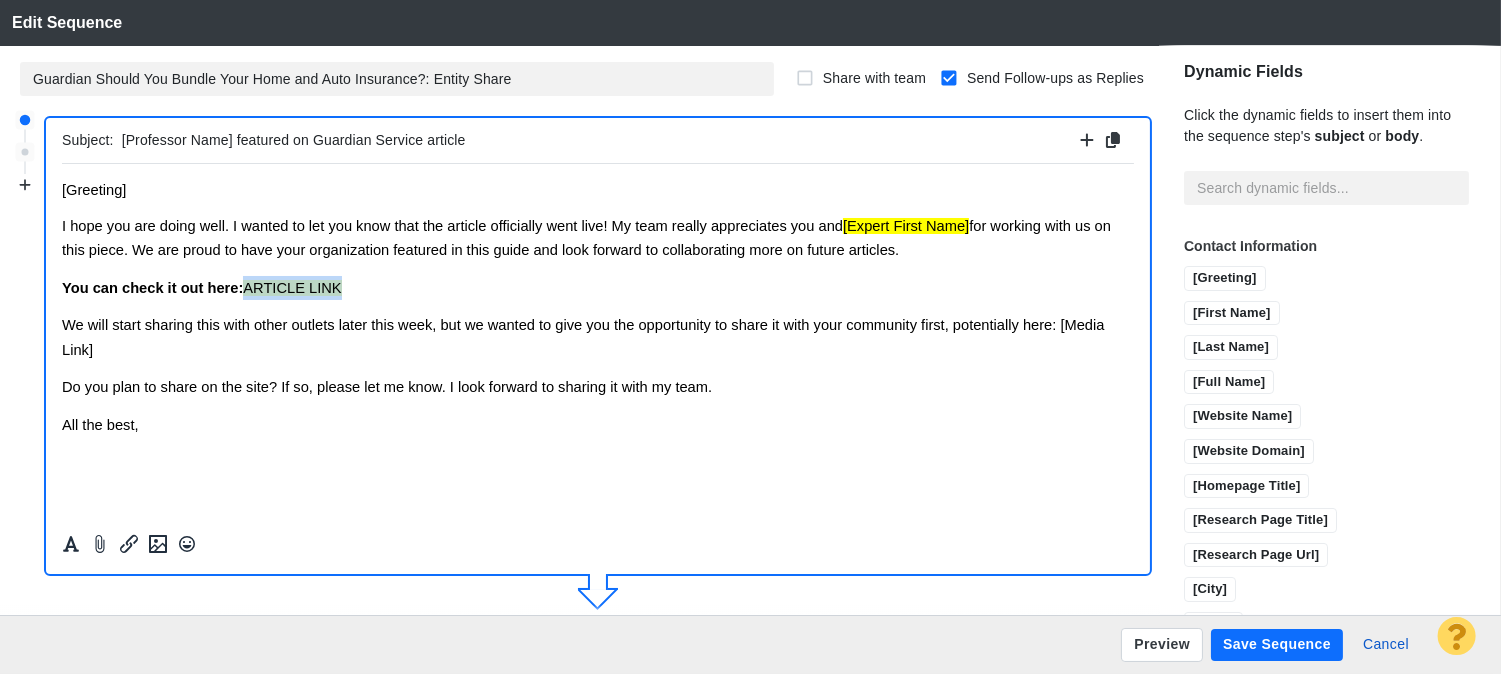 type 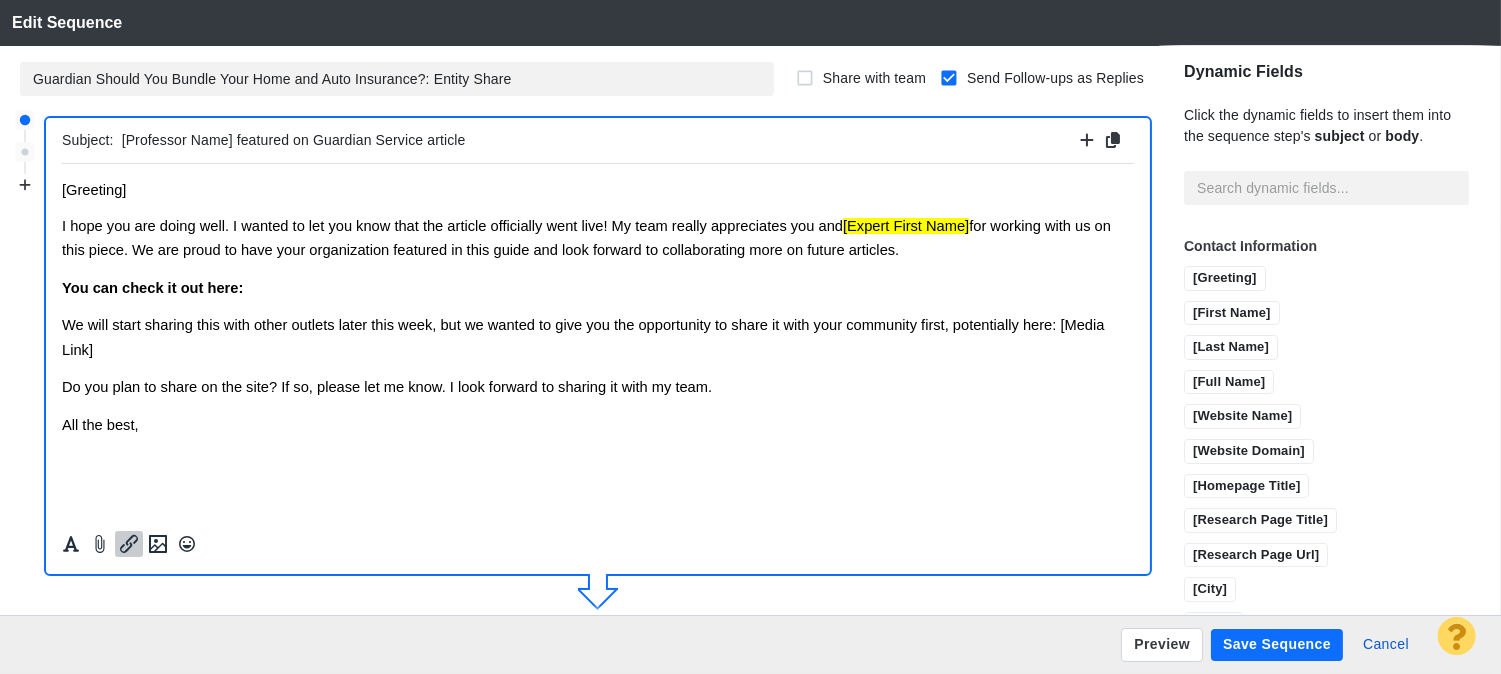 click 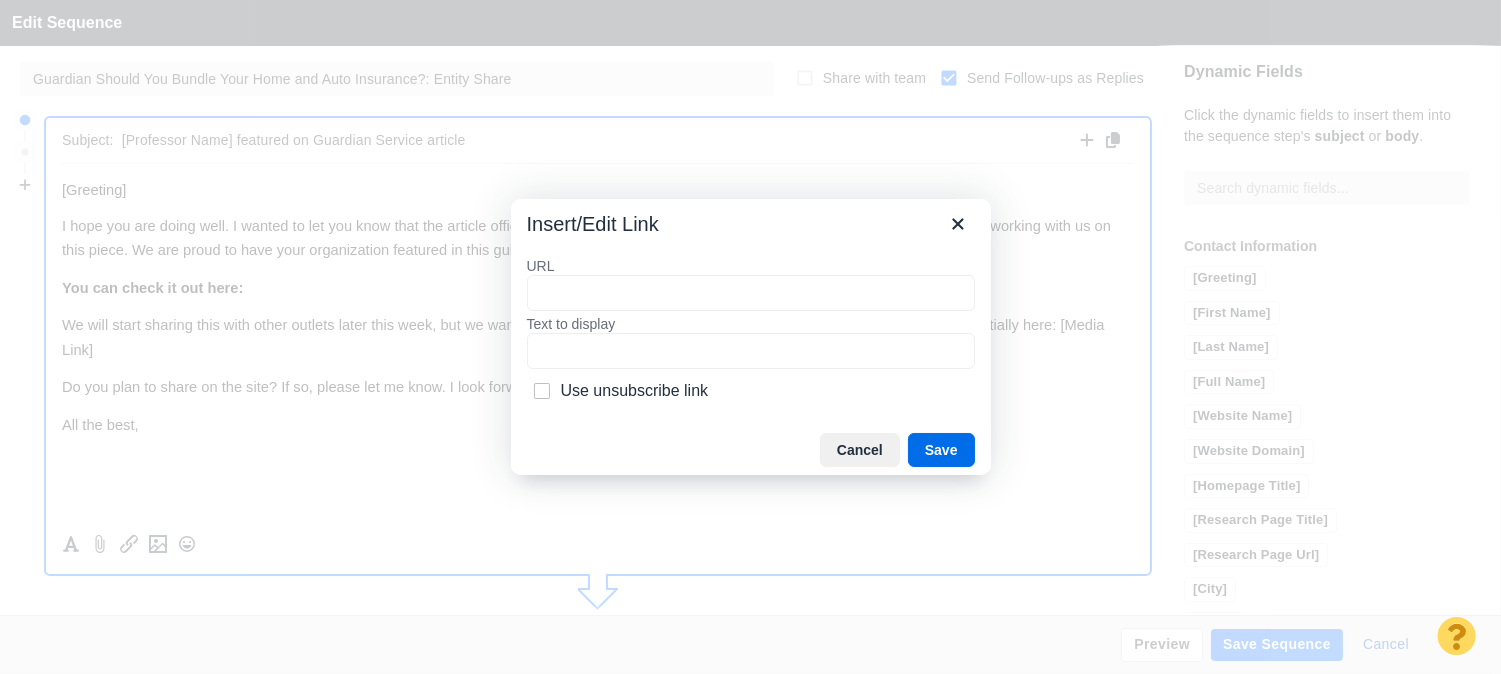 type on "https://guardianservice.com/home-insurance/bundle-home-auto-insurance/" 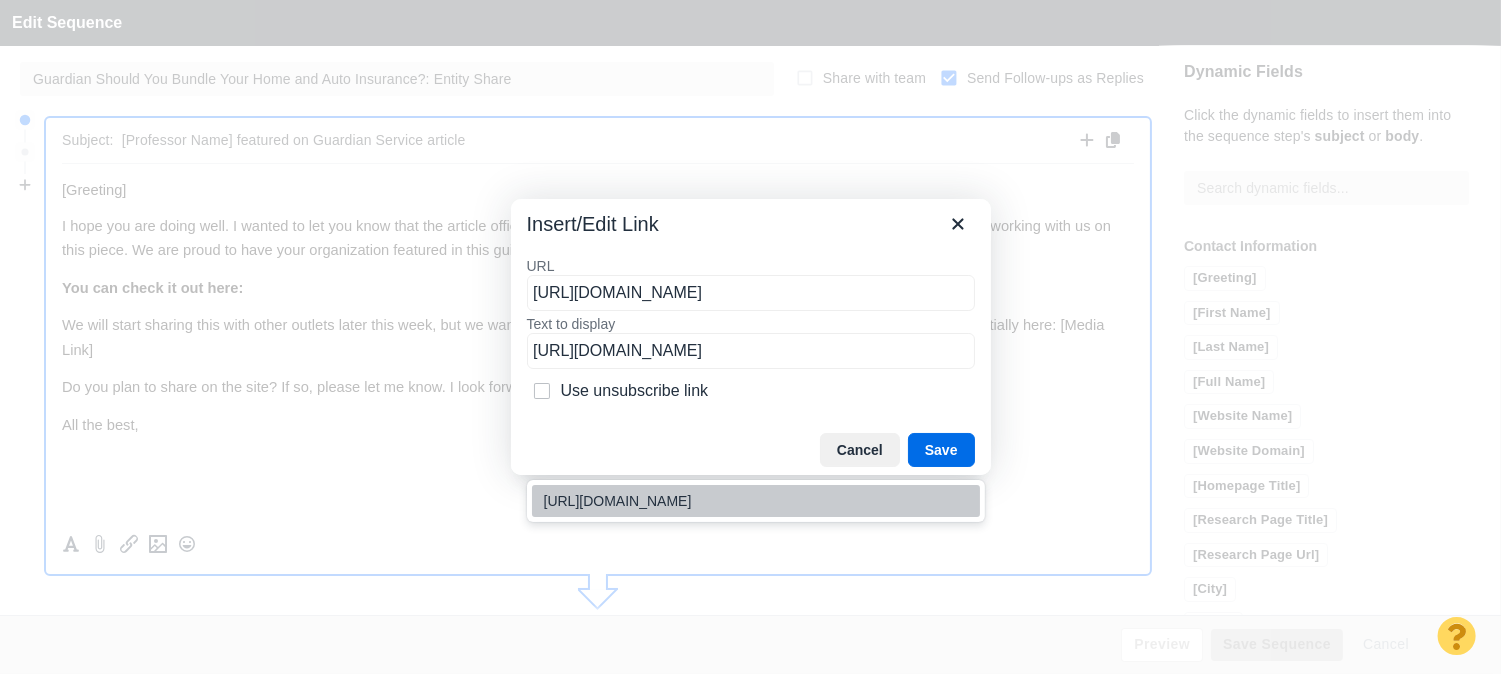 scroll, scrollTop: 0, scrollLeft: 103, axis: horizontal 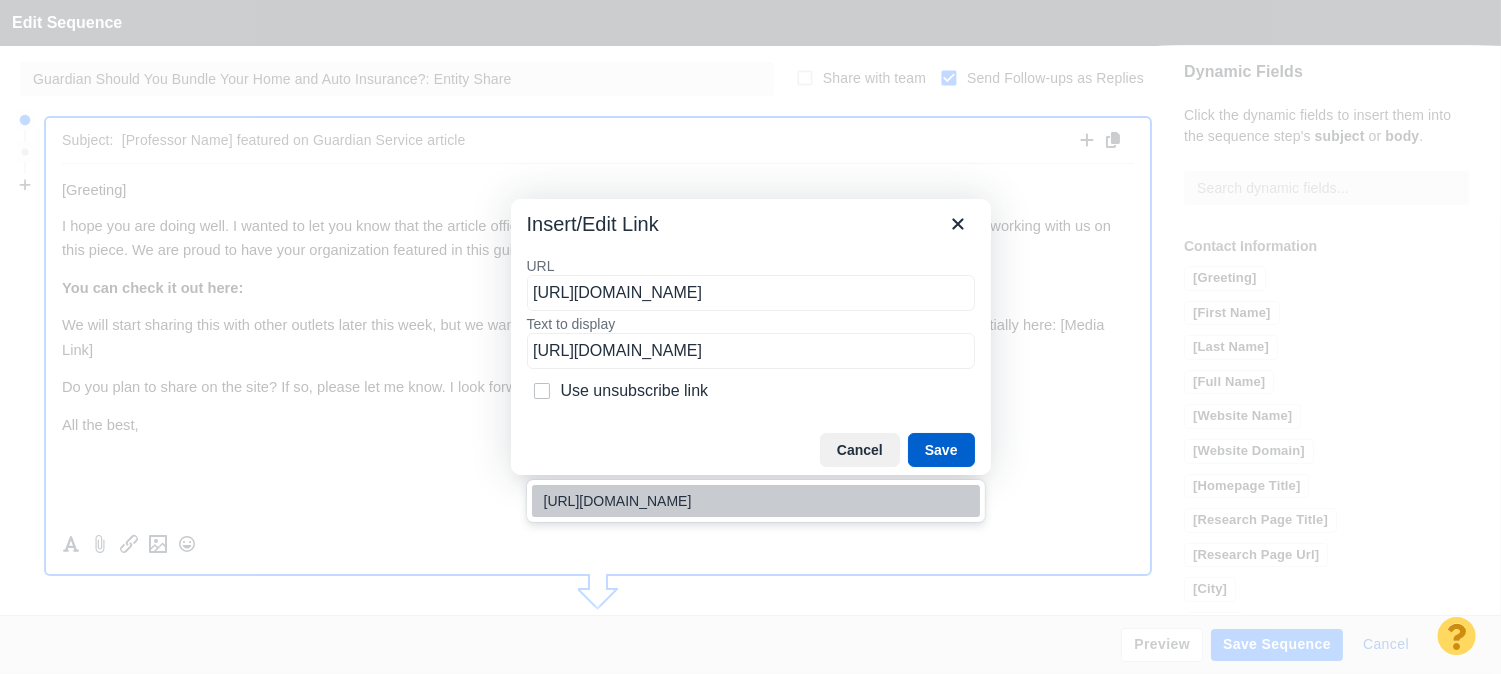 click on "Save" at bounding box center [941, 450] 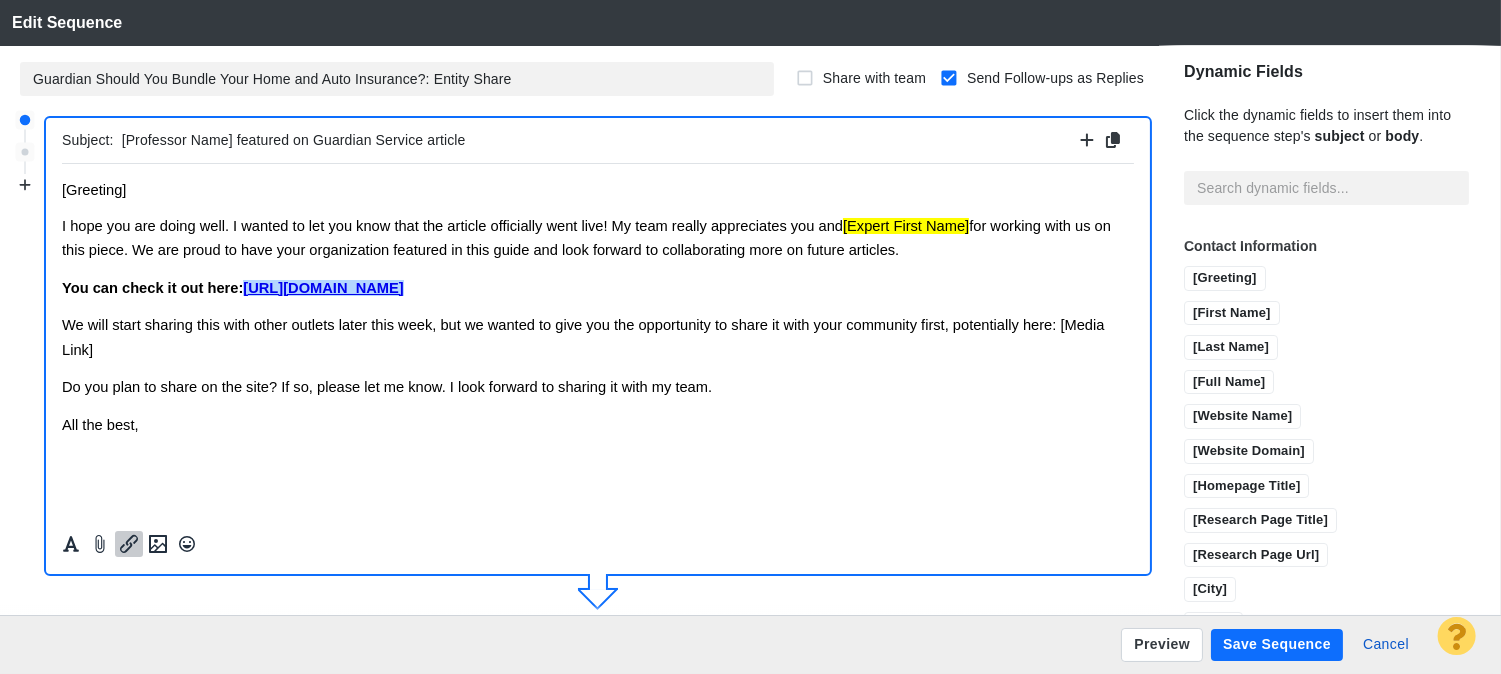 drag, startPoint x: 795, startPoint y: 285, endPoint x: 246, endPoint y: 292, distance: 549.0446 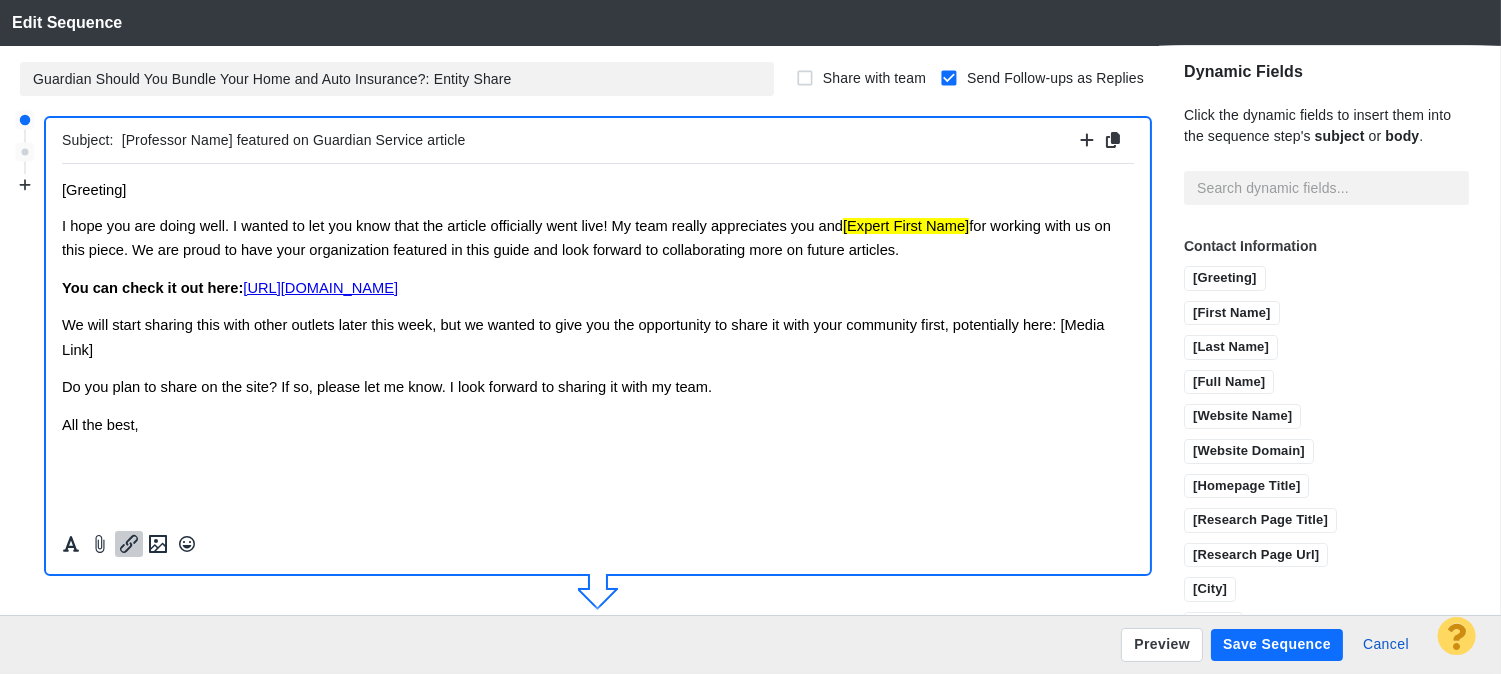 click on "We will start sharing this with other outlets later this week, but we wanted to give you the opportunity to share it with your community first, potentially here:" at bounding box center (559, 324) 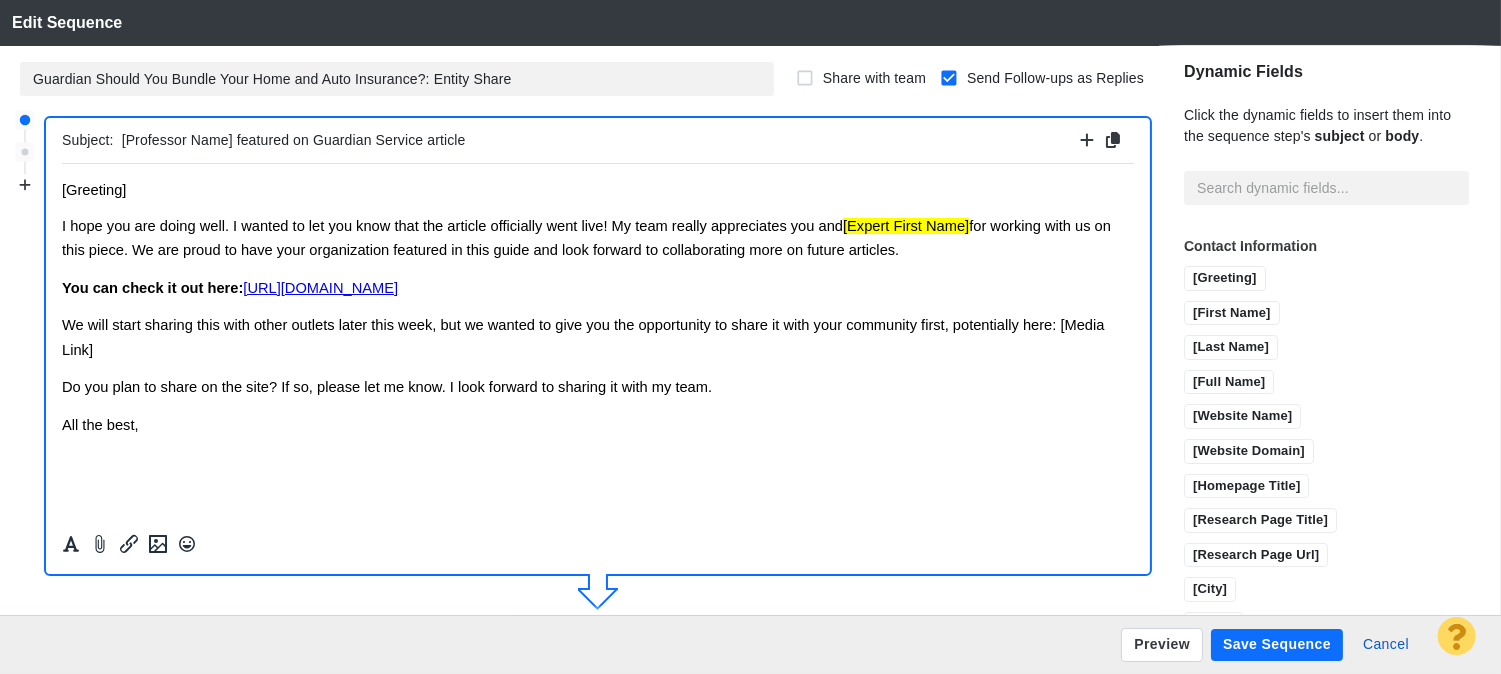 scroll, scrollTop: 0, scrollLeft: 0, axis: both 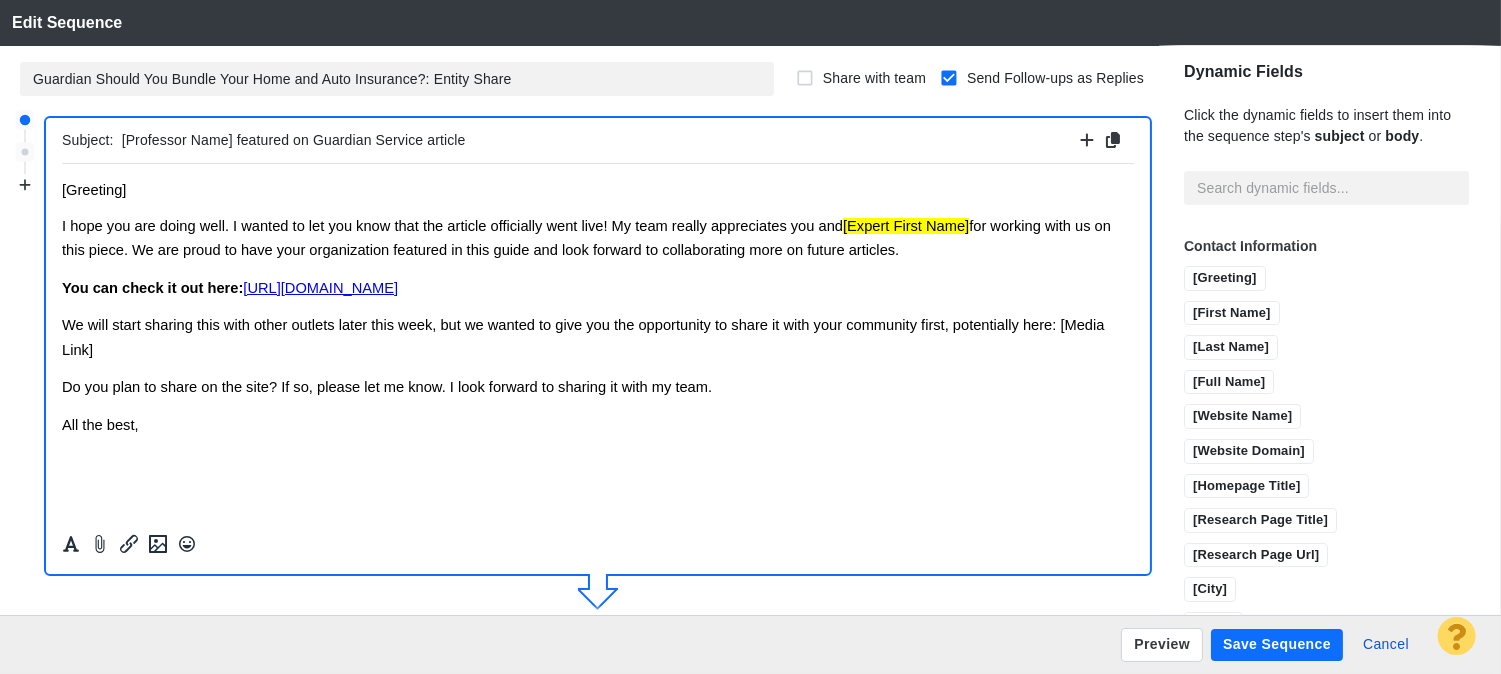 click on "Save Sequence" at bounding box center [1277, 645] 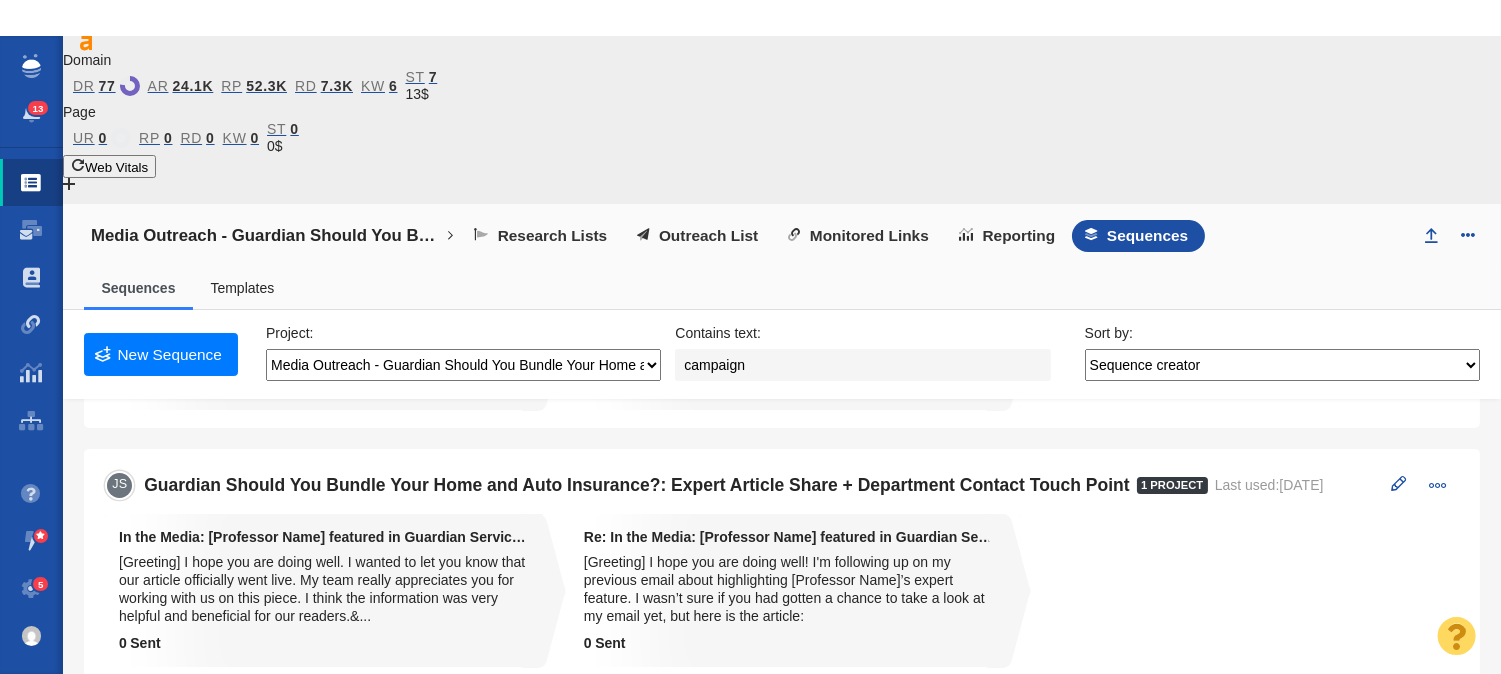scroll, scrollTop: 0, scrollLeft: 0, axis: both 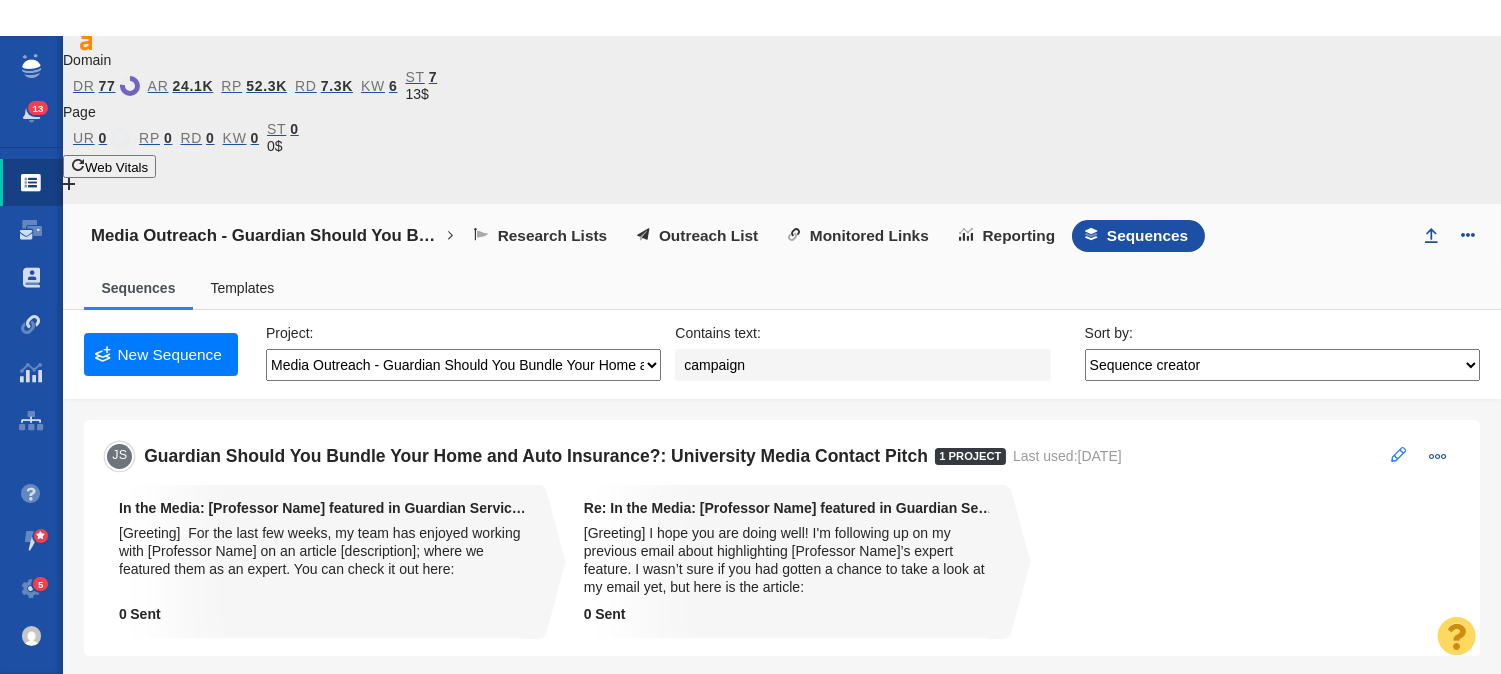 click at bounding box center (1399, 455) 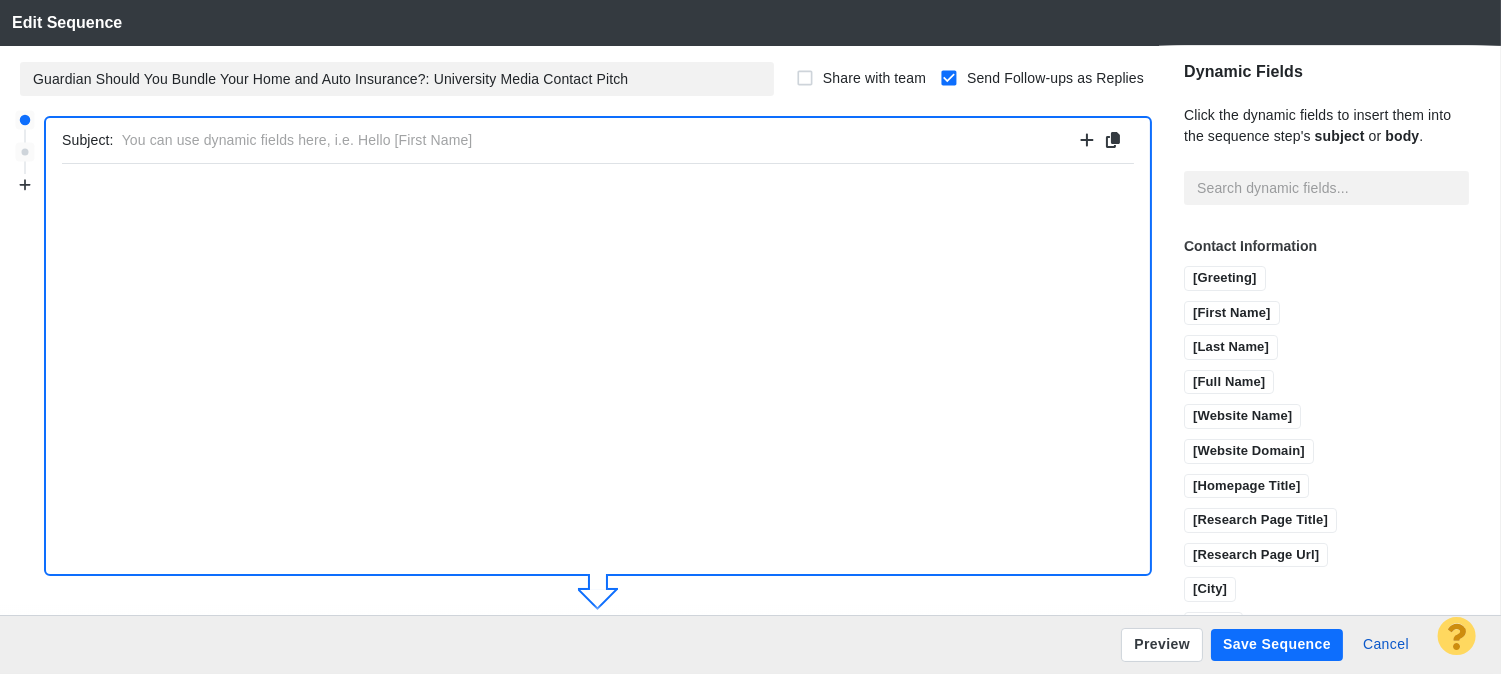 type on "In the Media: [Professor Name] featured in Guardian Service article" 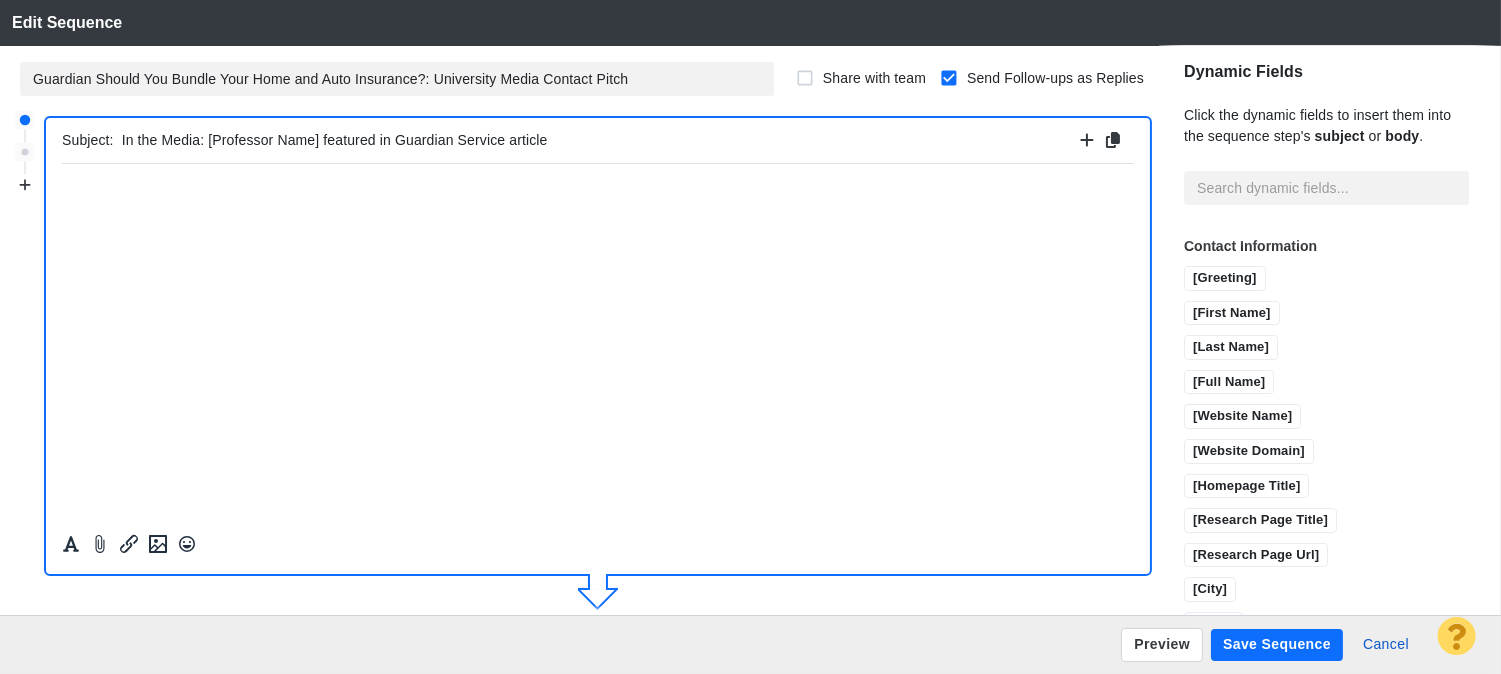 scroll, scrollTop: 383, scrollLeft: 0, axis: vertical 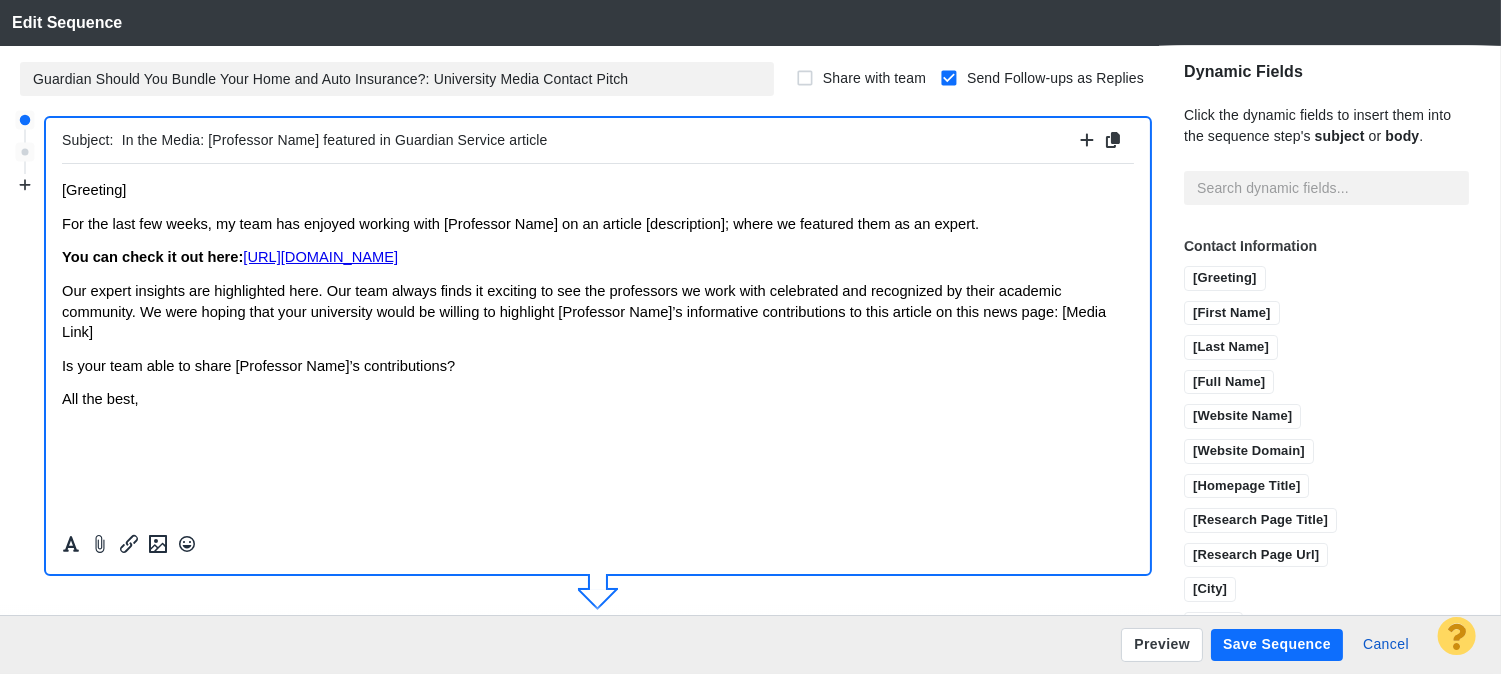click on "For the last few weeks, my team has enjoyed working with [Professor Name] on an article [description]; where we featured them as an expert." at bounding box center [520, 223] 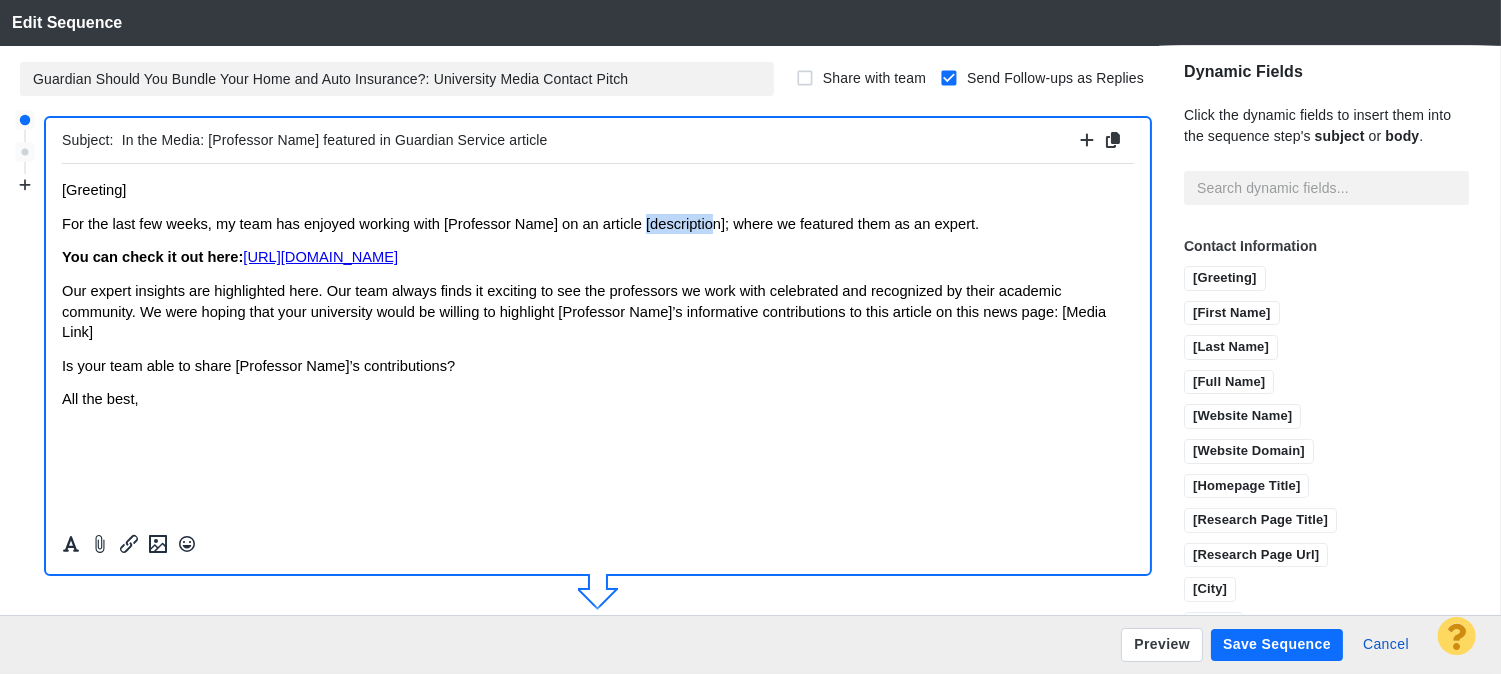 drag, startPoint x: 645, startPoint y: 217, endPoint x: 712, endPoint y: 218, distance: 67.00746 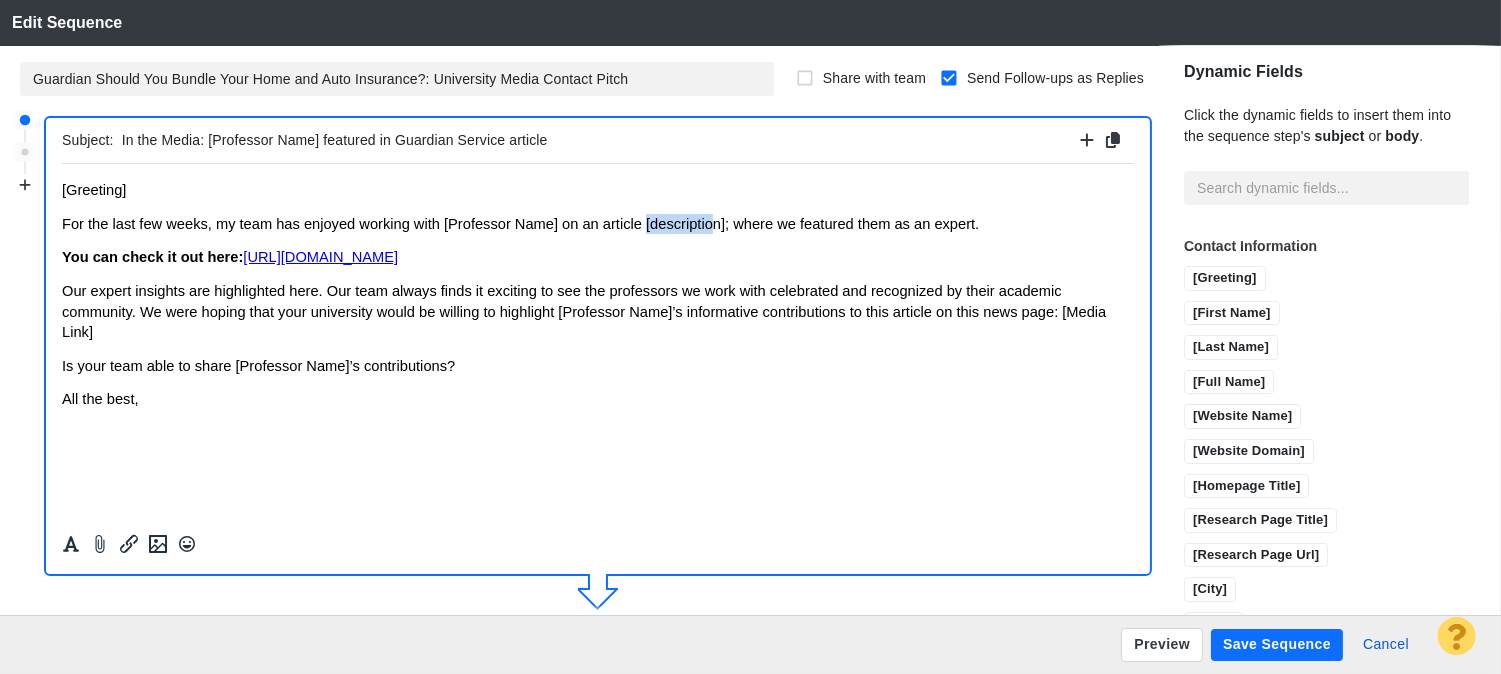 click on "For the last few weeks, my team has enjoyed working with [Professor Name] on an article [description]; where we featured them as an expert." at bounding box center [520, 223] 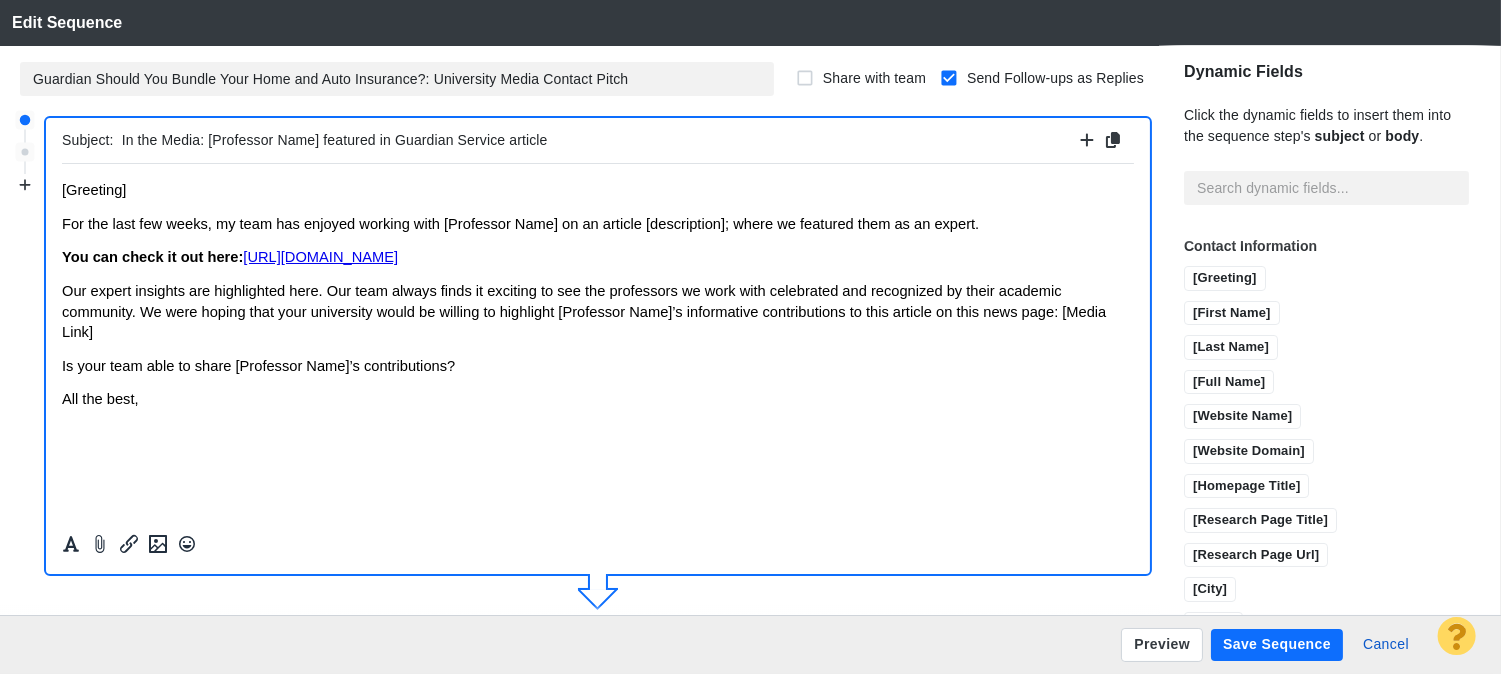 click on "For the last few weeks, my team has enjoyed working with [Professor Name] on an article [description]; where we featured them as an expert." at bounding box center [520, 223] 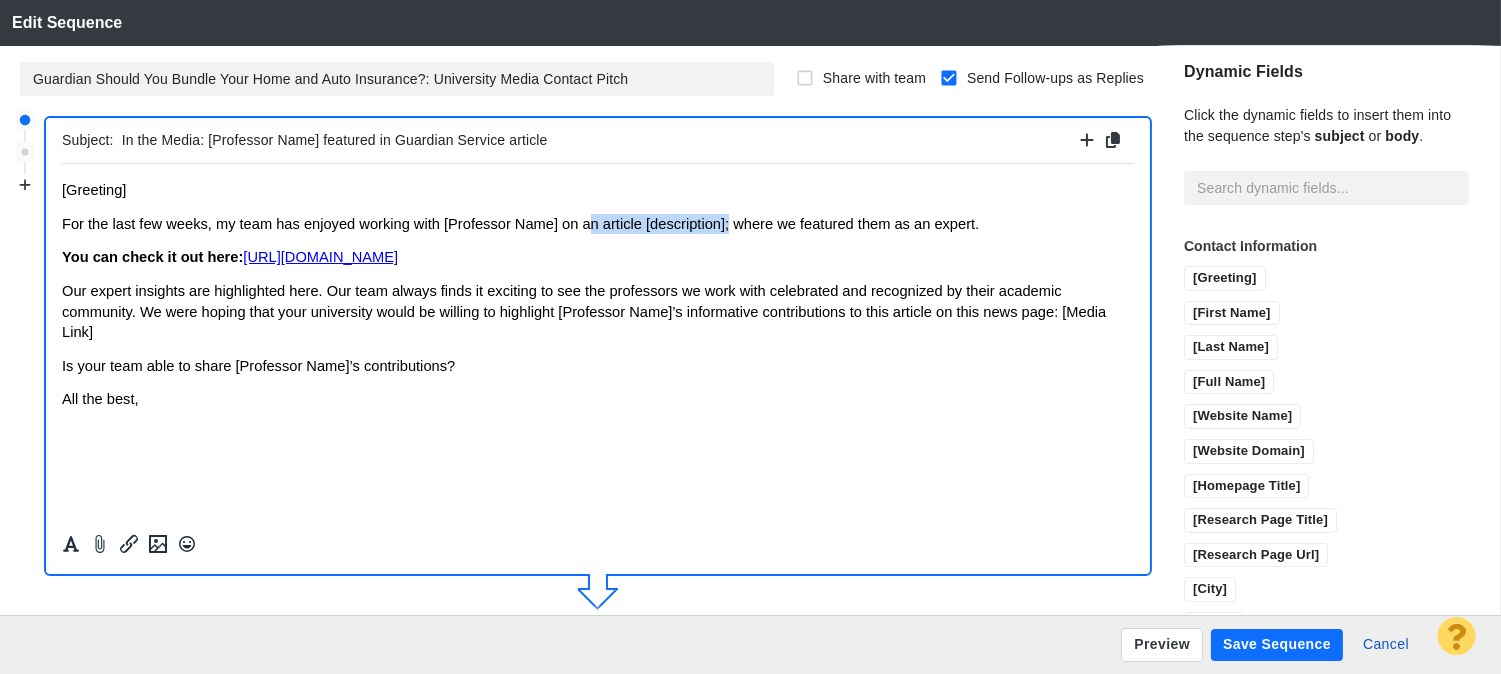 drag, startPoint x: 587, startPoint y: 224, endPoint x: 730, endPoint y: 224, distance: 143 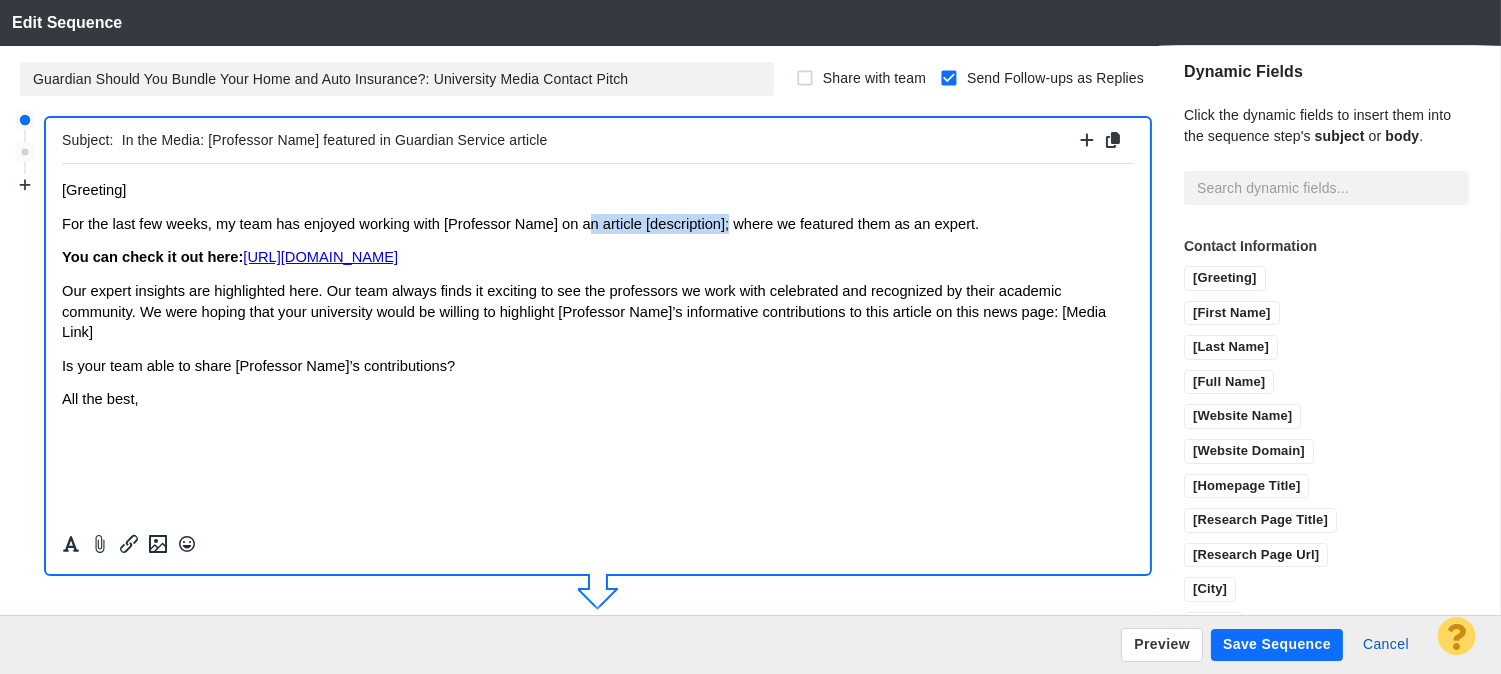 click on "For the last few weeks, my team has enjoyed working with [Professor Name] on an article [description]; where we featured them as an expert." at bounding box center [520, 223] 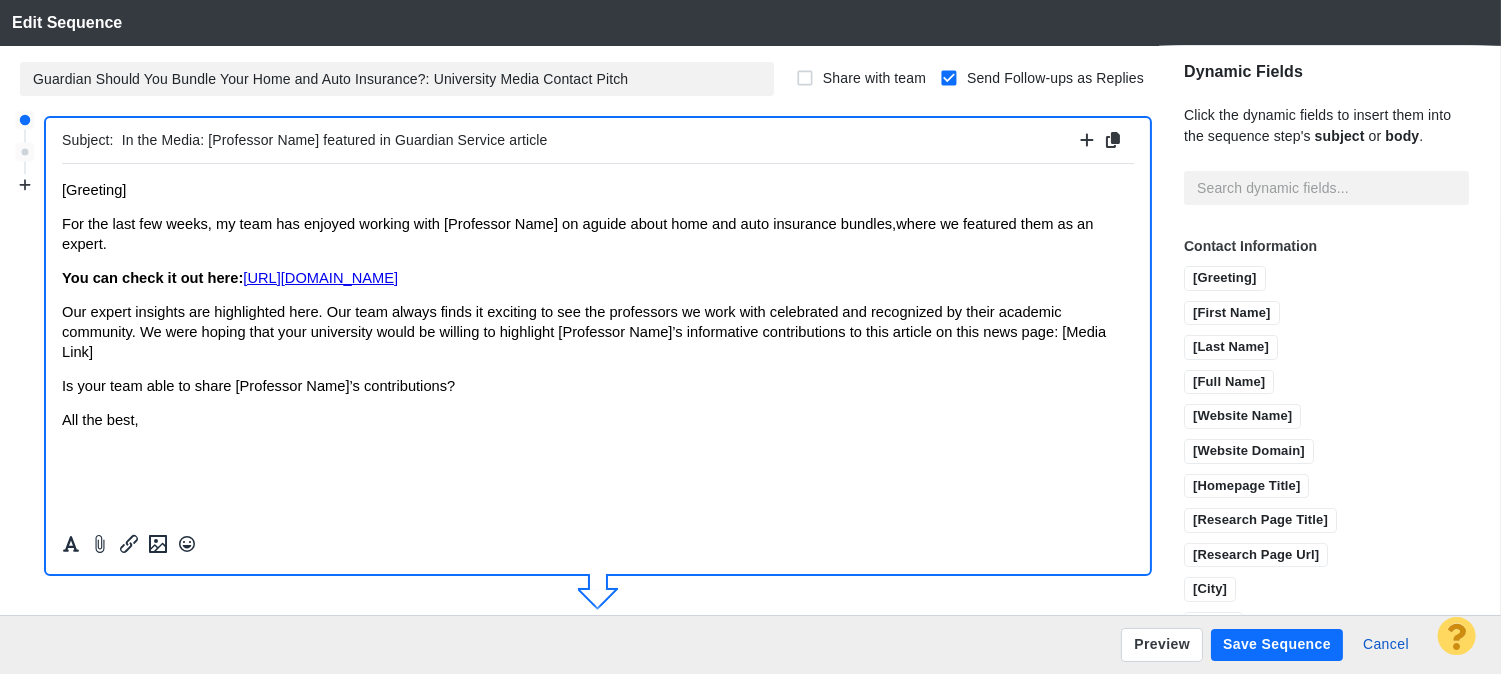 click on "Save Sequence" at bounding box center (1277, 645) 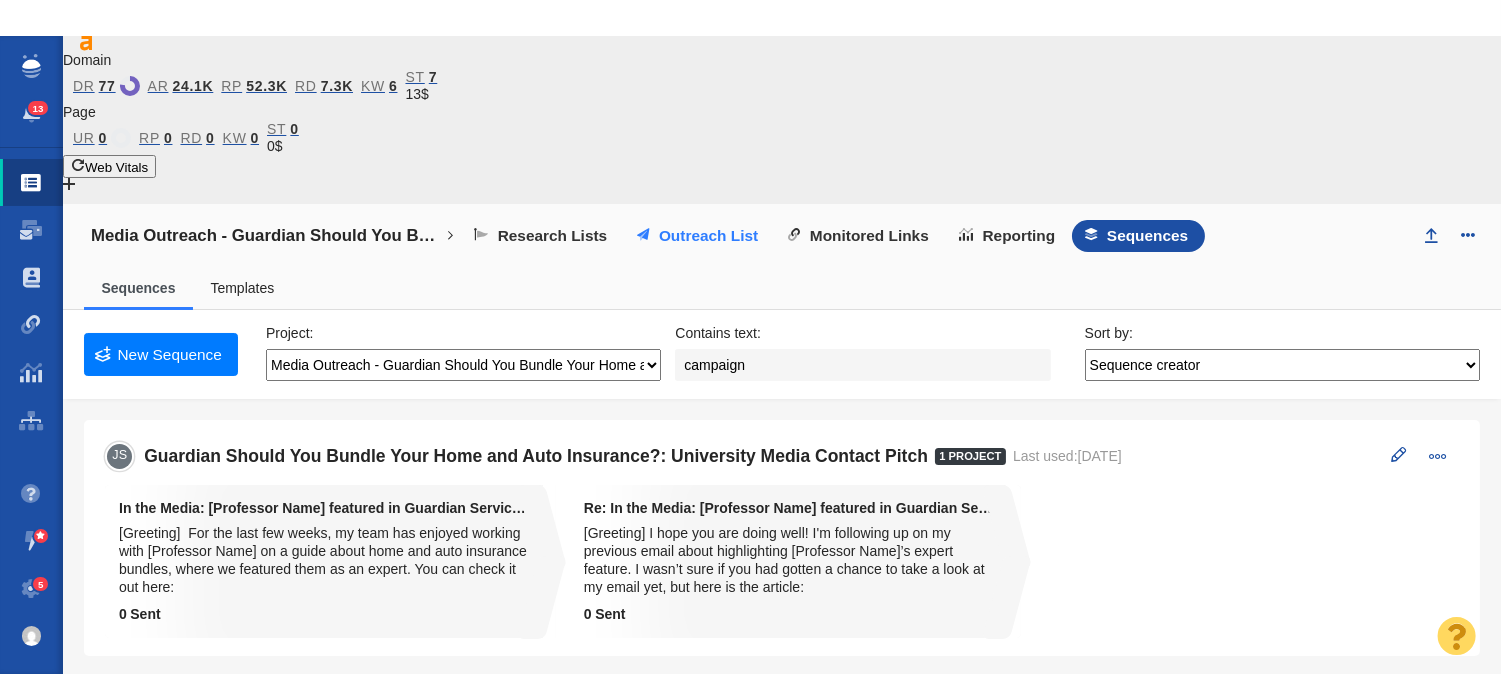 click on "Outreach List" at bounding box center [708, 236] 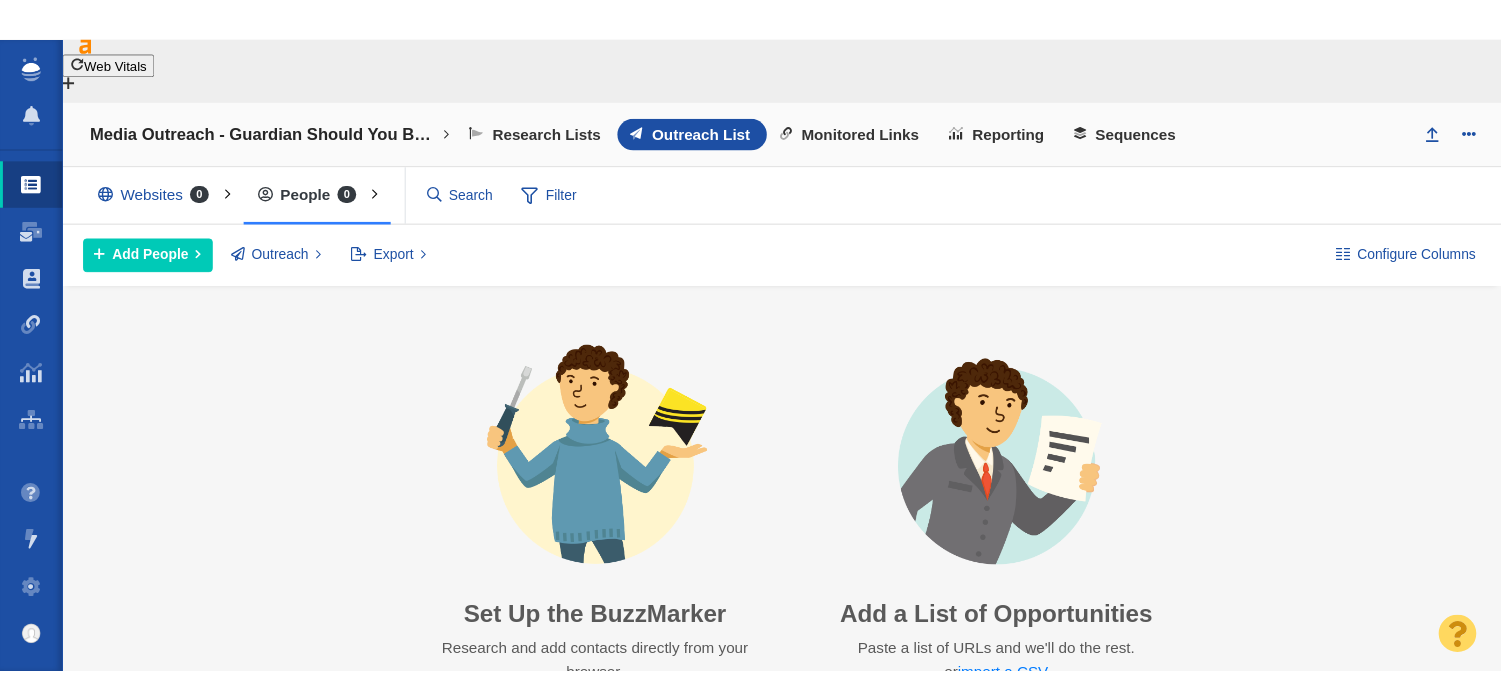 scroll, scrollTop: 0, scrollLeft: 0, axis: both 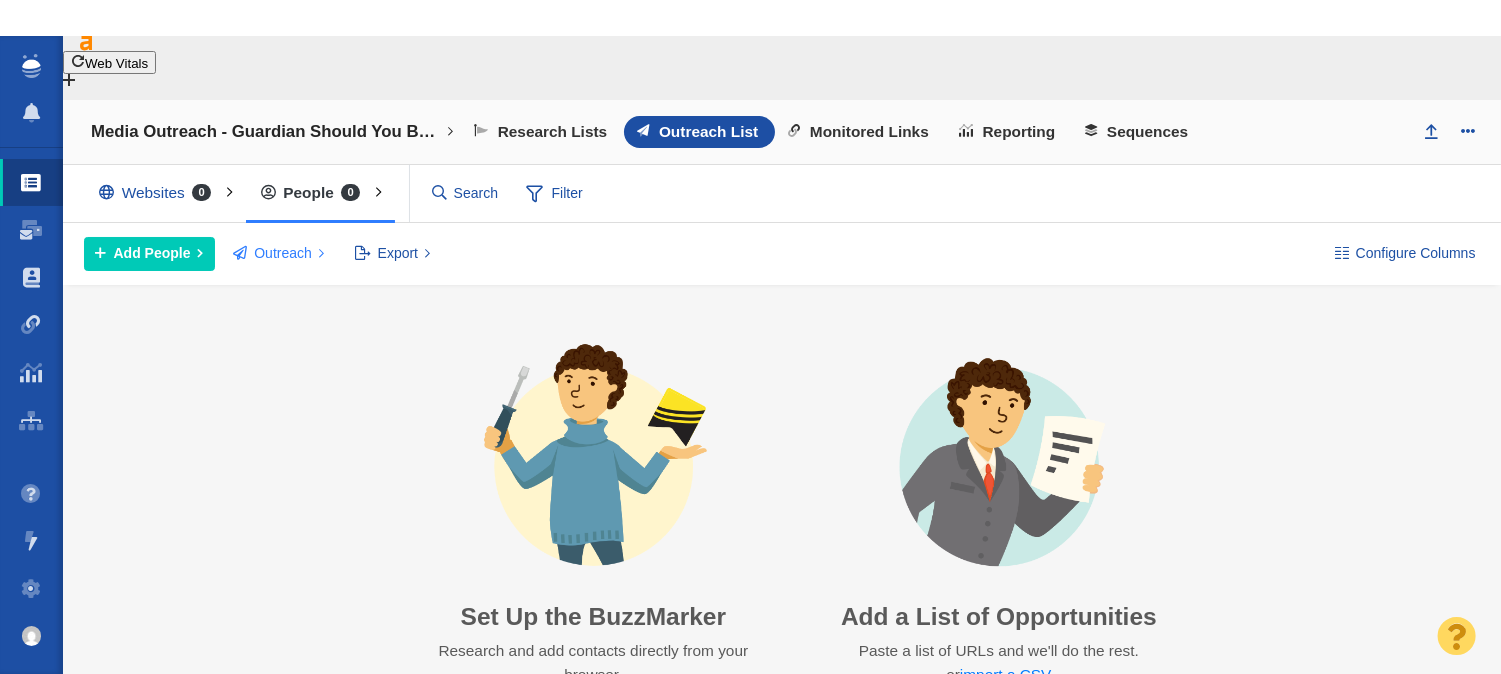 click on "Outreach" at bounding box center (283, 253) 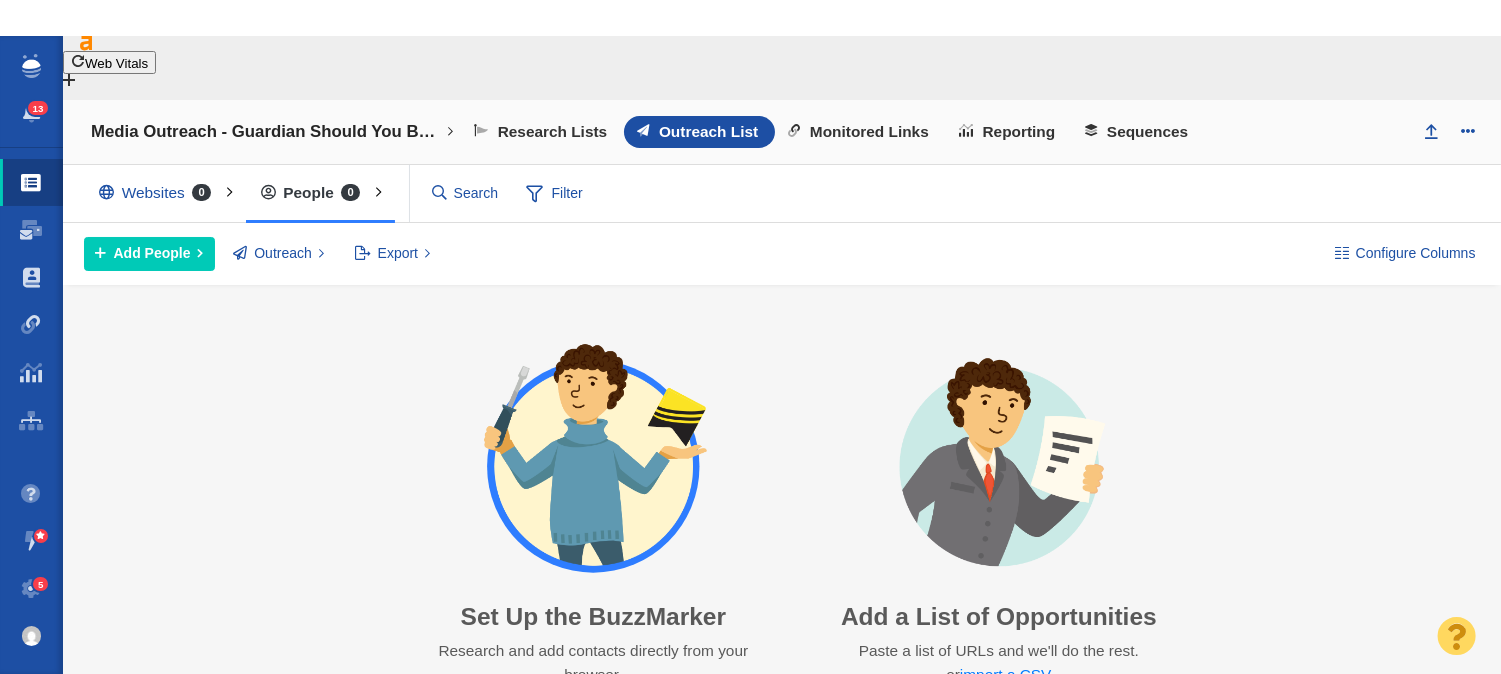 click at bounding box center [594, 464] 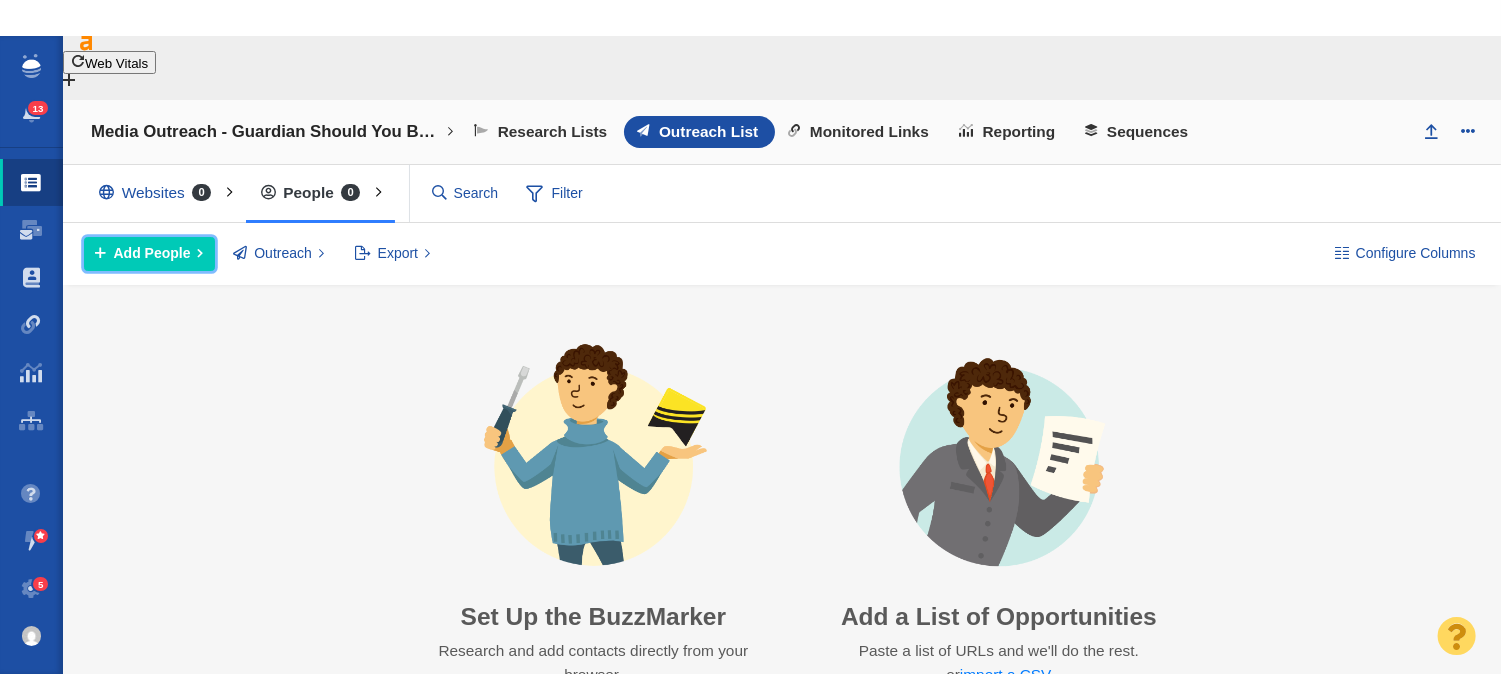 click on "Add People" at bounding box center [152, 253] 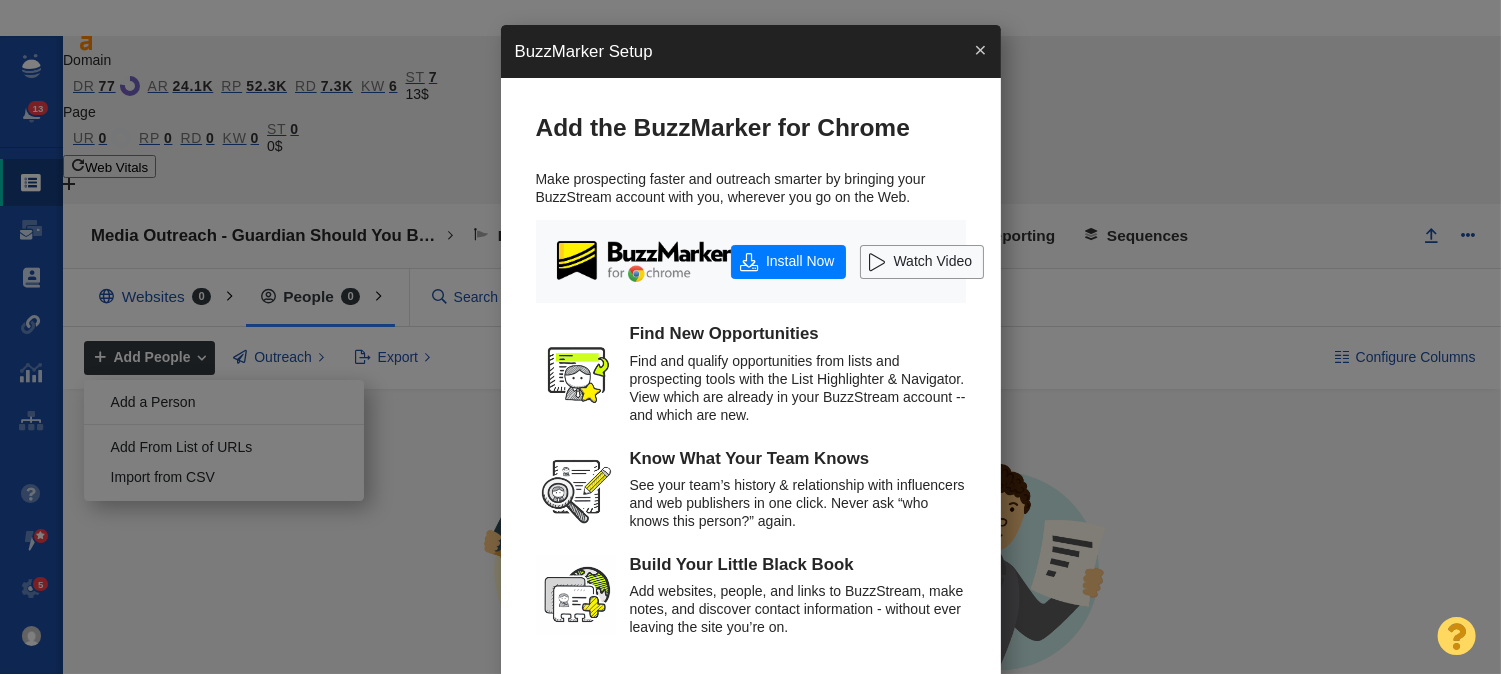 click on "×" at bounding box center [980, 49] 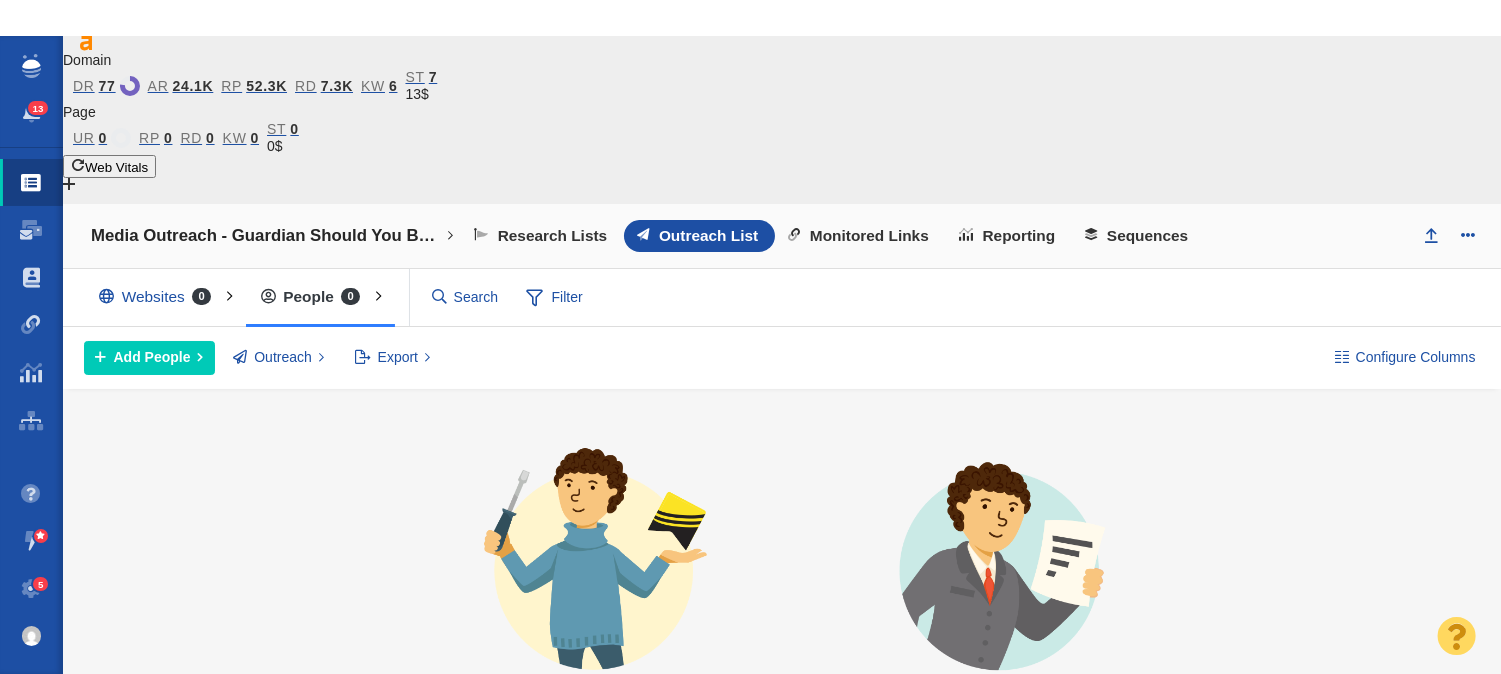 click on "Set Up the BuzzMarker
Research and add contacts directly from your browser.
Add a List of Opportunities
Paste a list of URLs and we'll do the rest. or  import a CSV
Find Influencers & Bloggers
Search and add contacts from our database of influencers." at bounding box center [782, 625] 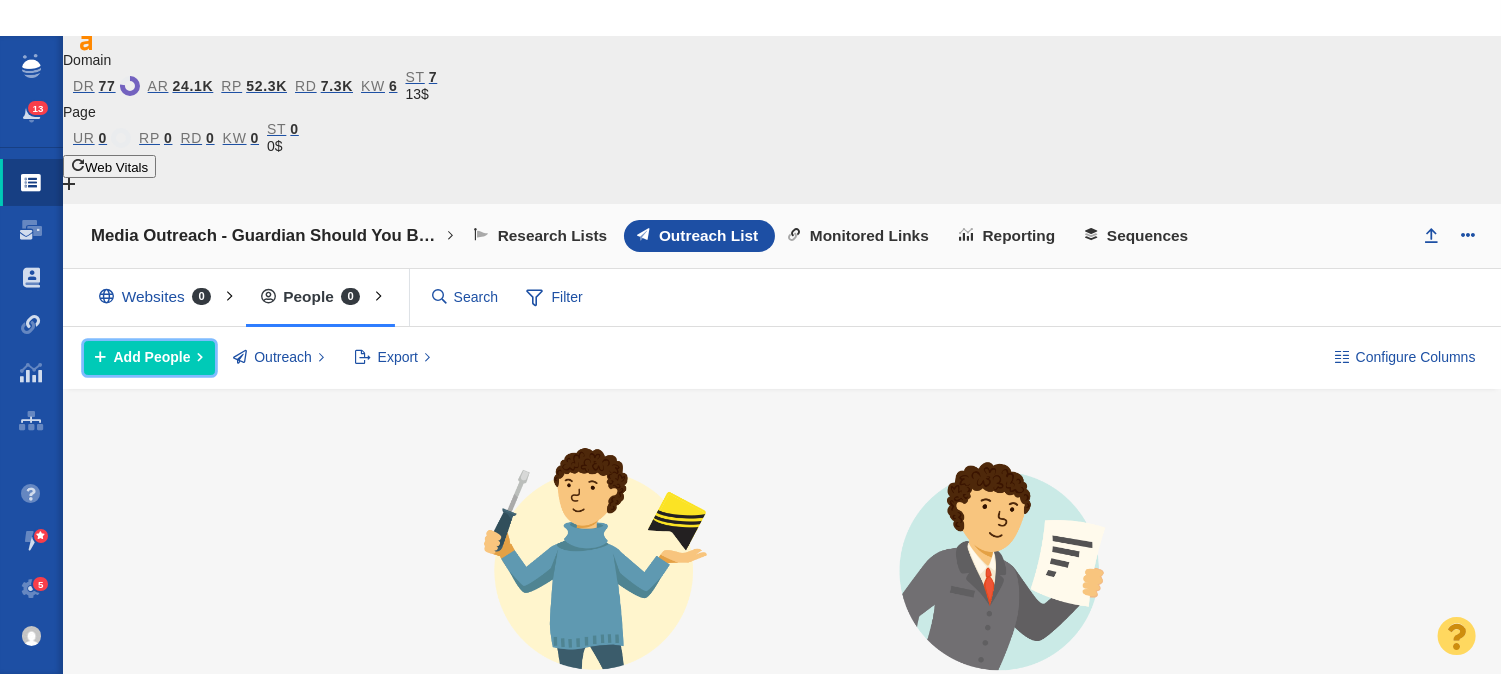 click on "Add People" at bounding box center (149, 358) 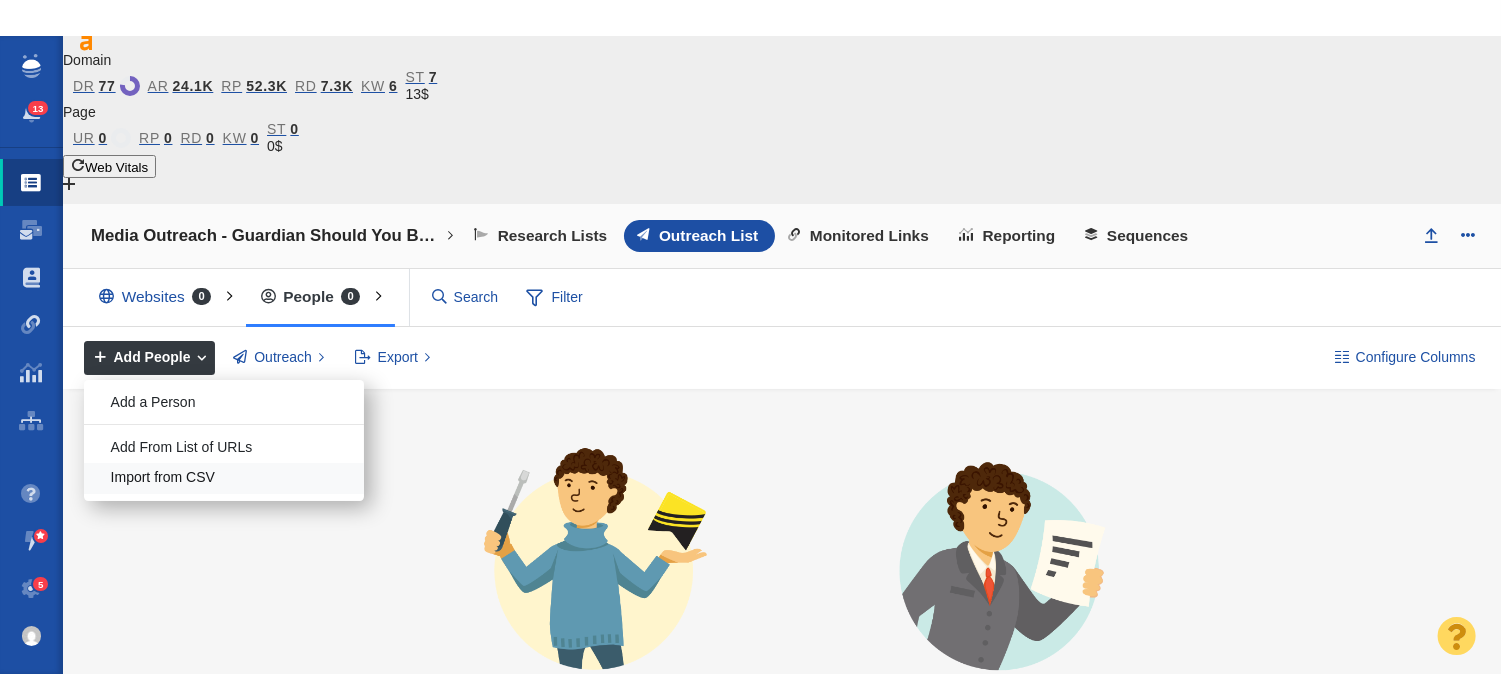 click on "Import from CSV" at bounding box center (224, 478) 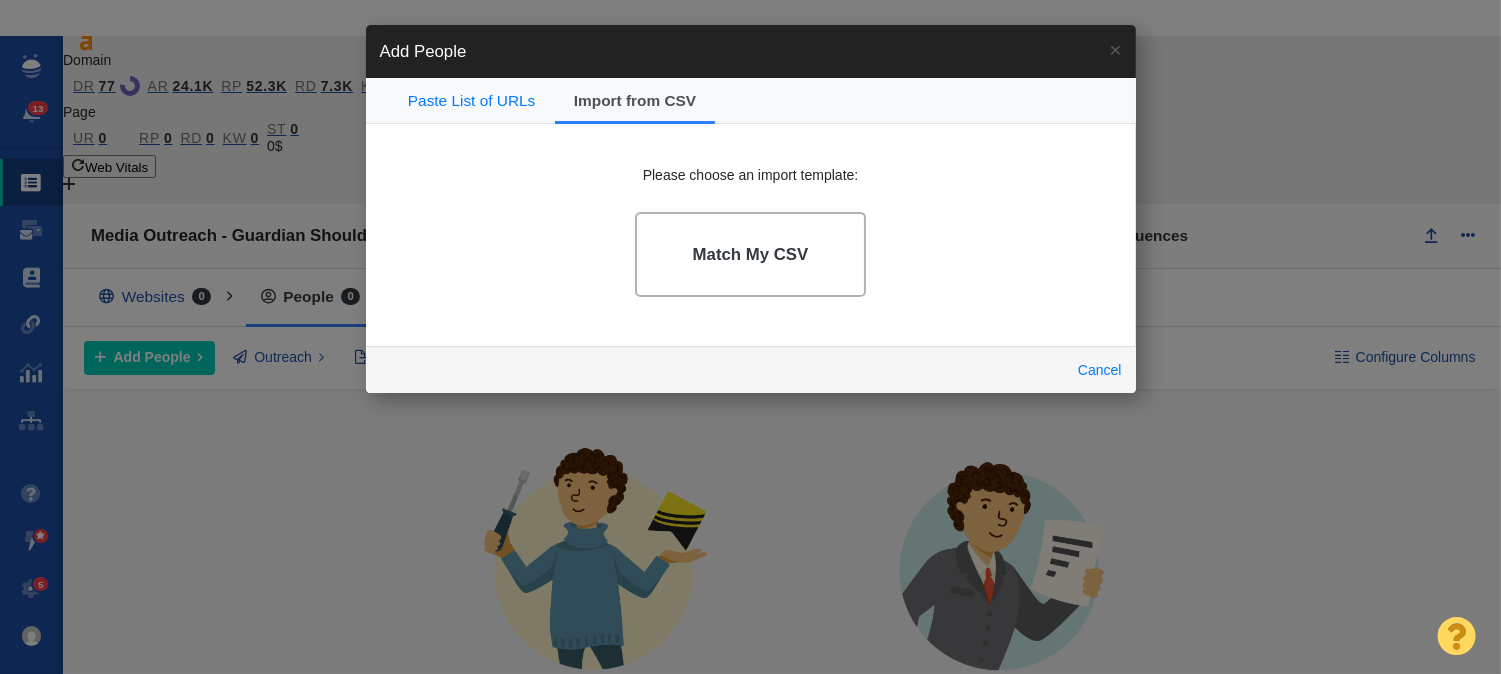 click on "Match My CSV" at bounding box center [751, 255] 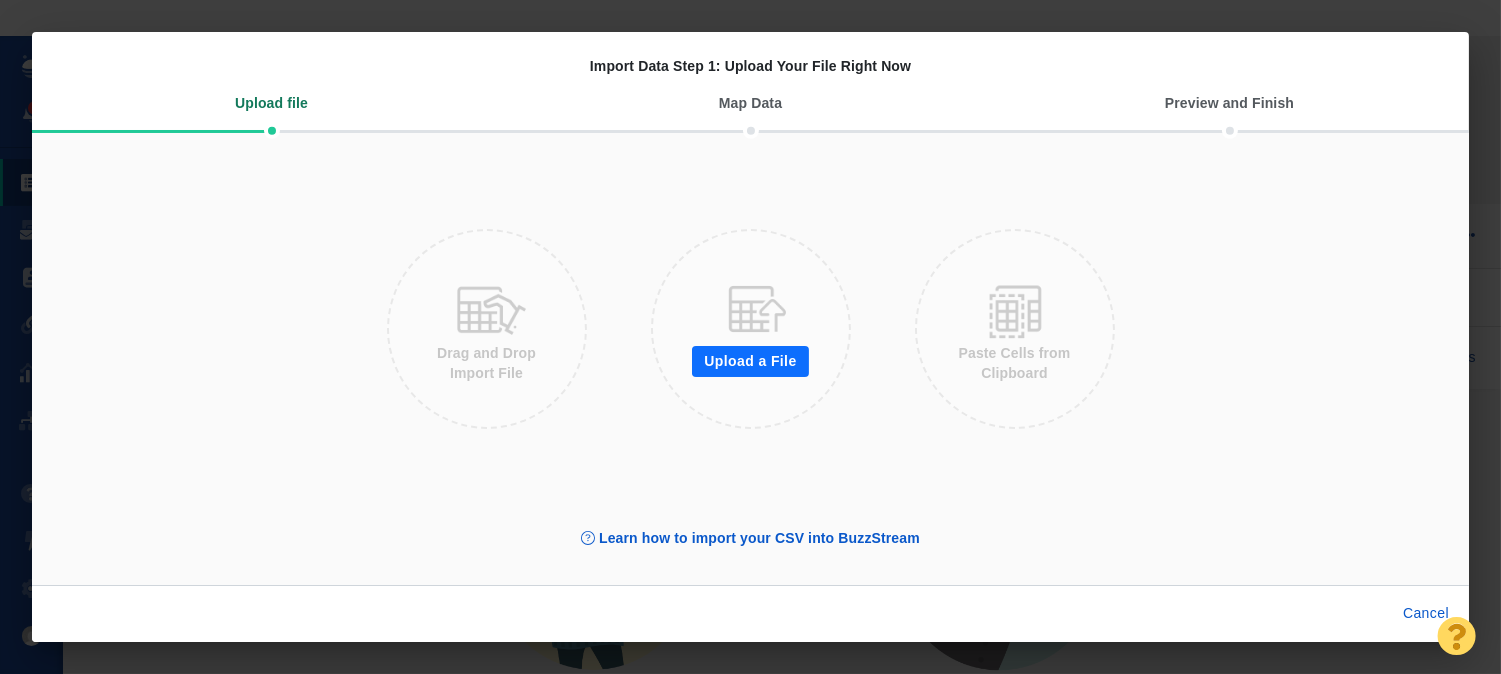 click on "Upload a File" at bounding box center (750, 362) 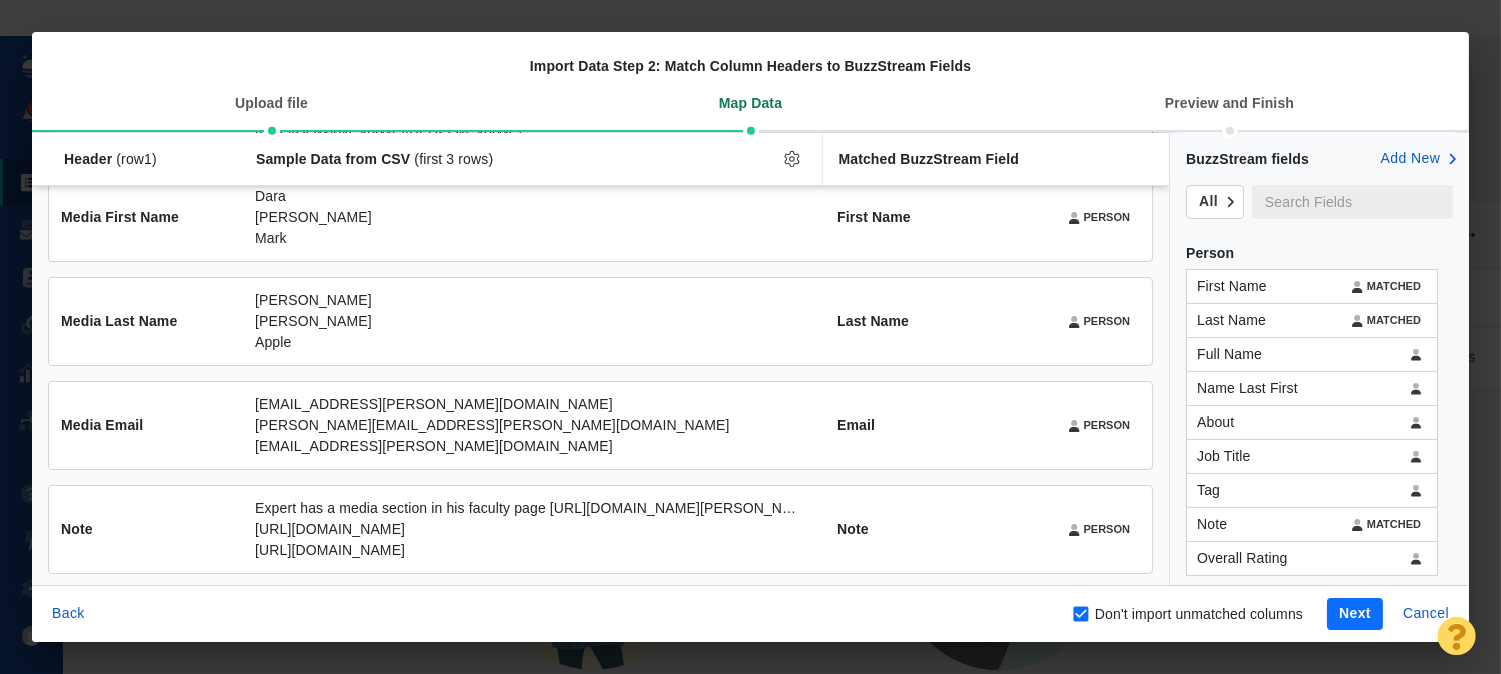 scroll, scrollTop: 448, scrollLeft: 0, axis: vertical 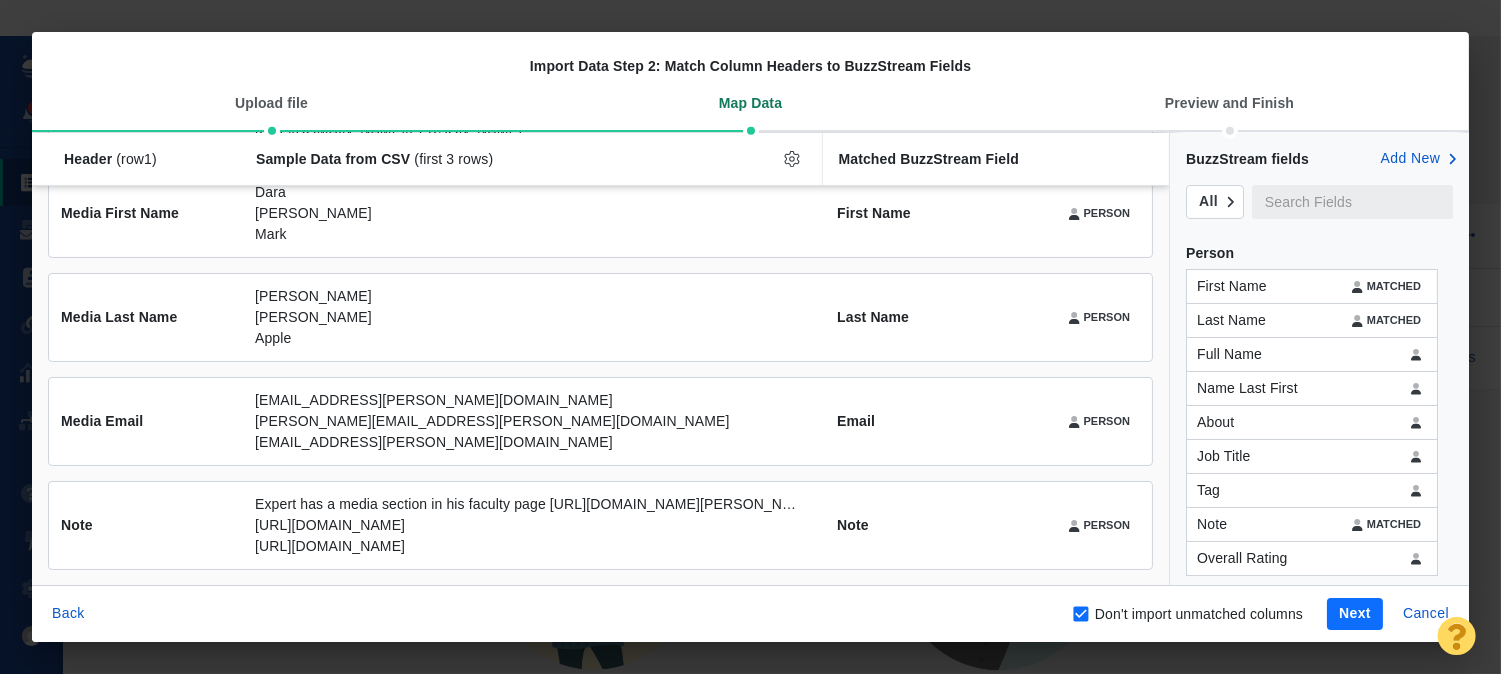 click on "Next" at bounding box center [1355, 614] 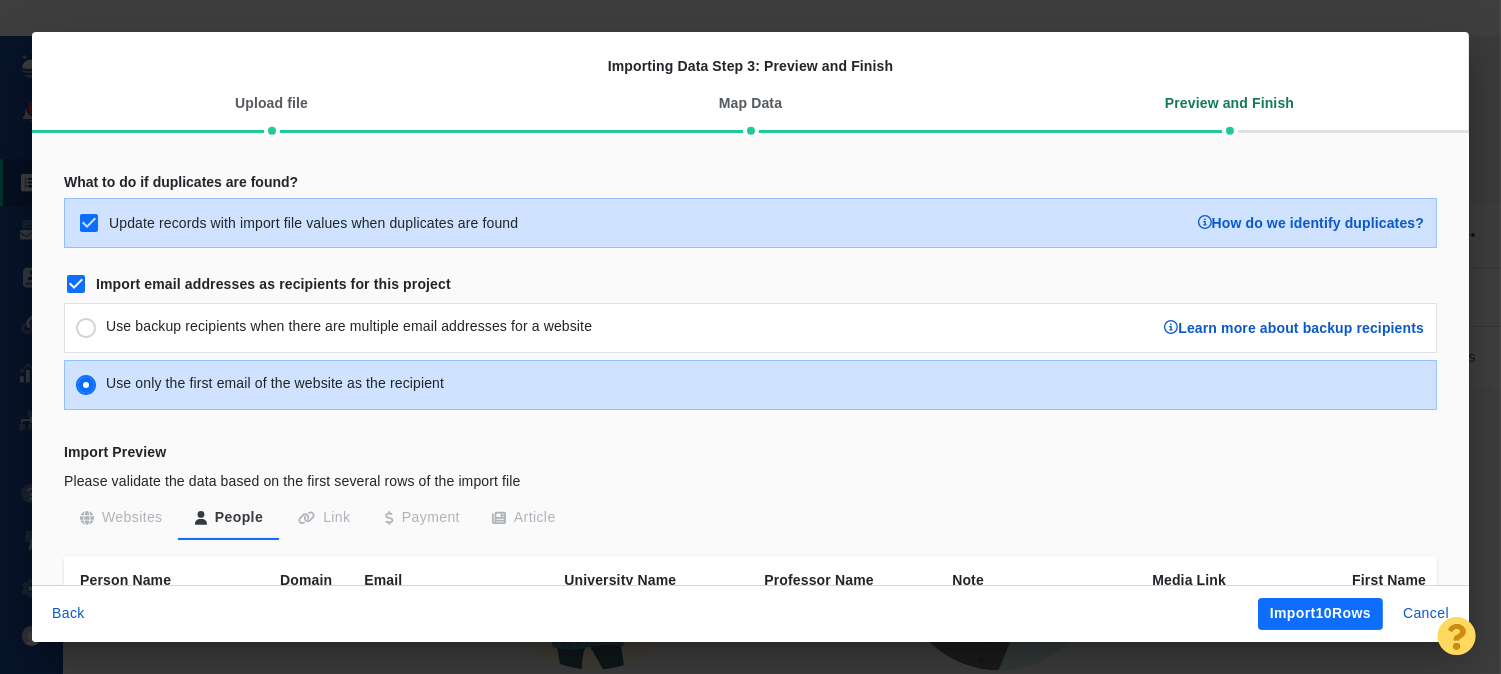 click on "Import  10  Rows" at bounding box center (1320, 614) 